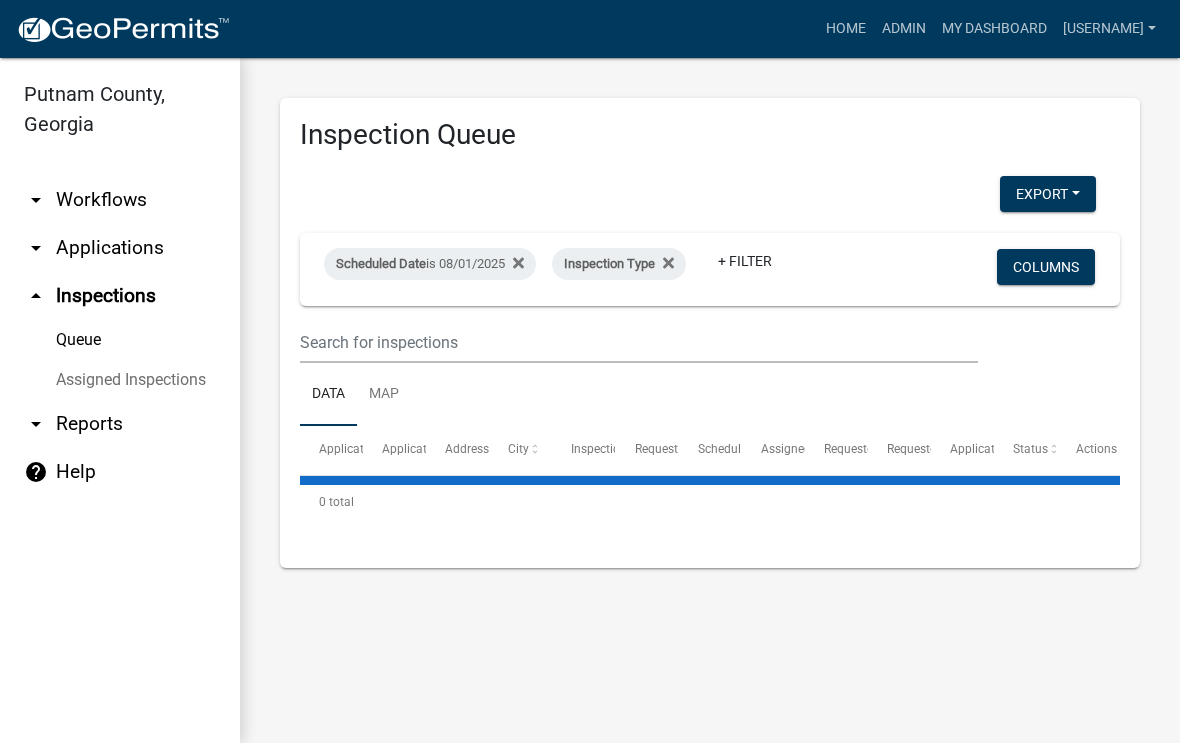 scroll, scrollTop: 0, scrollLeft: 0, axis: both 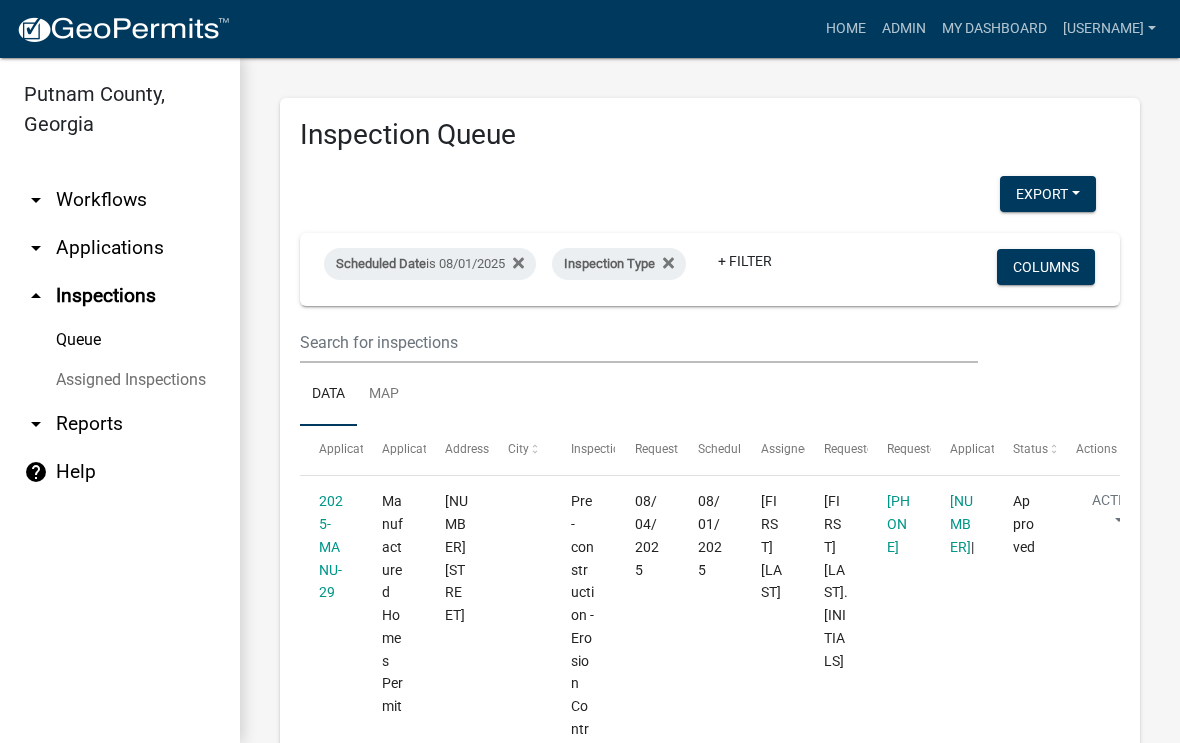 click on "Scheduled Date  is 08/01/2025" at bounding box center (430, 264) 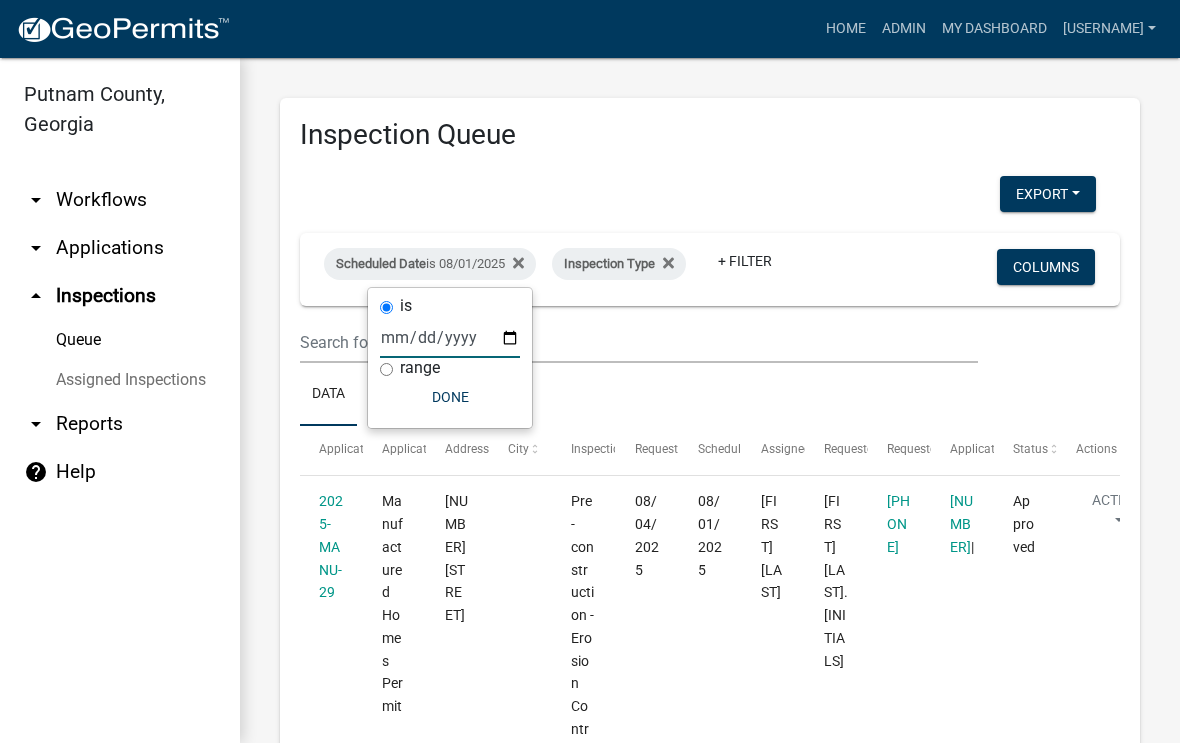 click on "[YEAR]-[MONTH]-[DAY]" at bounding box center (450, 337) 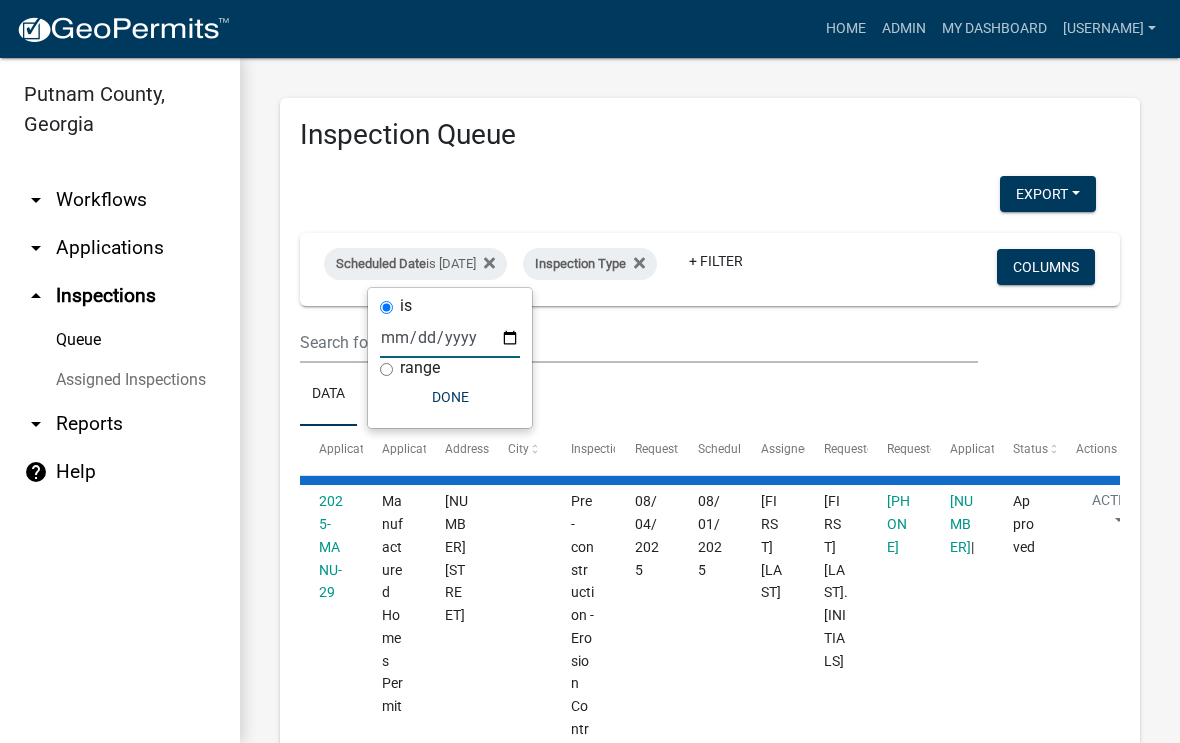 select on "1: 25" 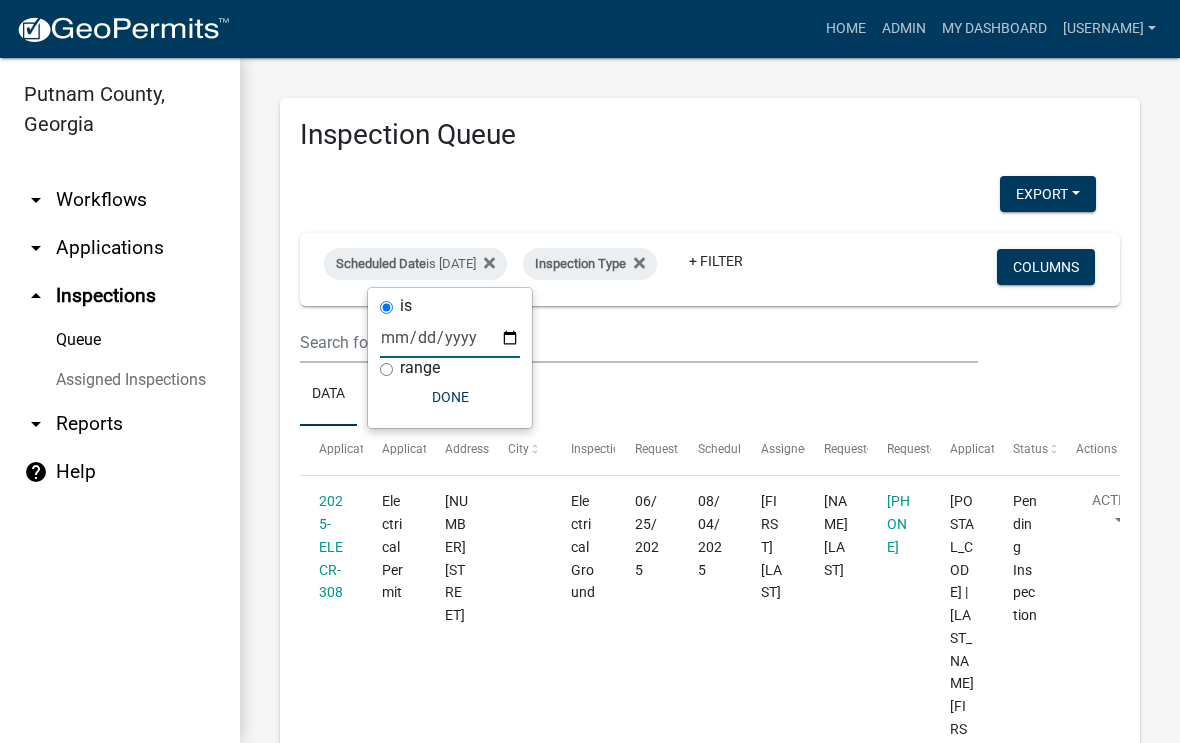 click on "Data Map" 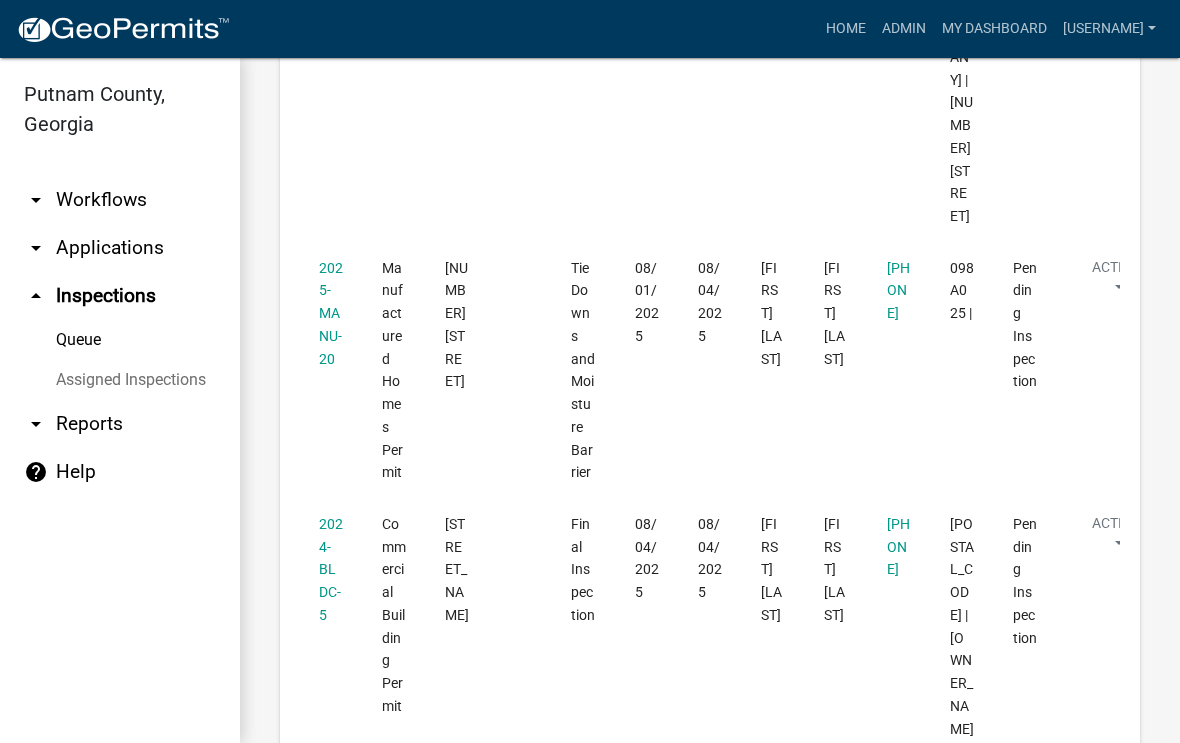 scroll, scrollTop: 1407, scrollLeft: 0, axis: vertical 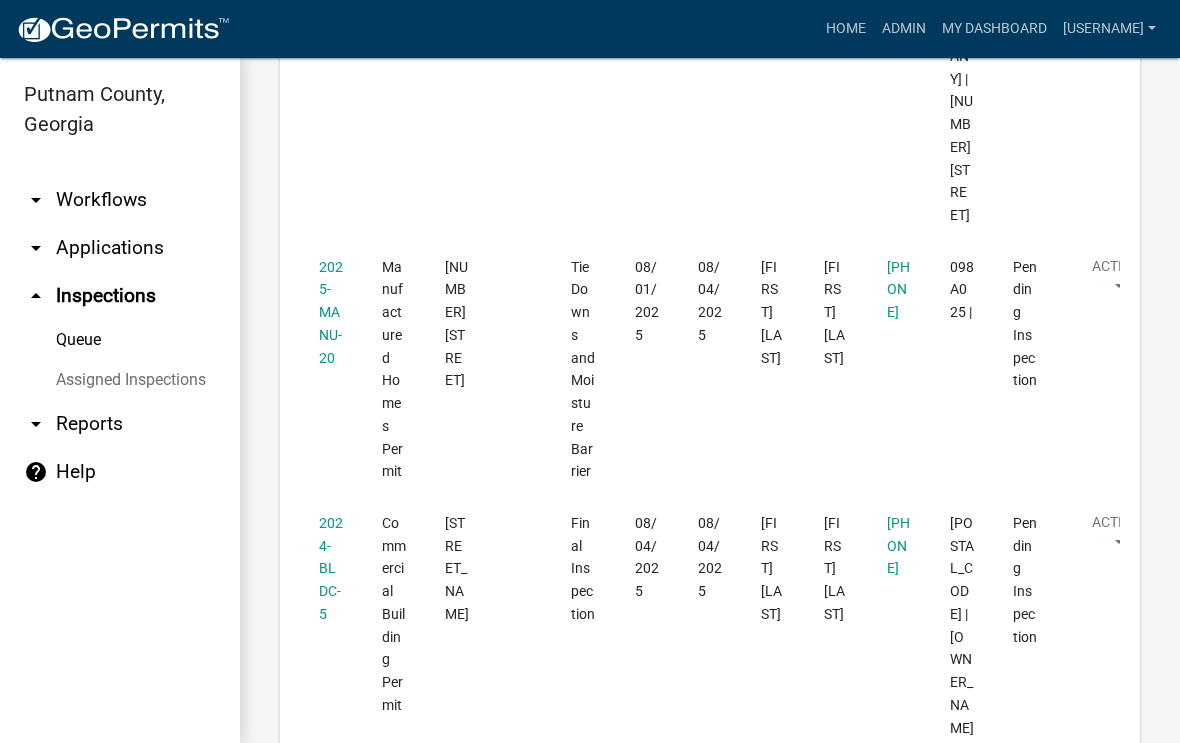 click on "2024-BLDC-5" 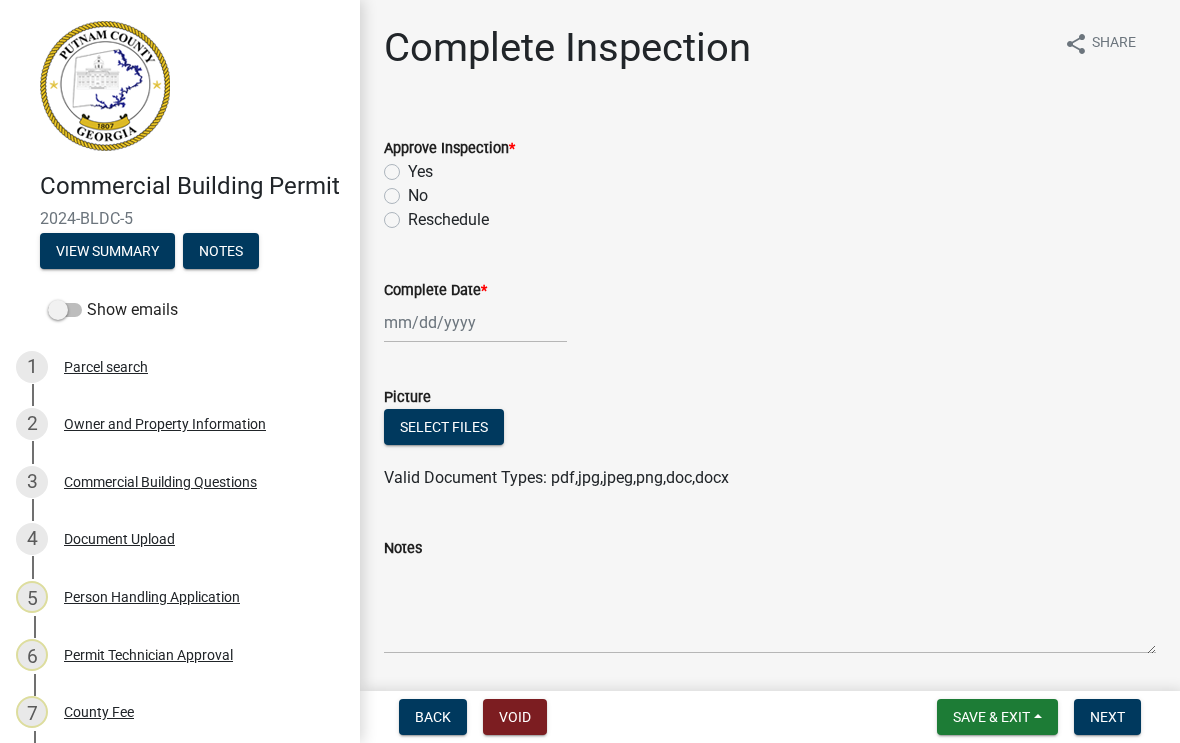 click on "Yes" 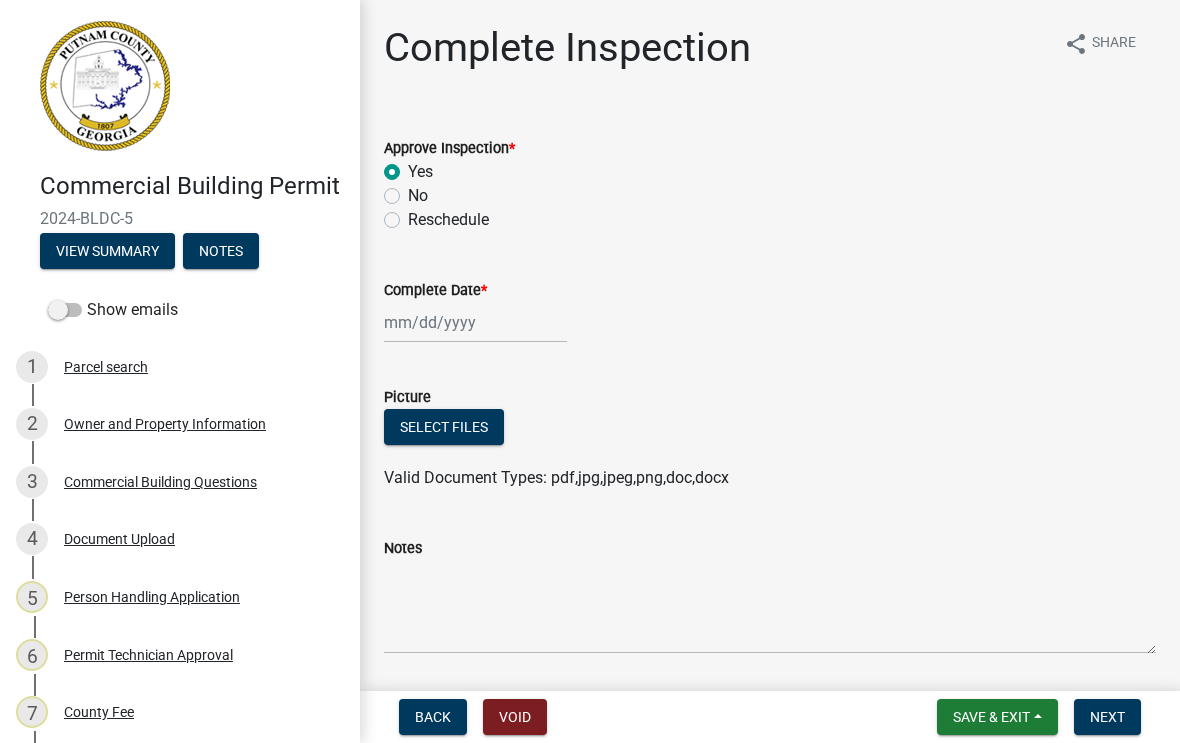 radio on "true" 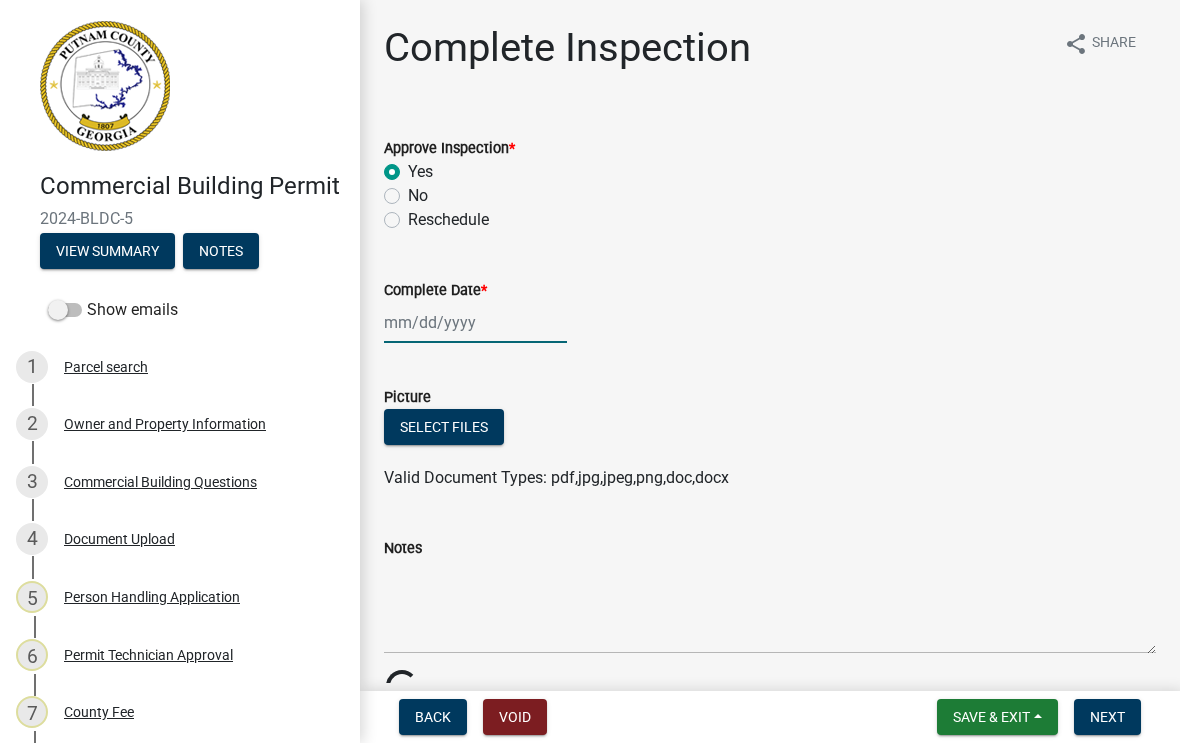 click 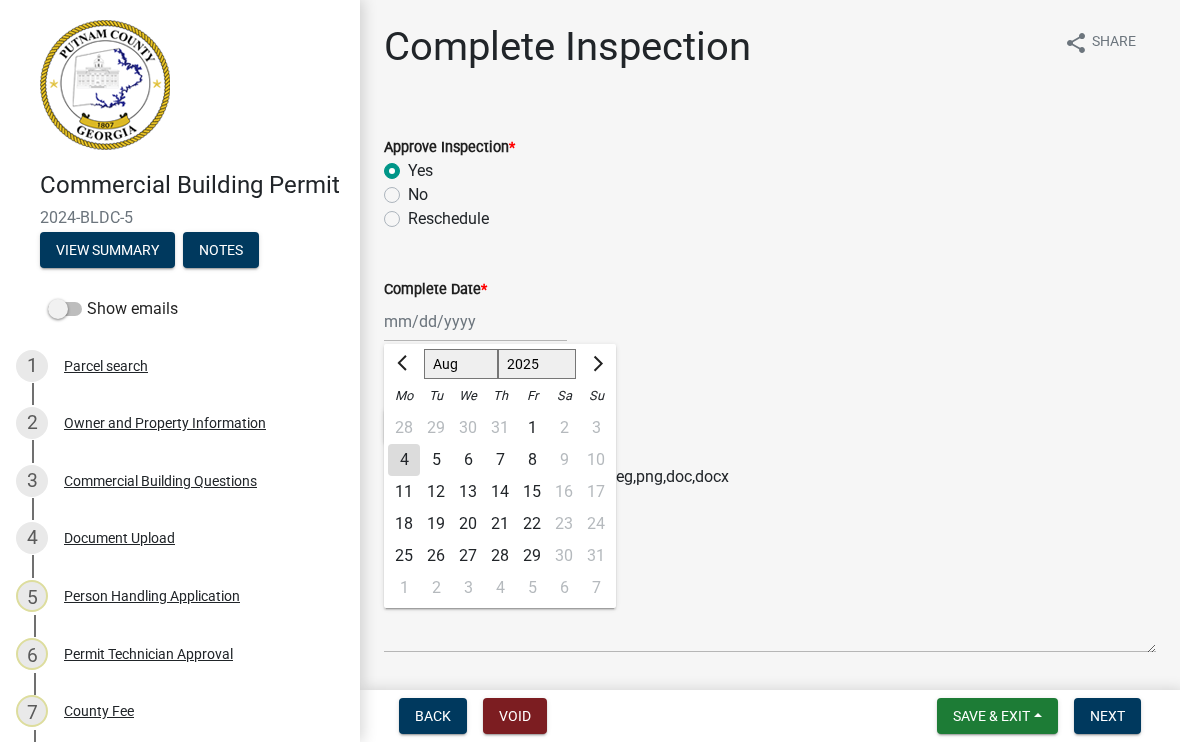 click on "4" 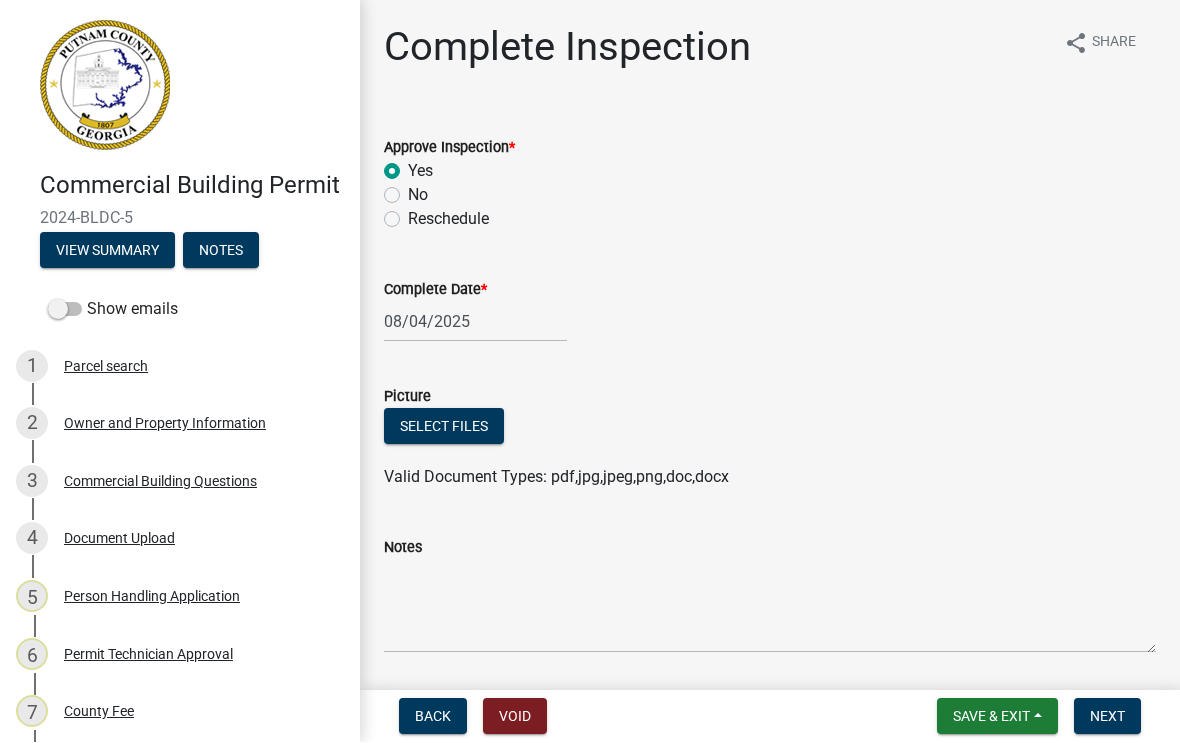 click on "Next" at bounding box center [1107, 717] 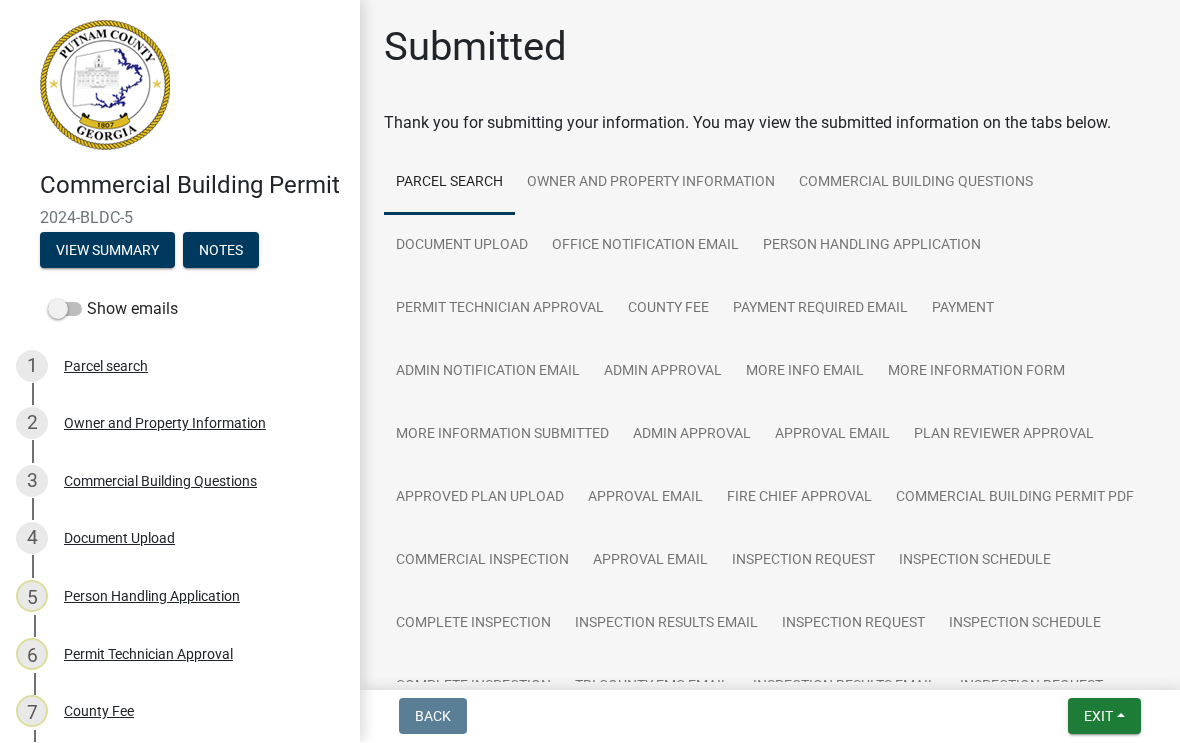 click on "Back  Exit  Save  Save & Exit" at bounding box center [770, 717] 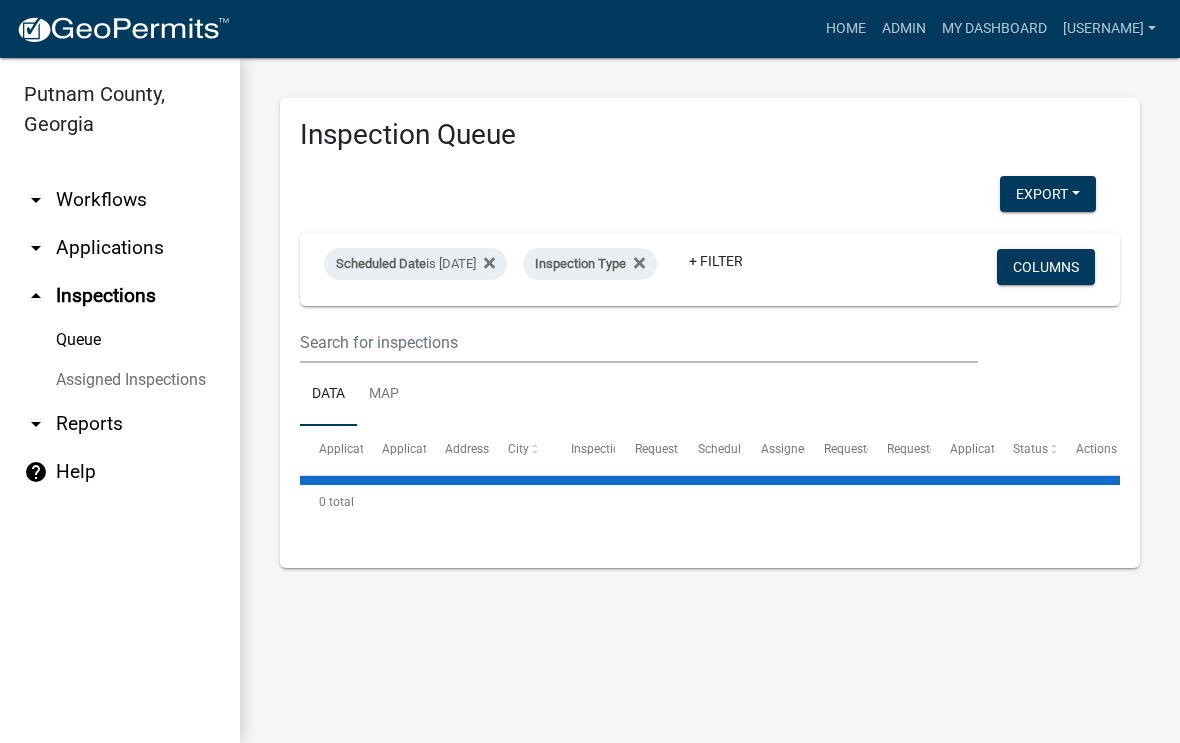select on "1: 25" 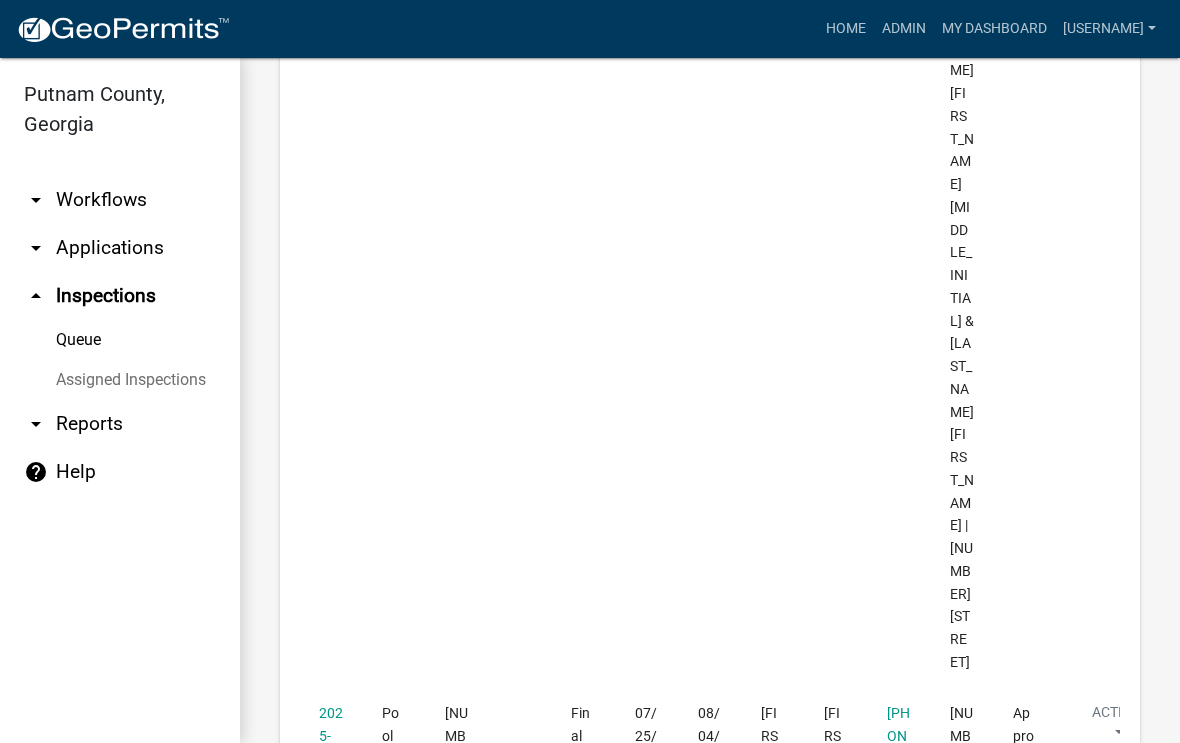 scroll, scrollTop: 620, scrollLeft: 0, axis: vertical 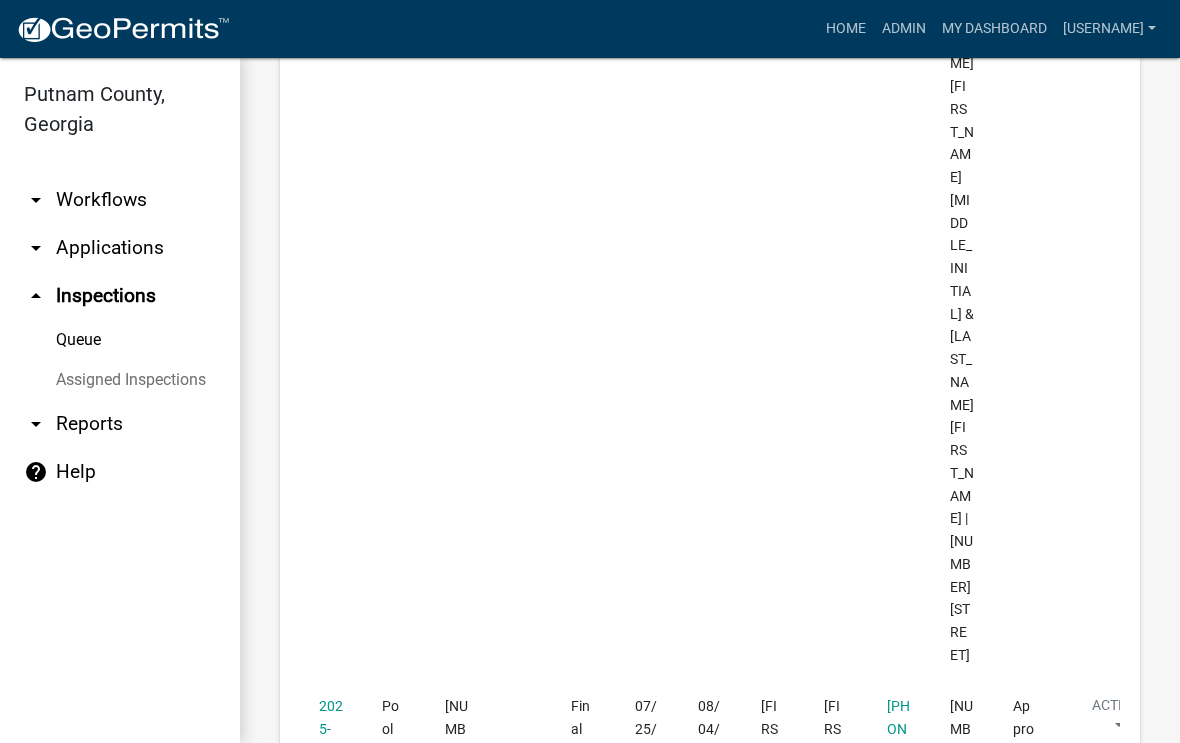 click on "2025-POOL-20" 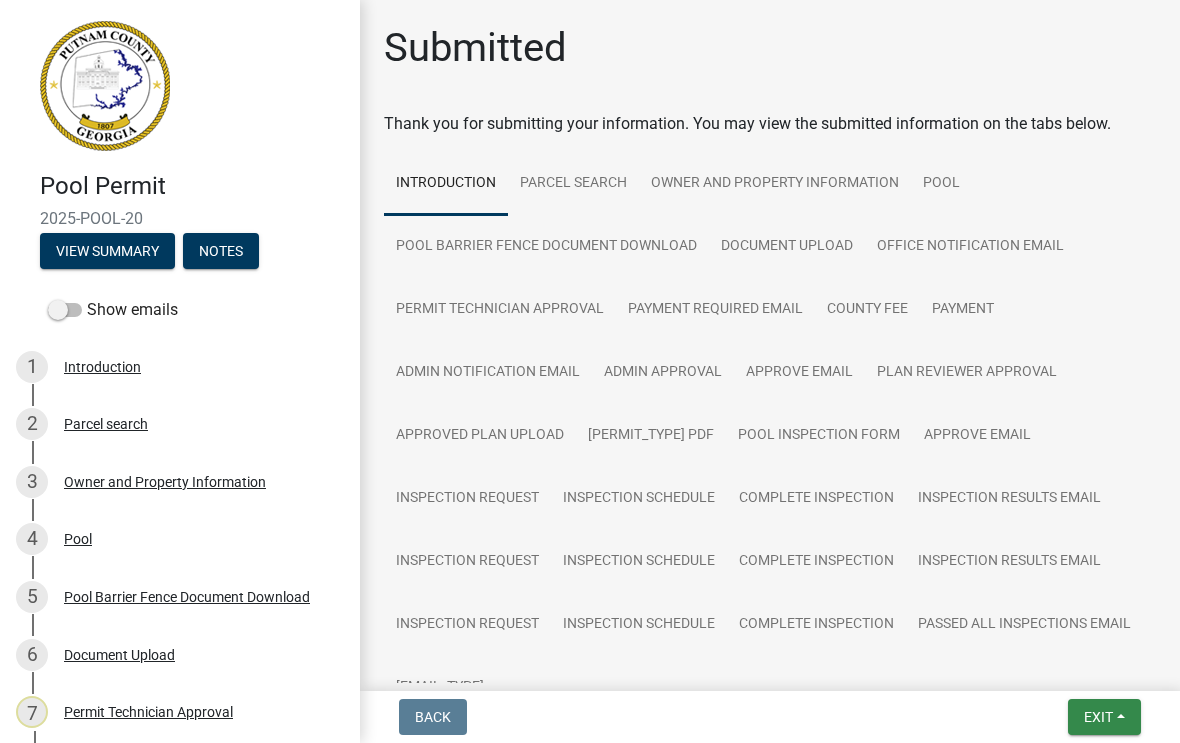click on "Exit" at bounding box center (1098, 717) 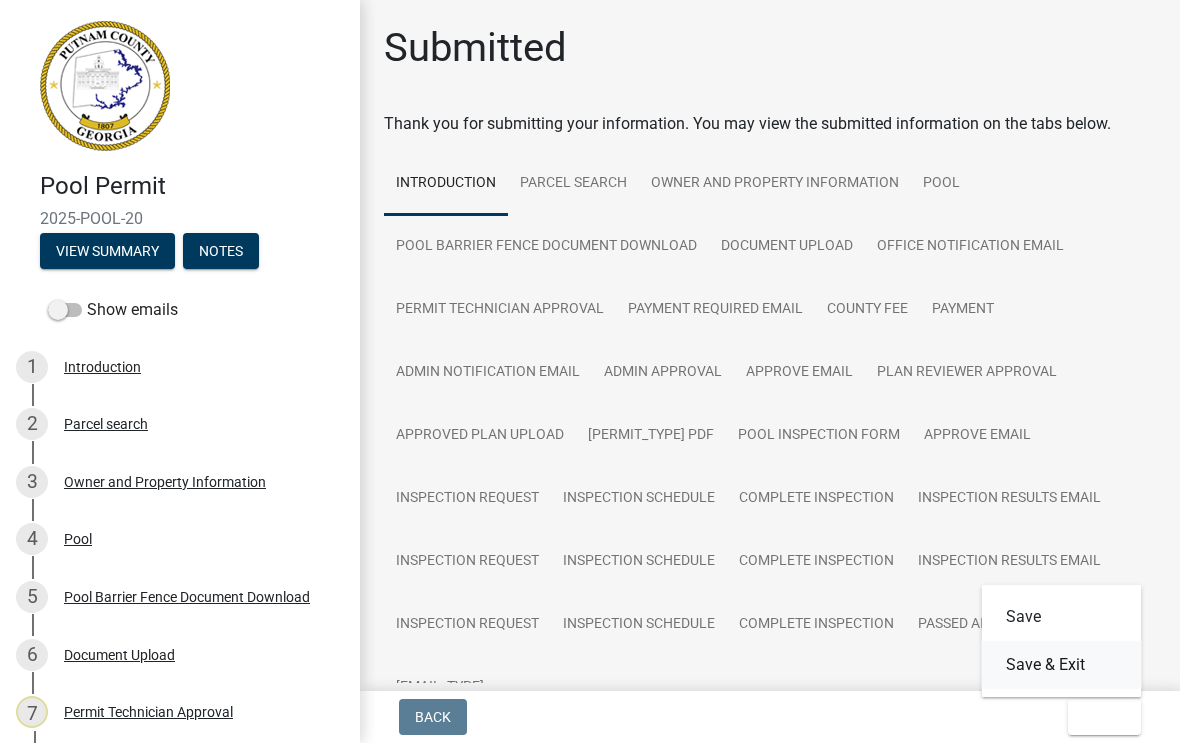 click on "Save & Exit" at bounding box center [1062, 665] 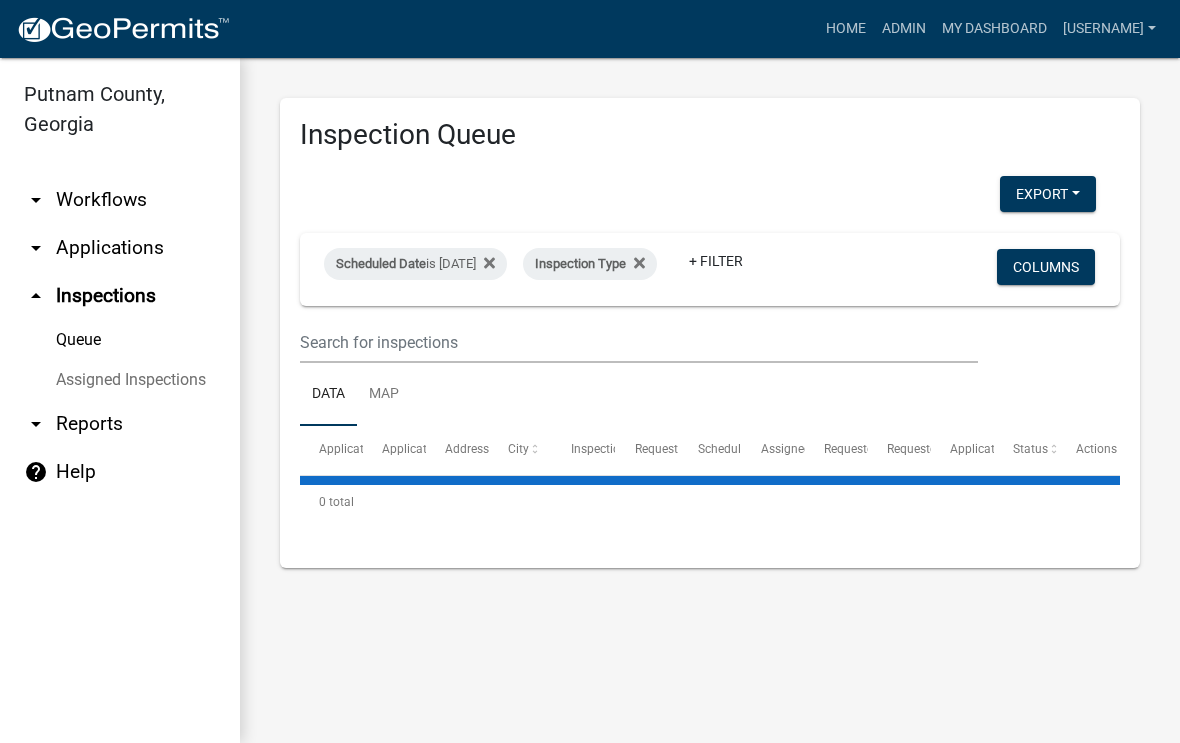 select on "1: 25" 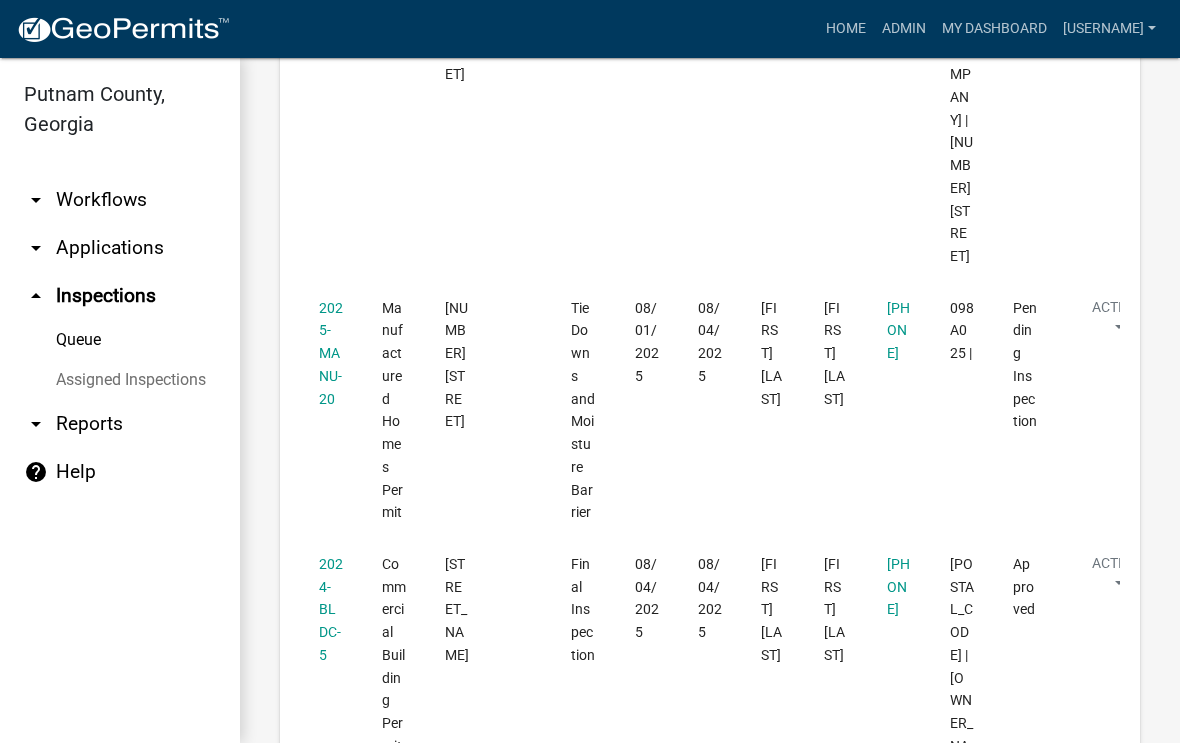 scroll, scrollTop: 1377, scrollLeft: 0, axis: vertical 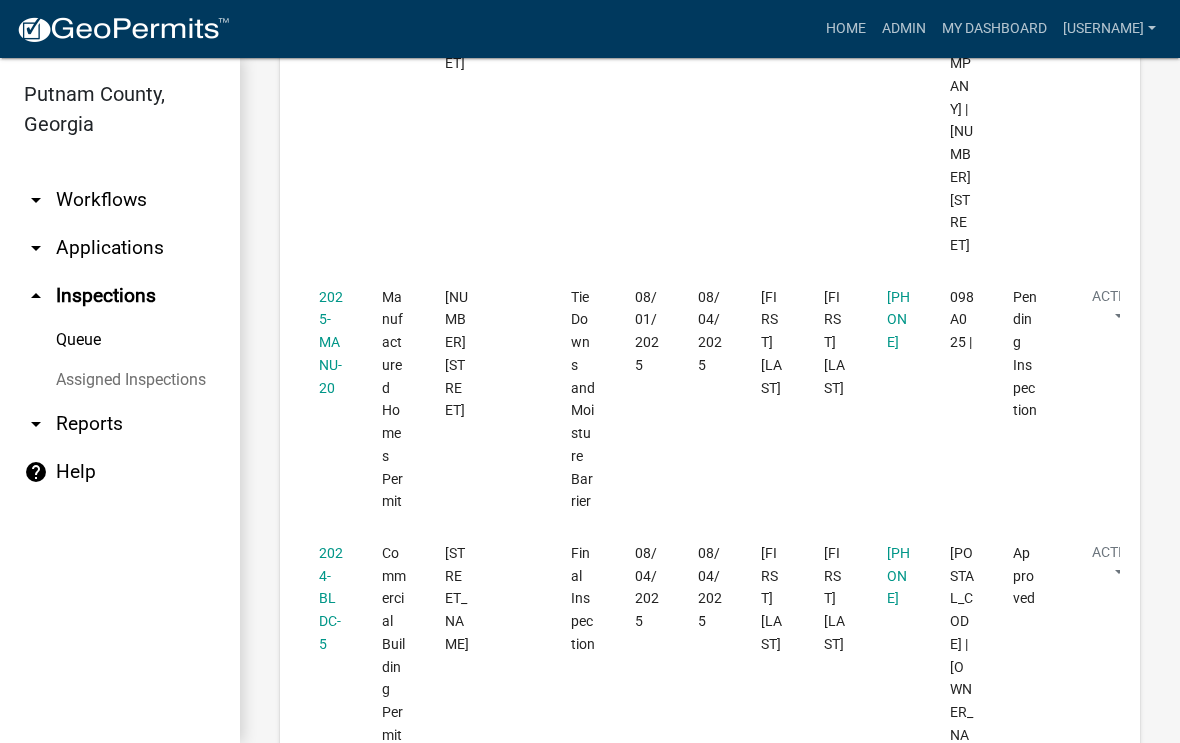 click on "2024-BLDC-5" 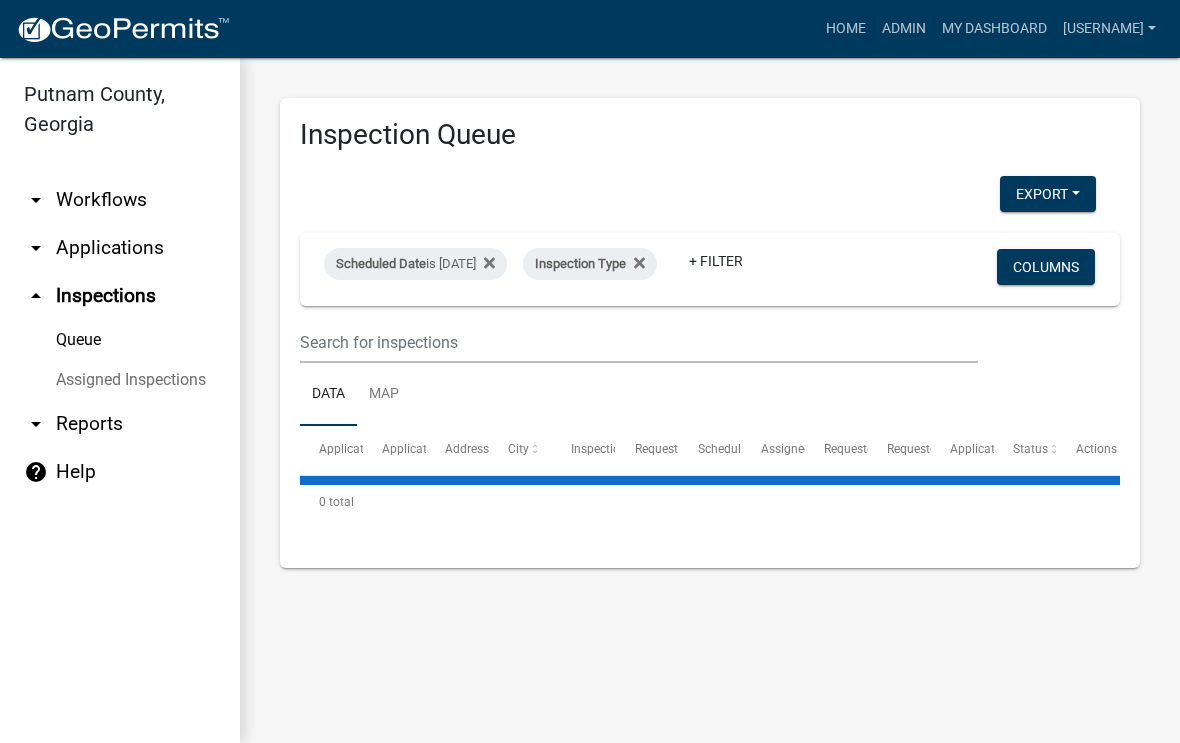 select on "1: 25" 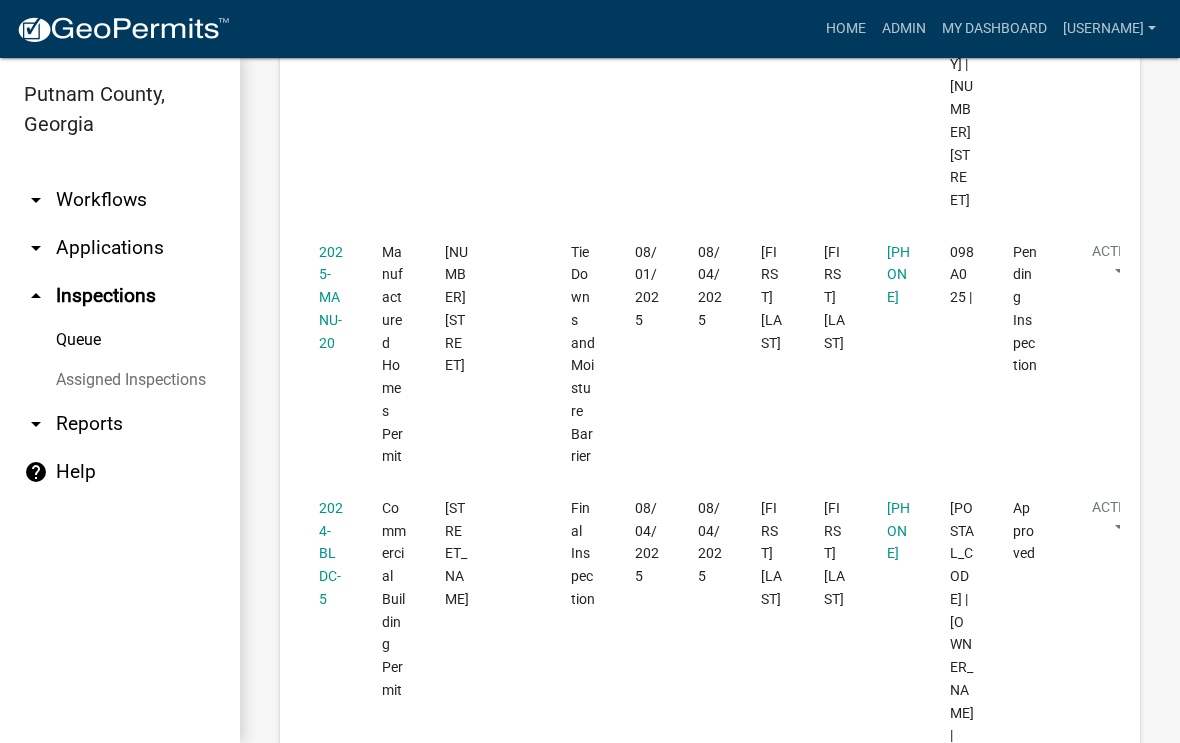 scroll, scrollTop: 1425, scrollLeft: 0, axis: vertical 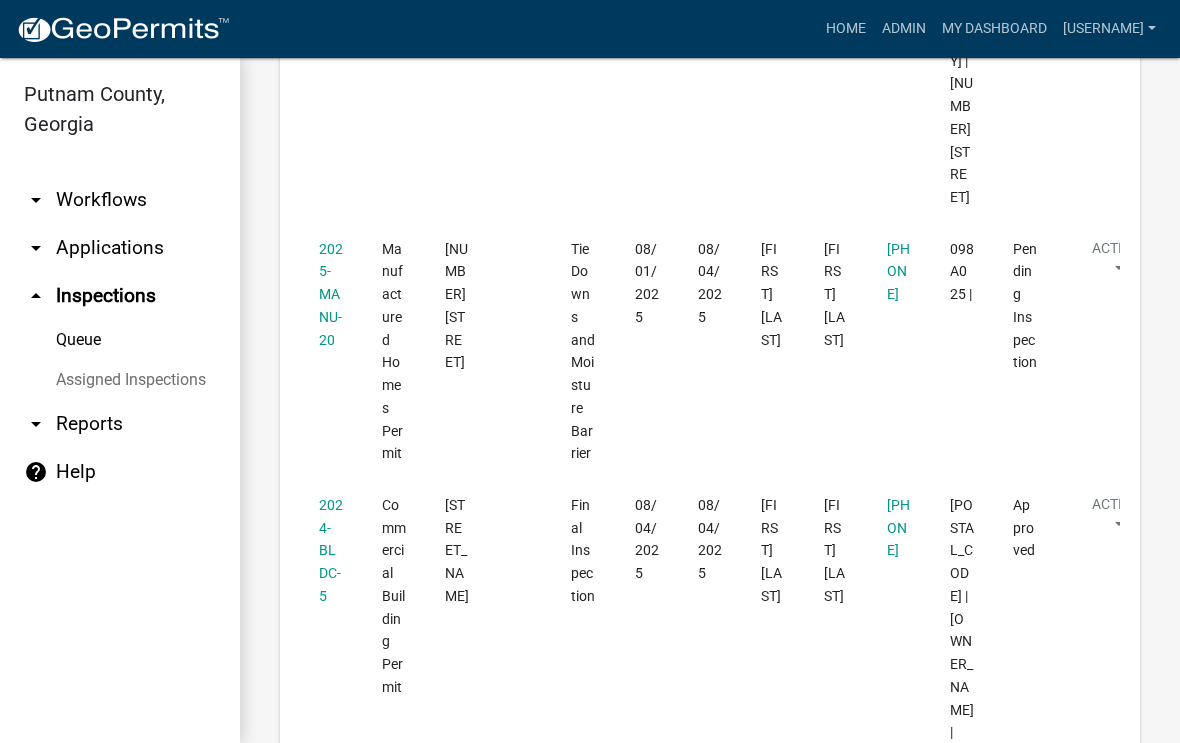 click on "Approved" 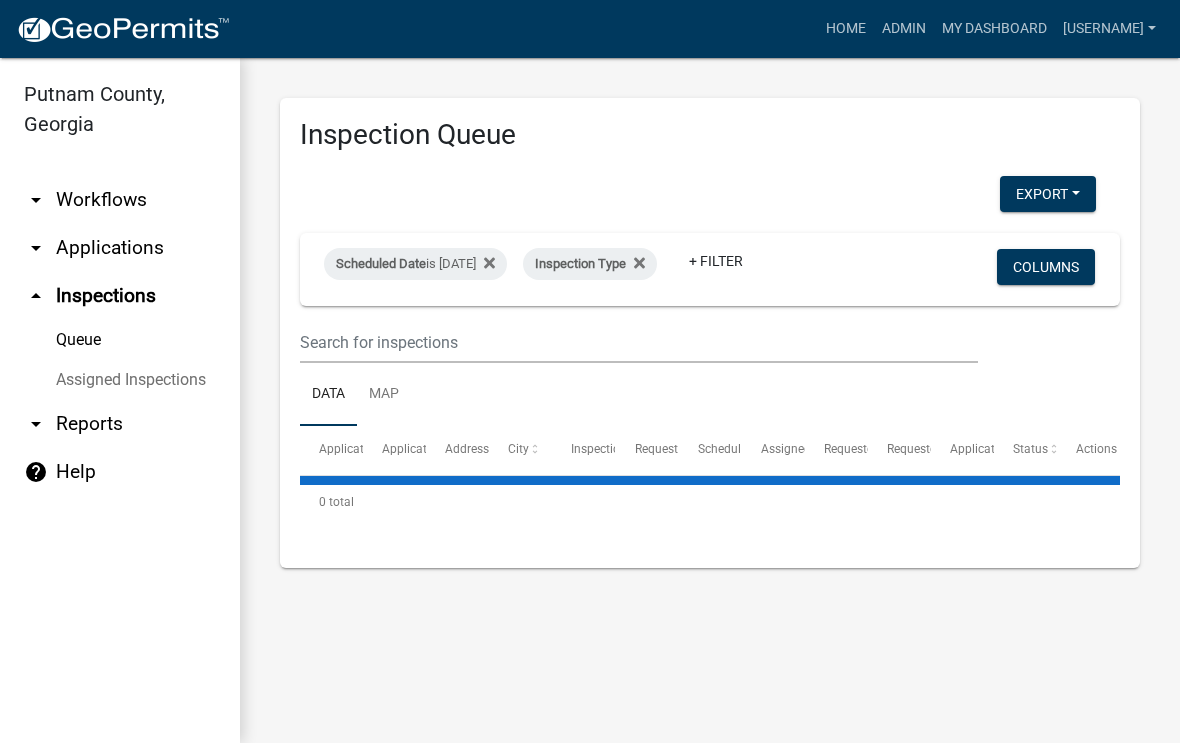 select on "1: 25" 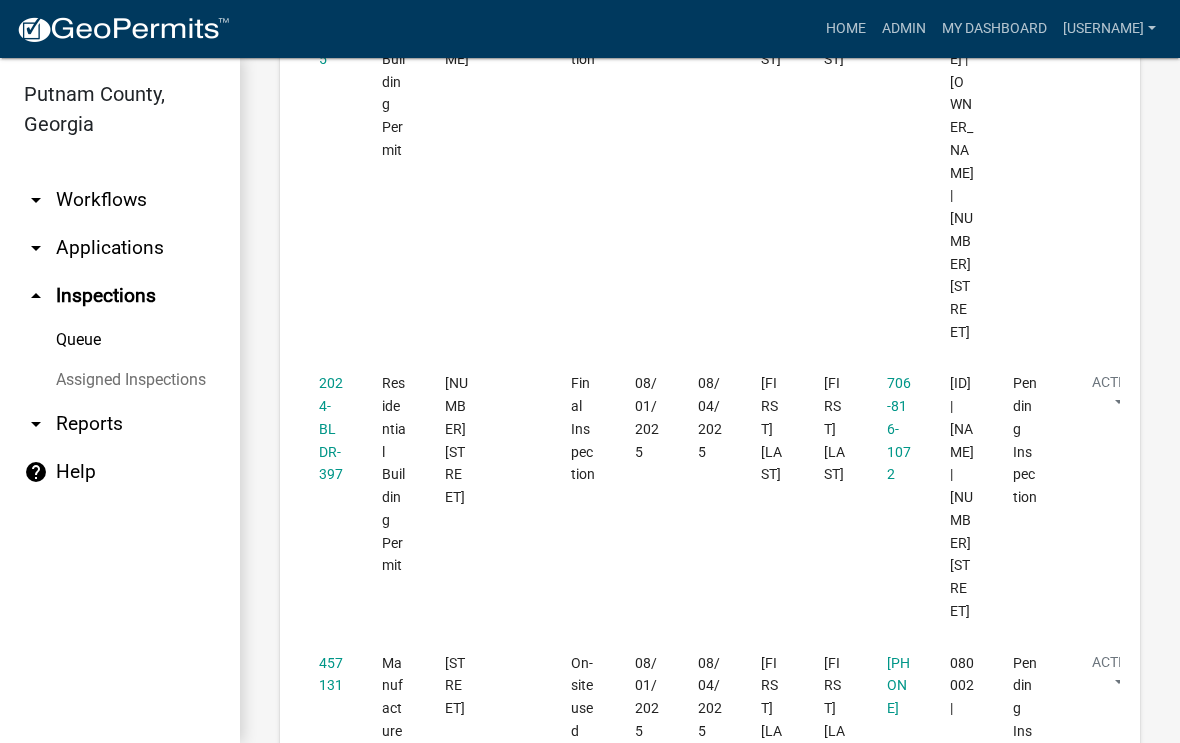 scroll, scrollTop: 1996, scrollLeft: 0, axis: vertical 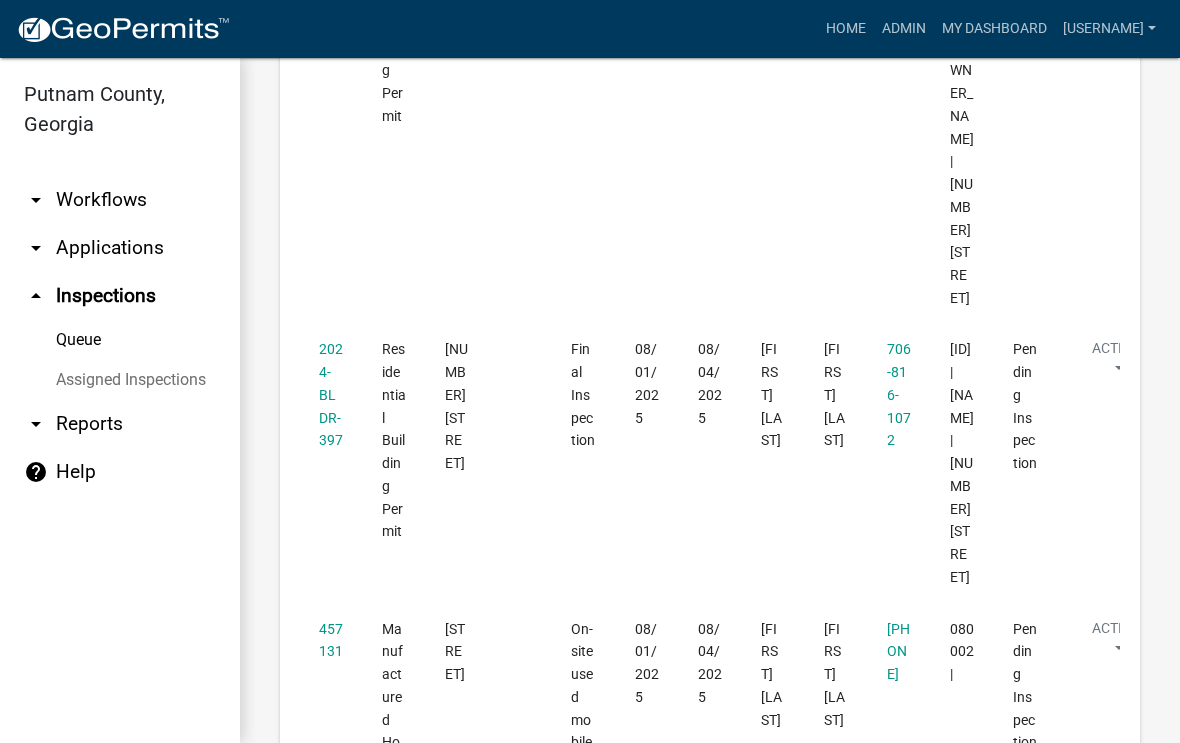 click on "2024-BLDR-397" 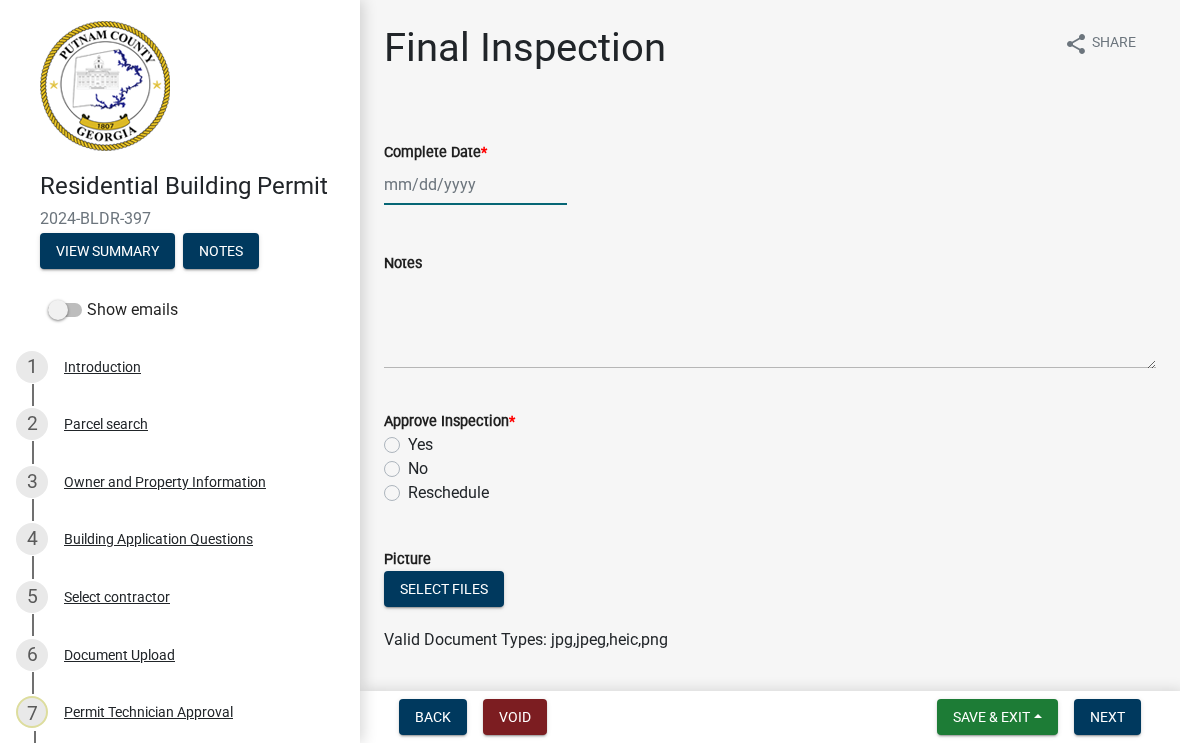 click 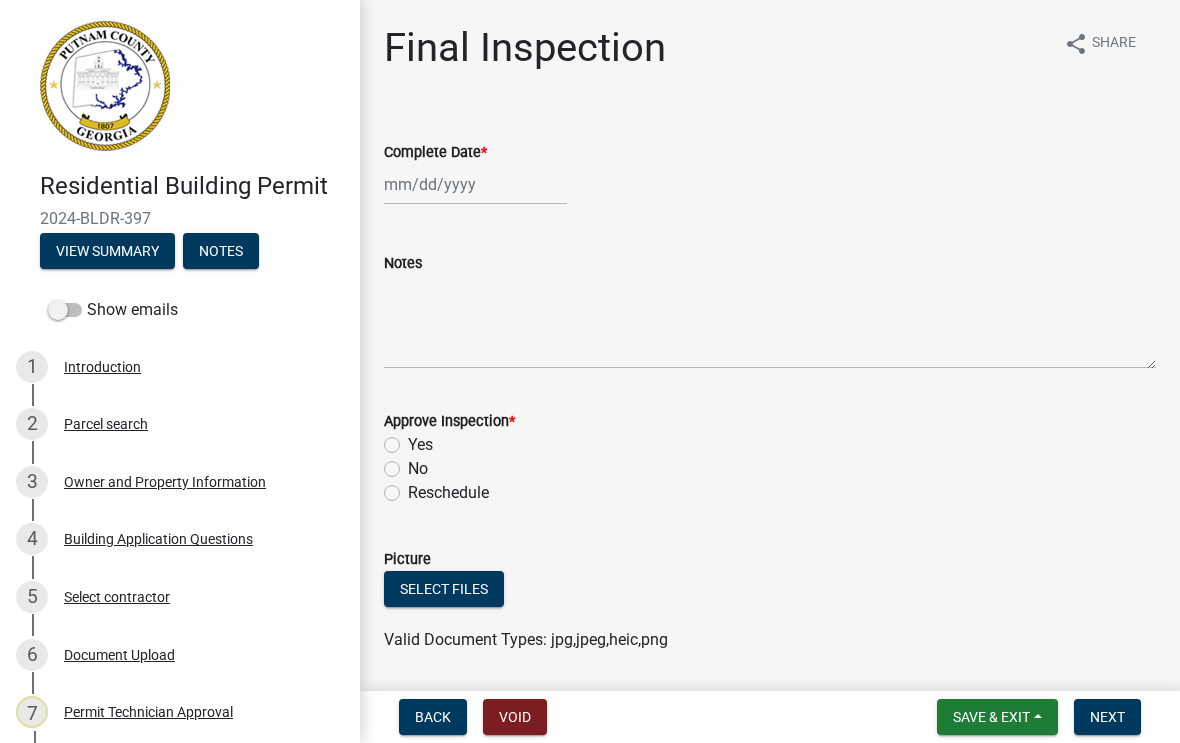 select on "8" 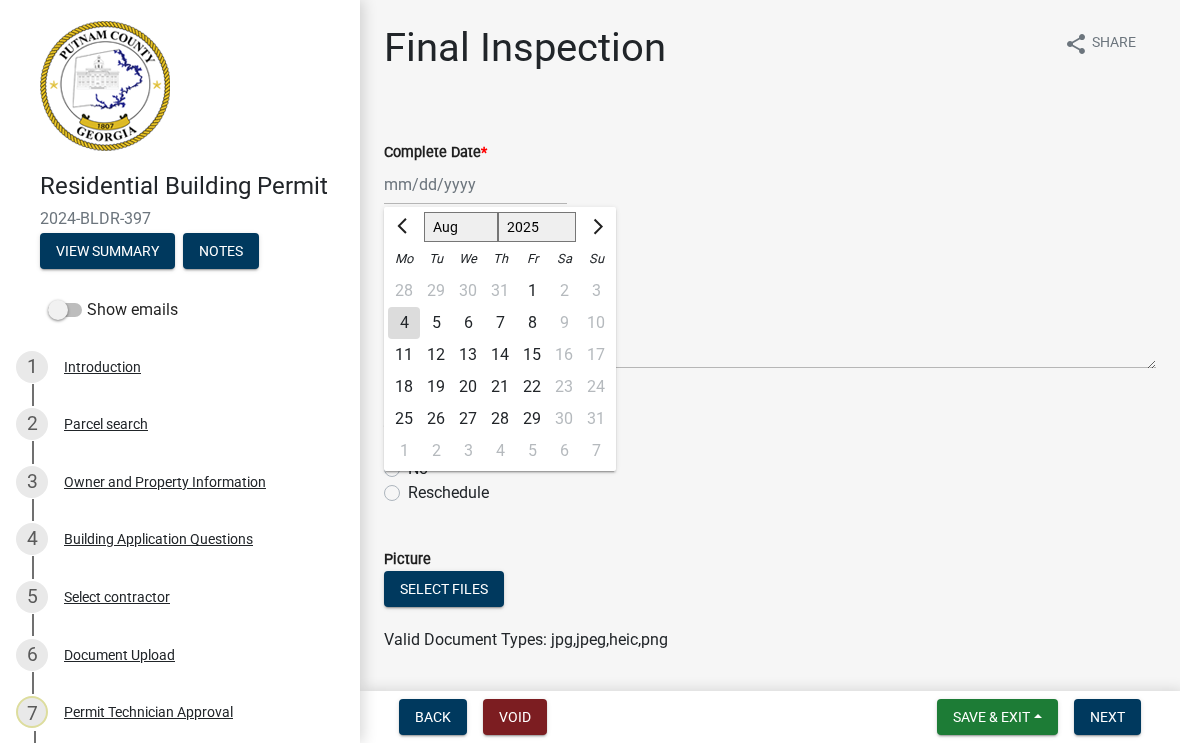click on "4" 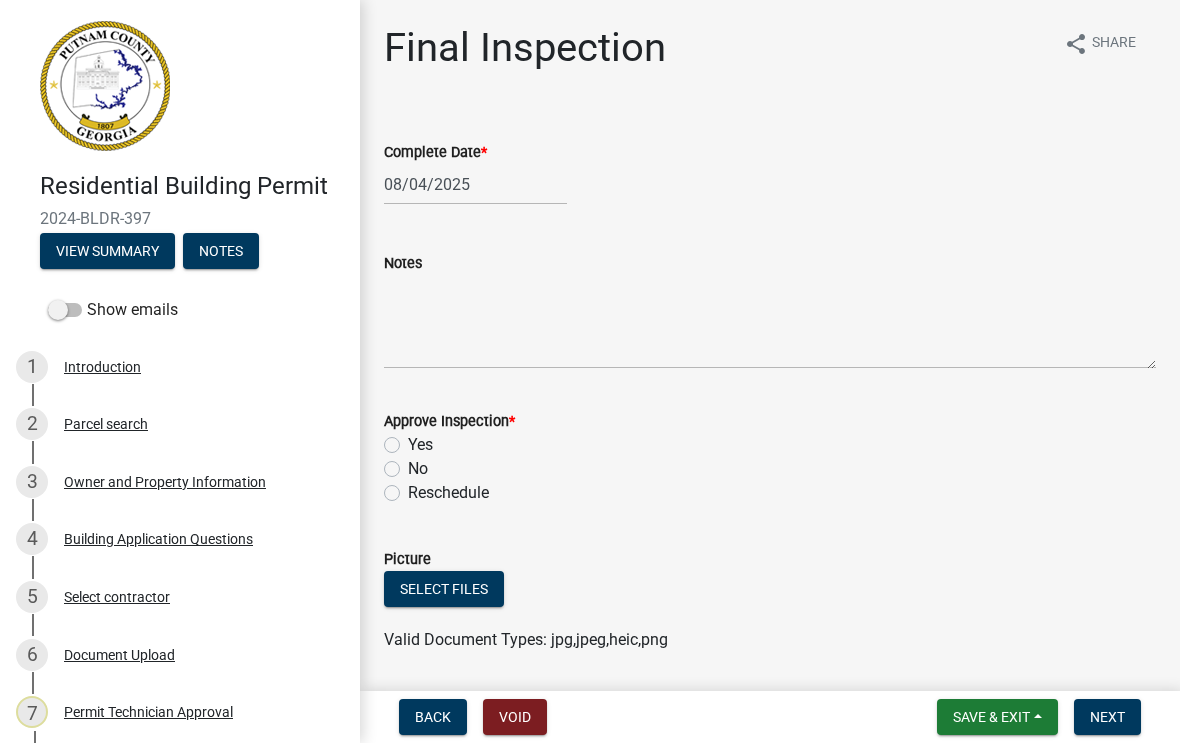 click on "No" 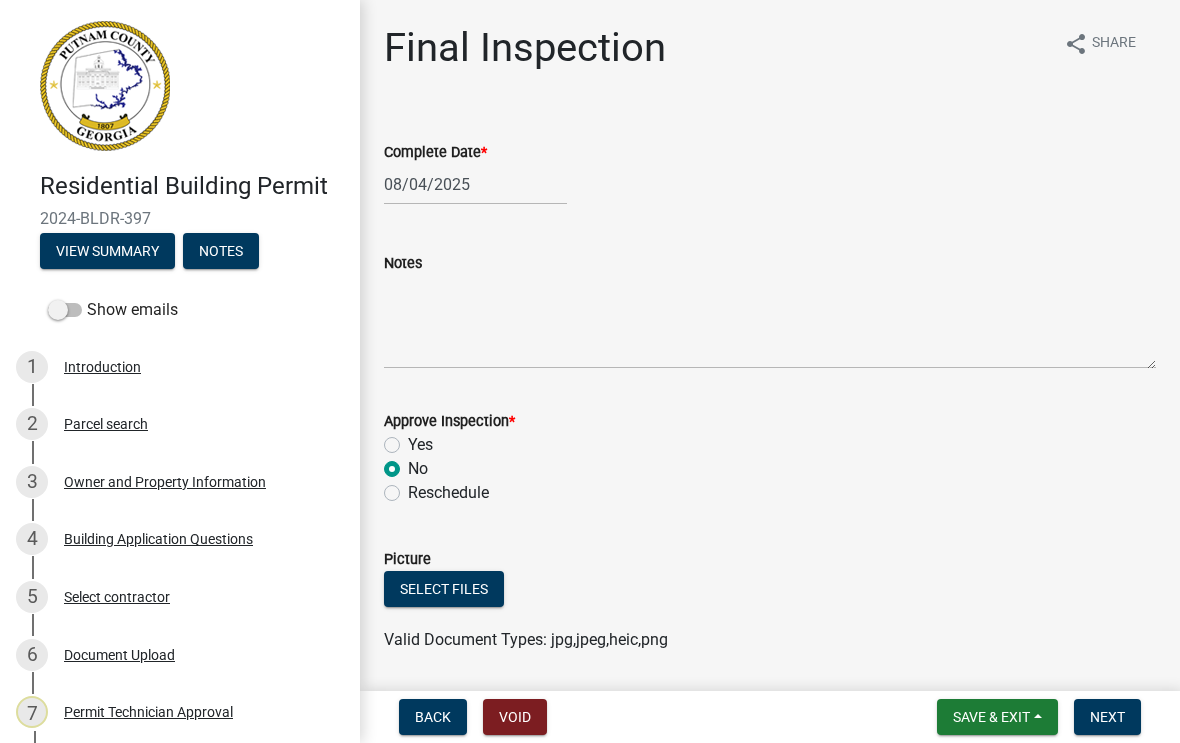 radio on "true" 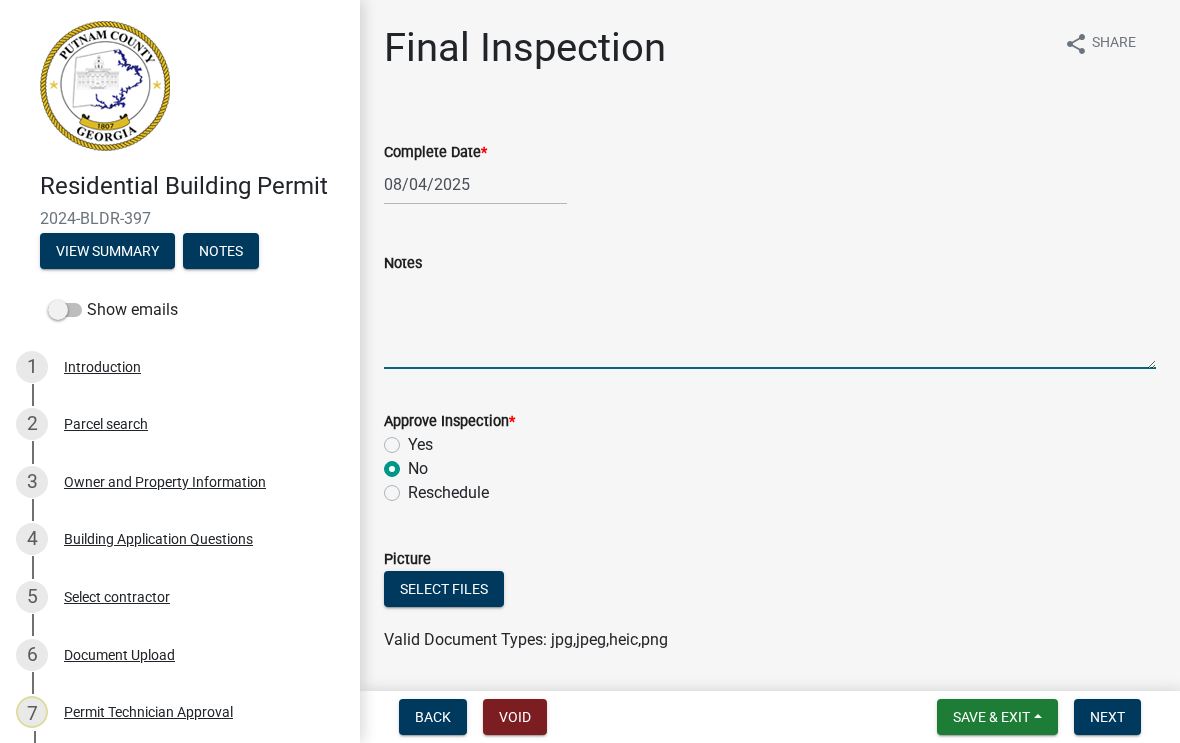 click on "Notes" at bounding box center [770, 322] 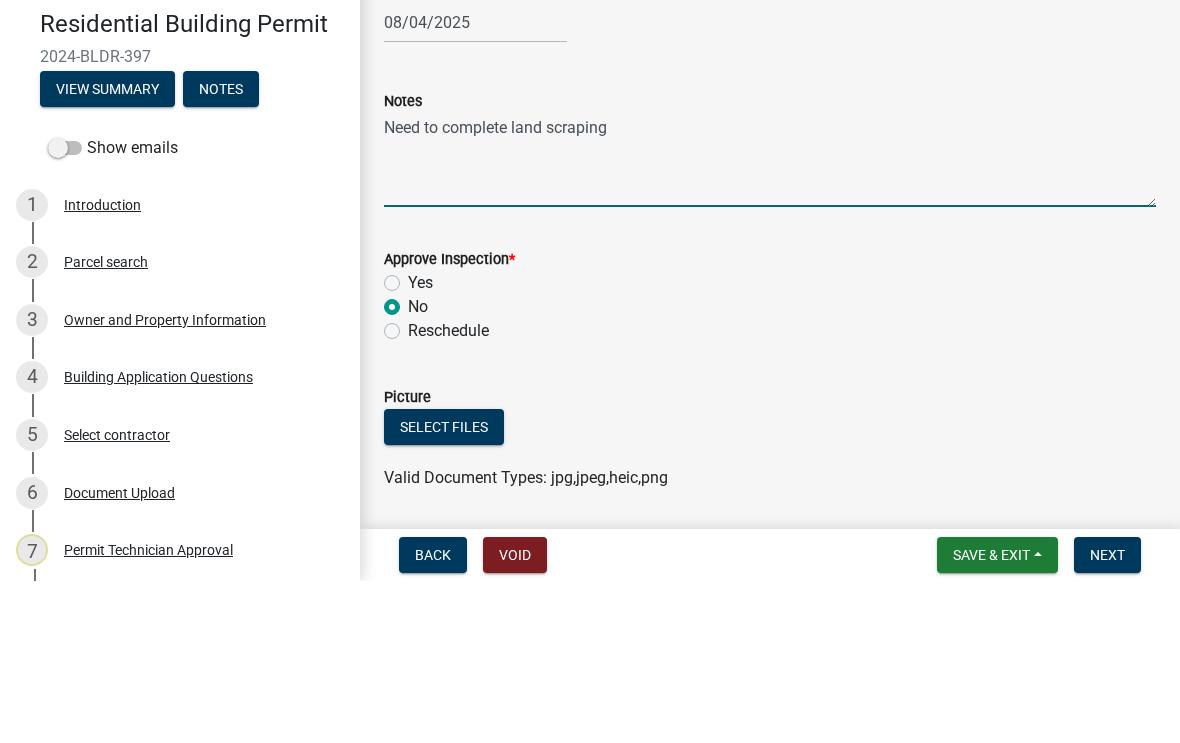 click on "Need to complete land scraping" at bounding box center (770, 322) 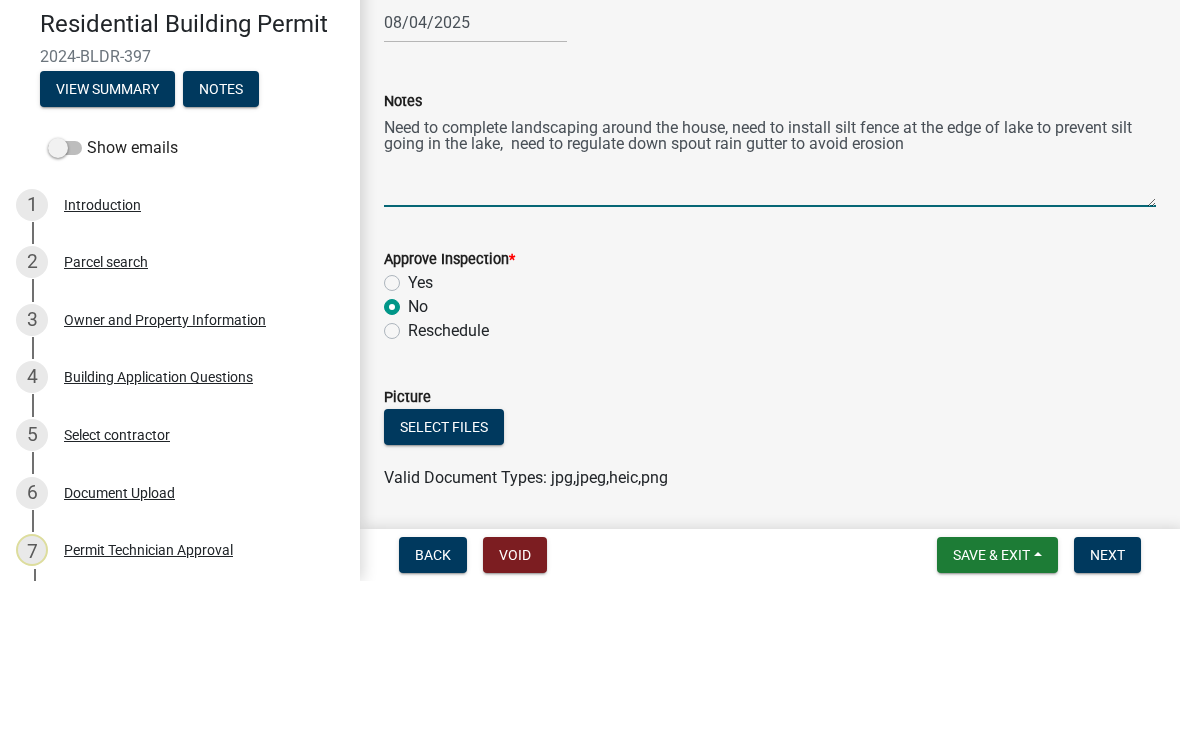 type on "Need to complete landscaping around the house, need to install silt fence at the edge of lake to prevent silt going in the lake,  need to regulate down spout rain gutter to avoid erosion" 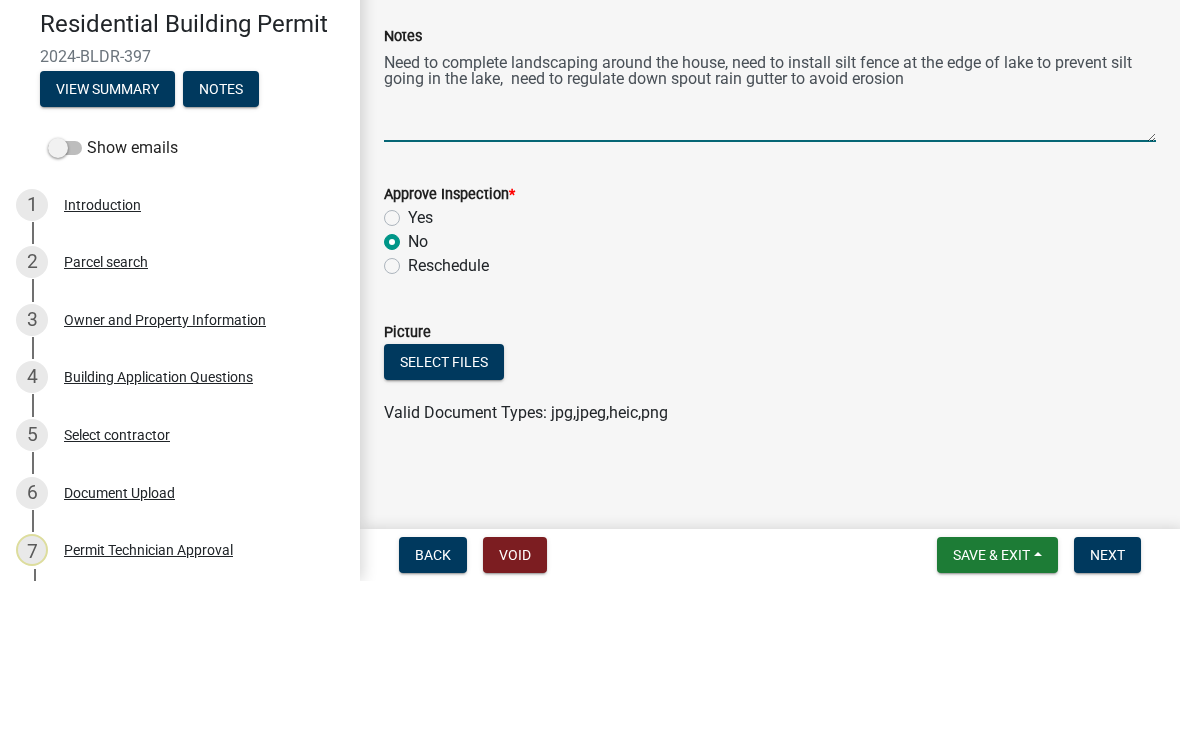 scroll, scrollTop: 65, scrollLeft: 0, axis: vertical 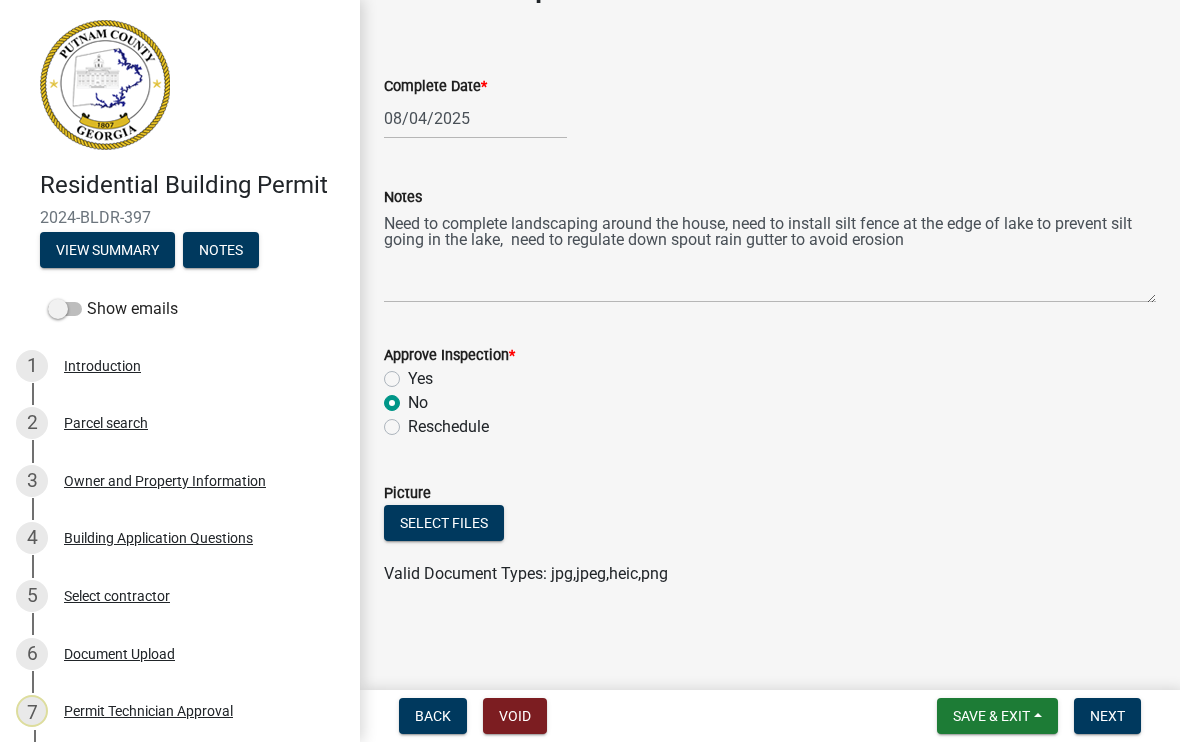 click on "Next" at bounding box center (1107, 717) 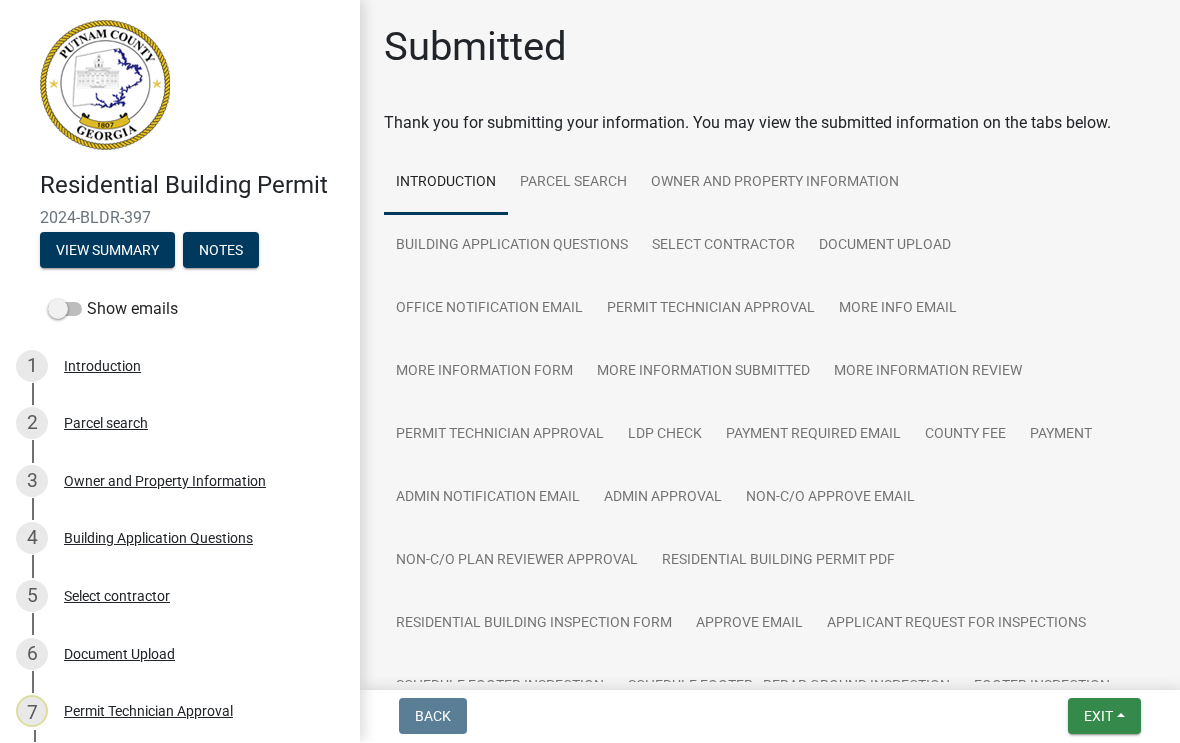 click on "Exit" at bounding box center (1098, 717) 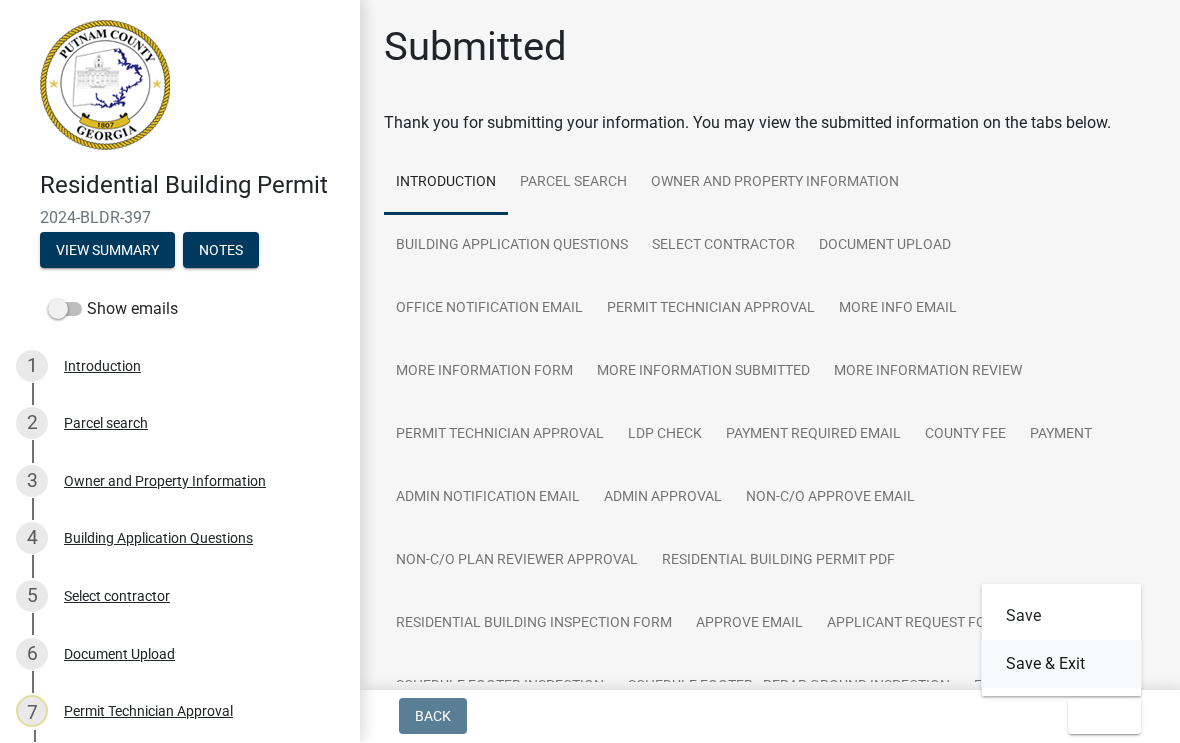 click on "Save & Exit" at bounding box center [1062, 665] 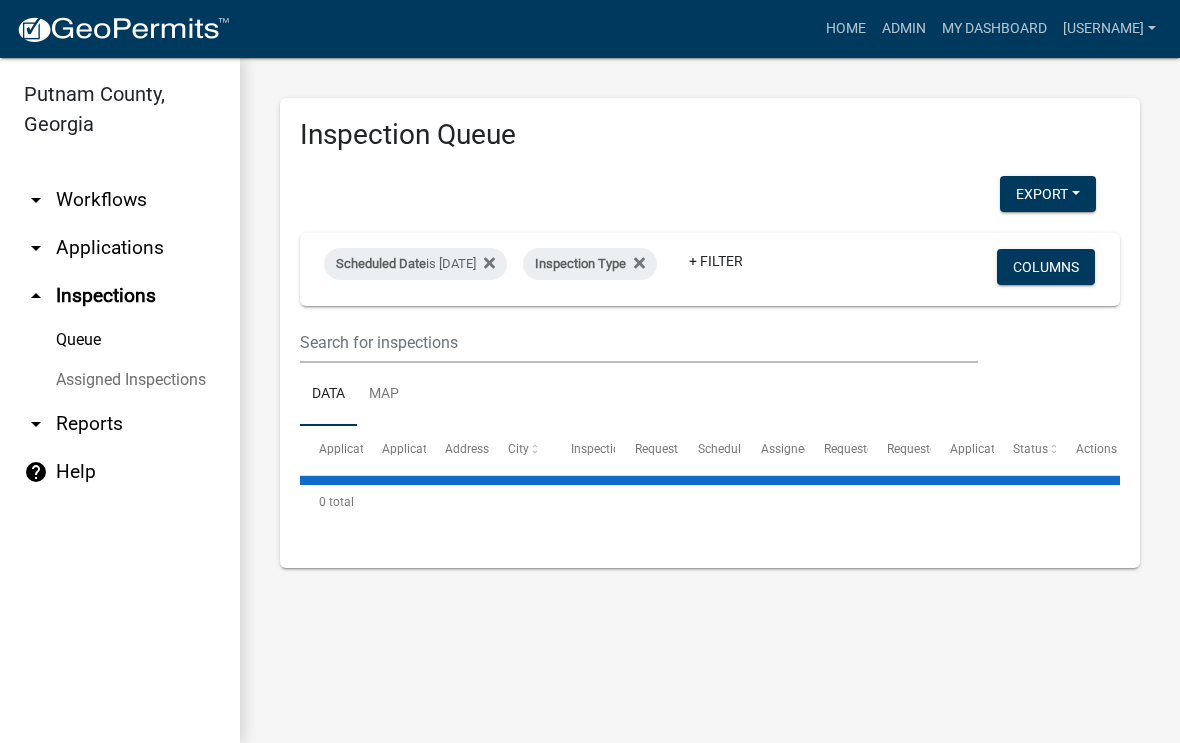 select on "1: 25" 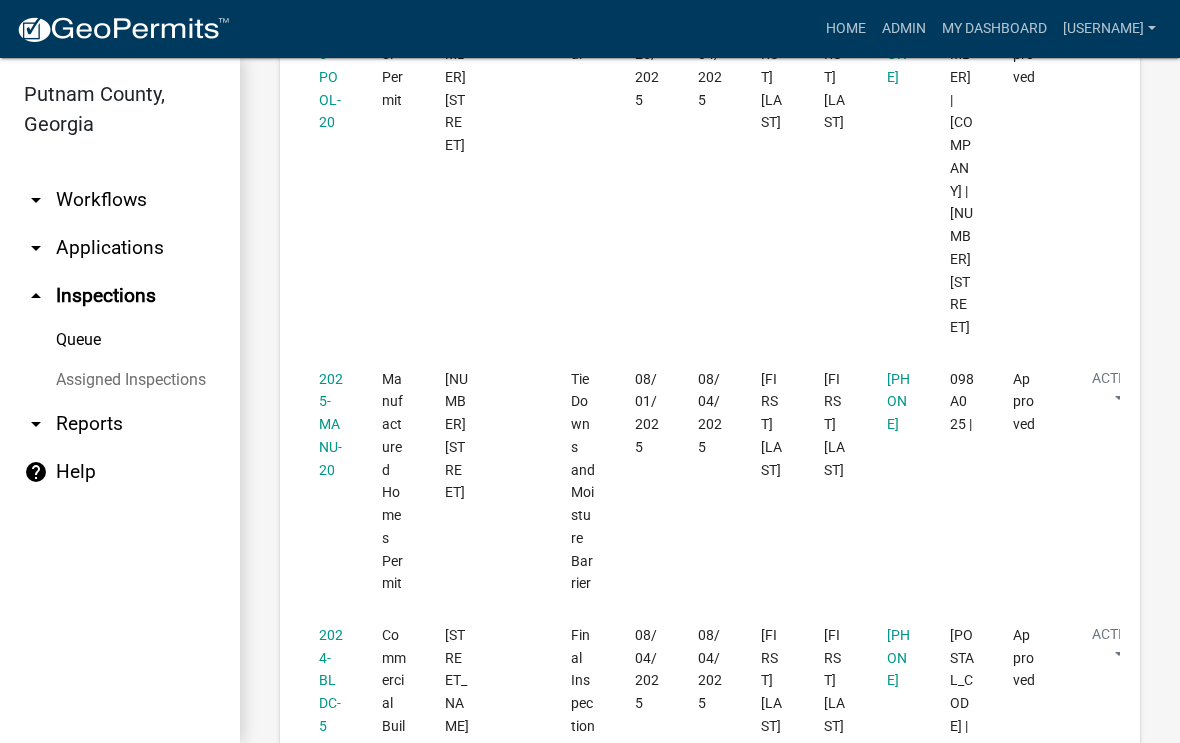 scroll, scrollTop: 1340, scrollLeft: 0, axis: vertical 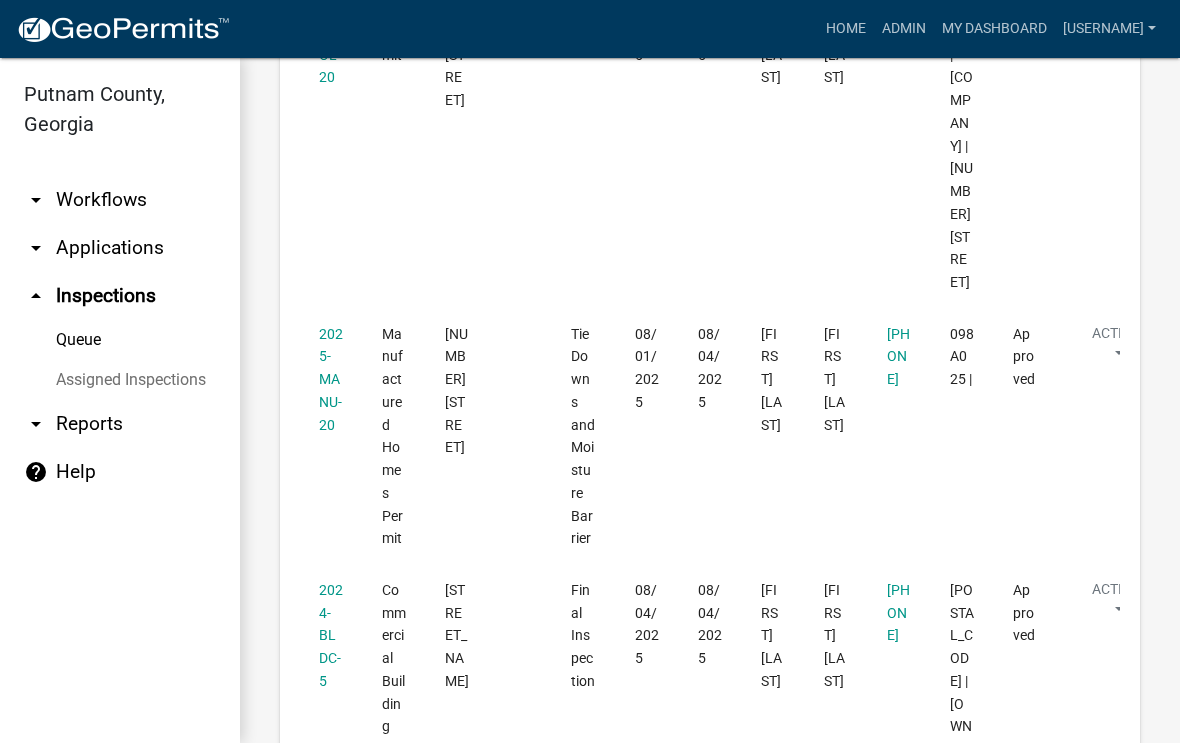 click on "2024-BLDC-5" 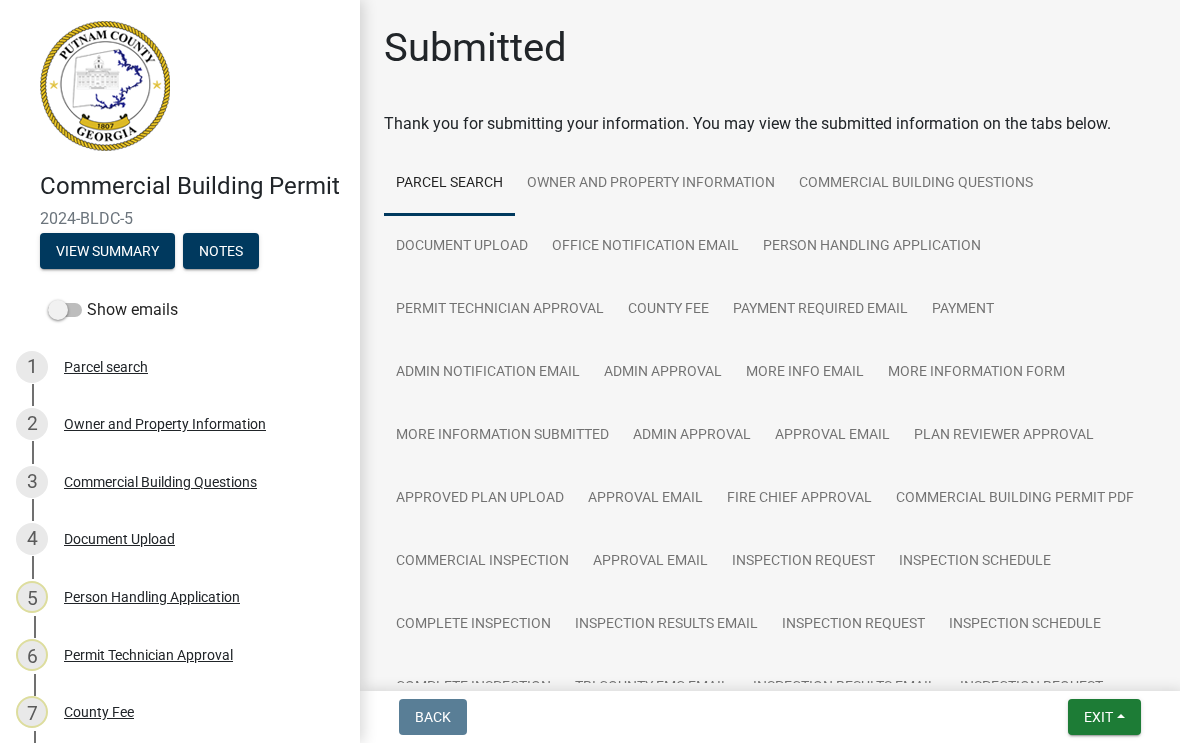 scroll, scrollTop: 0, scrollLeft: 0, axis: both 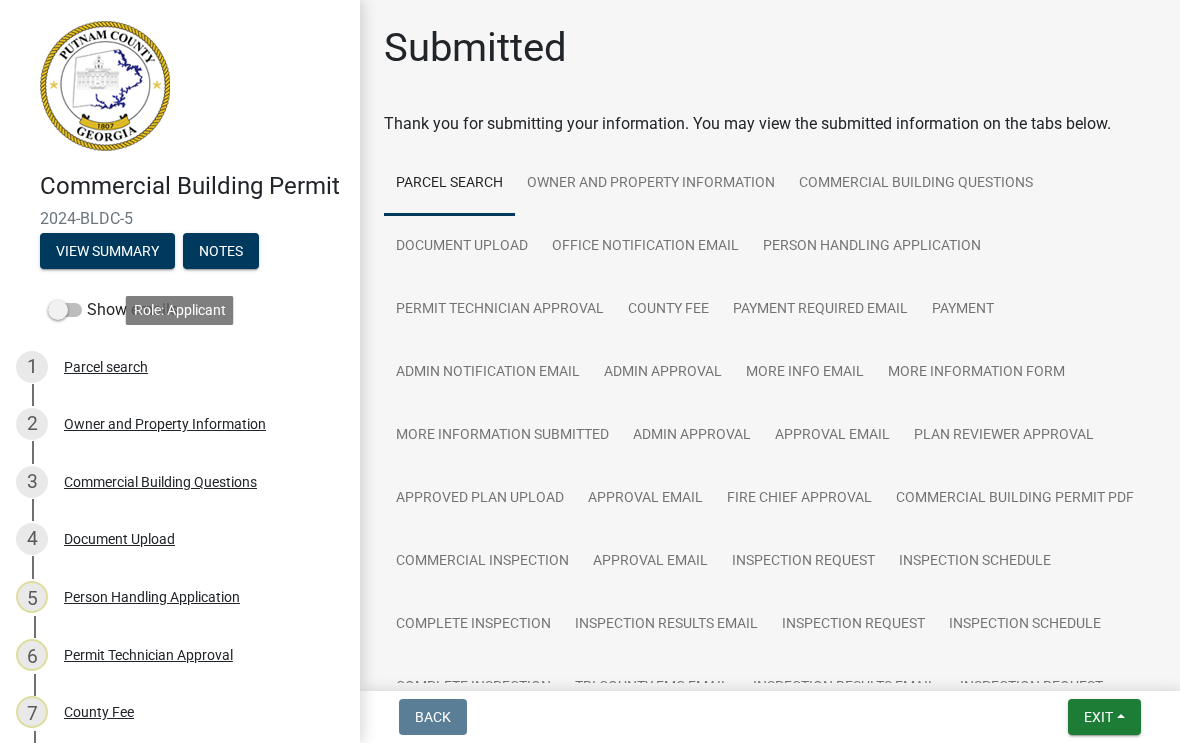 click on "Parcel search" at bounding box center (106, 367) 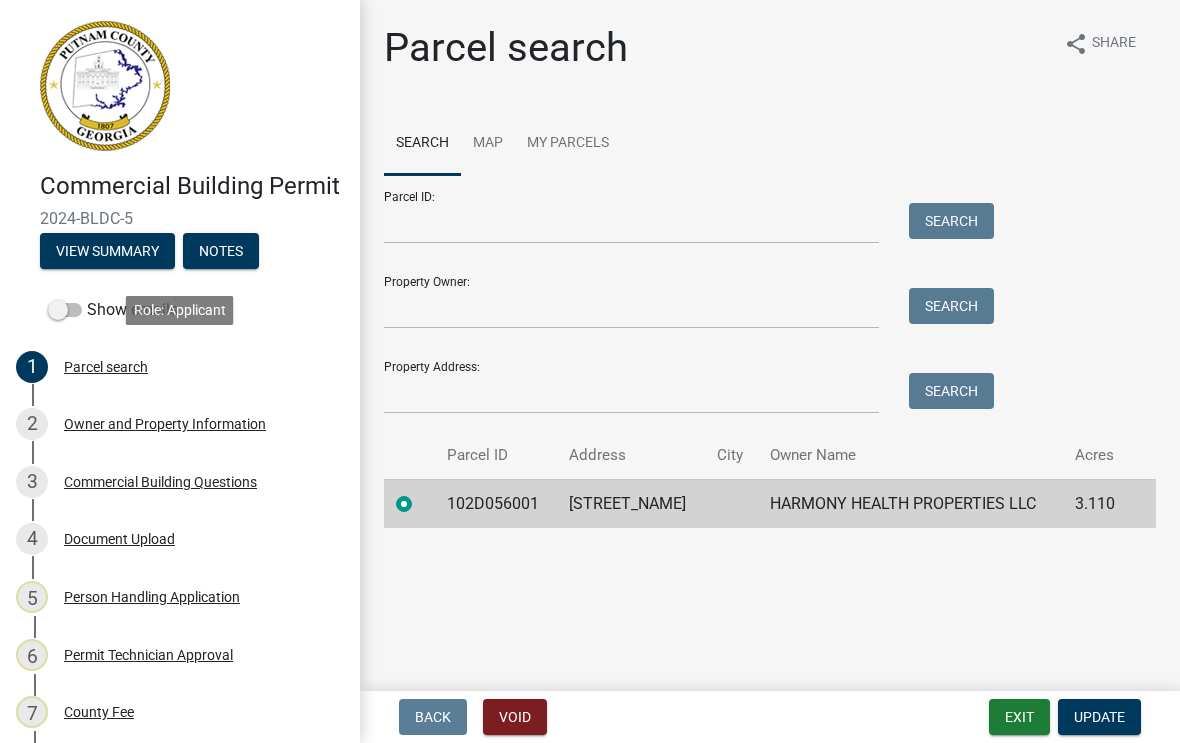 click at bounding box center (65, 310) 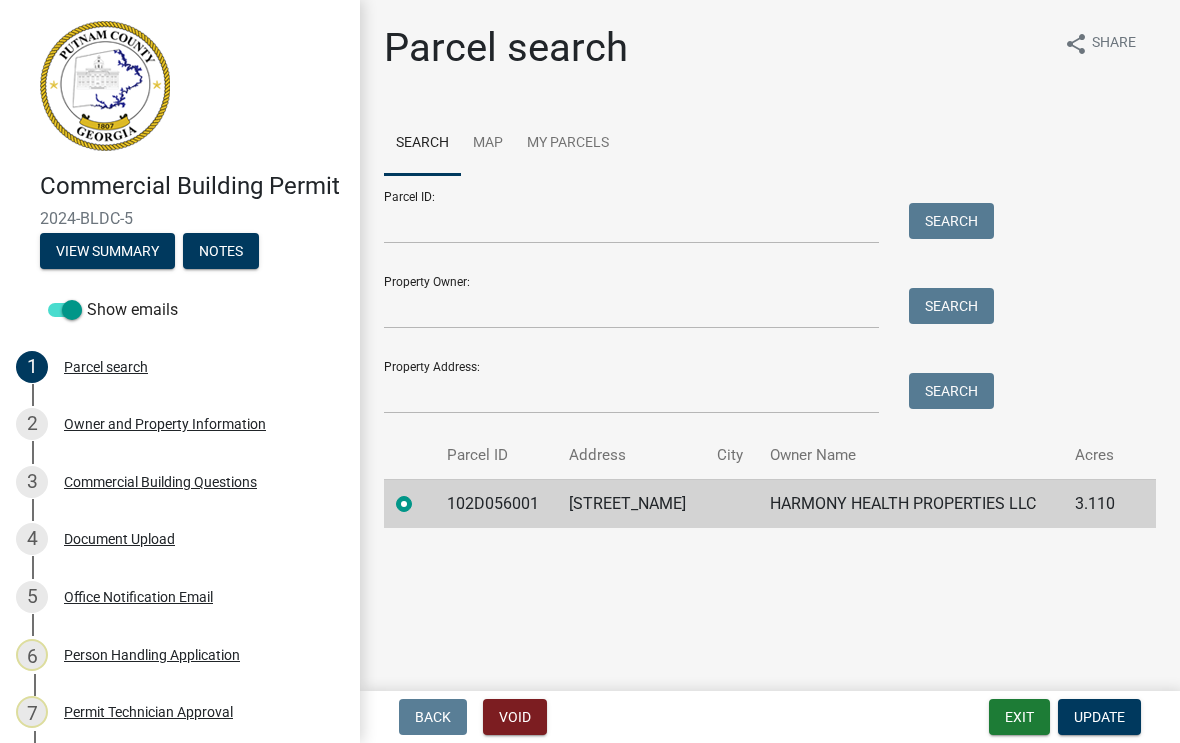 click on "Parcel search share Share Search Map My Parcels Parcel ID: Search Property Owner: Search Property Address: Search Parcel ID Address City Owner Name Acres [PARCEL_ID] [STREET] [CITY] [OWNER_NAME] [ACRES]" 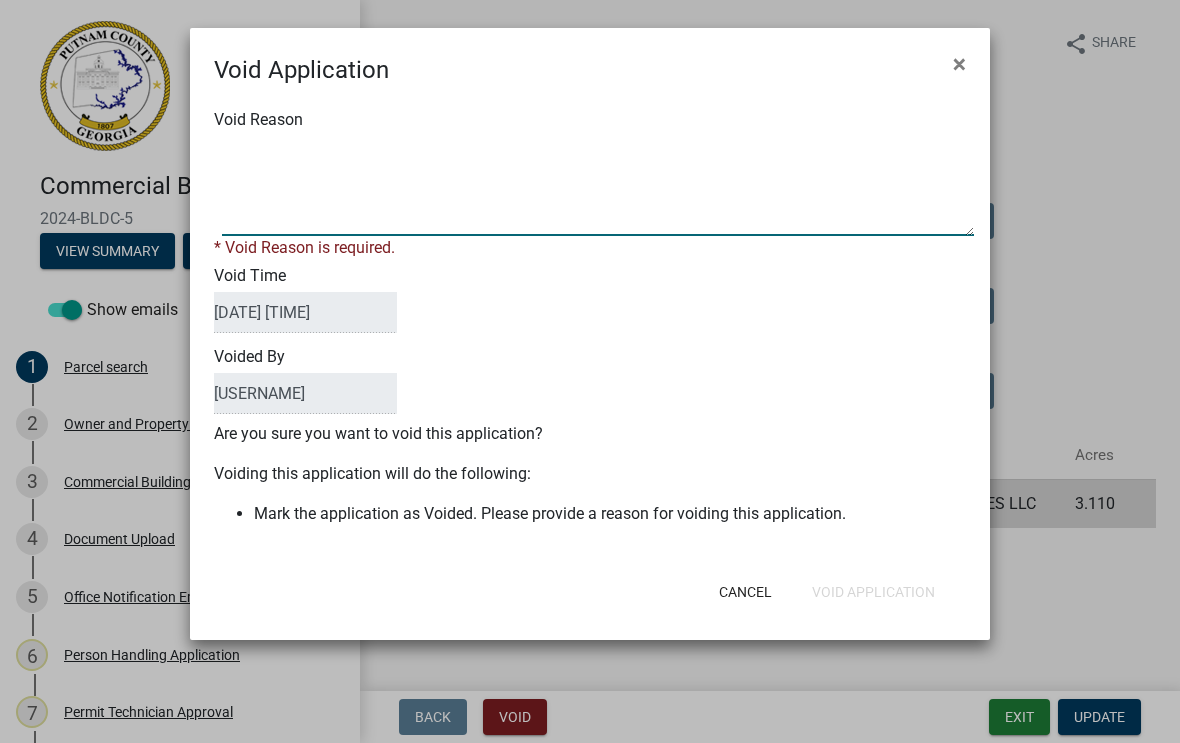 click on "Void Reason" at bounding box center [598, 186] 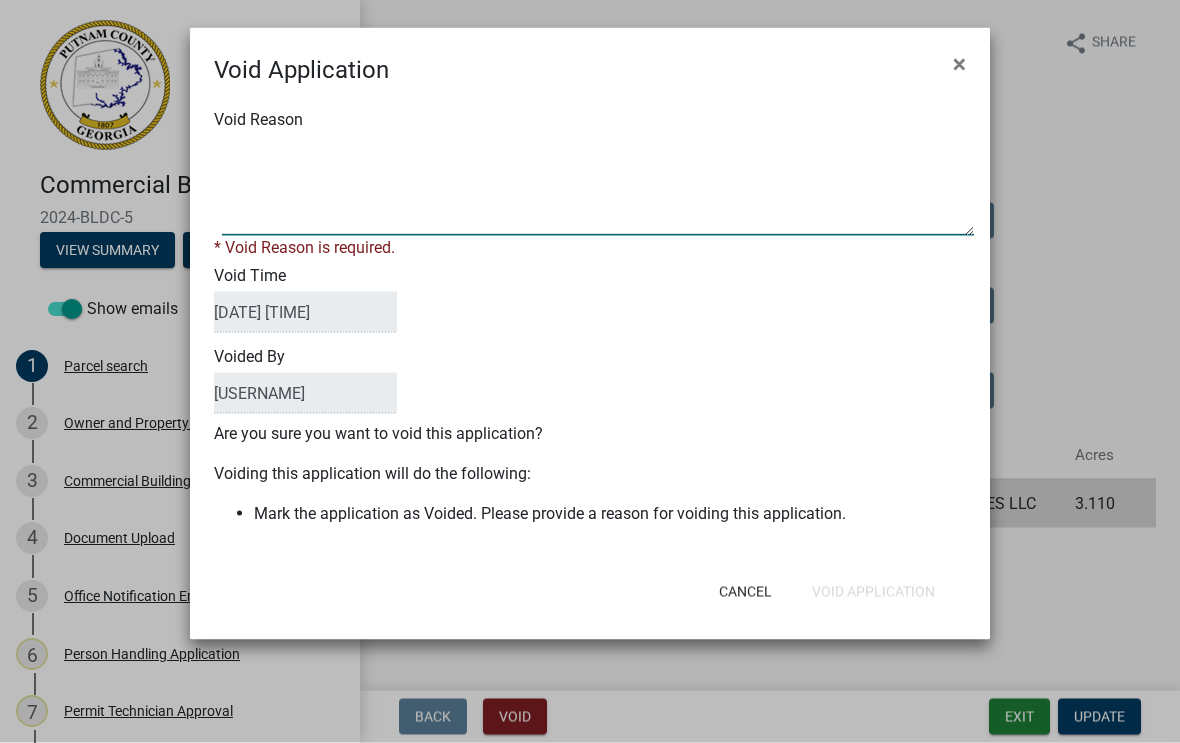 click on "Void Application × Void Reason * Void Reason is required. Void Time [DATE] [TIME] Voided By [INITIALS] Are you sure you want to void this application? Voiding this application will do the following: Mark the application as Voided. Please provide a reason for voiding this application. Cancel Void Application" 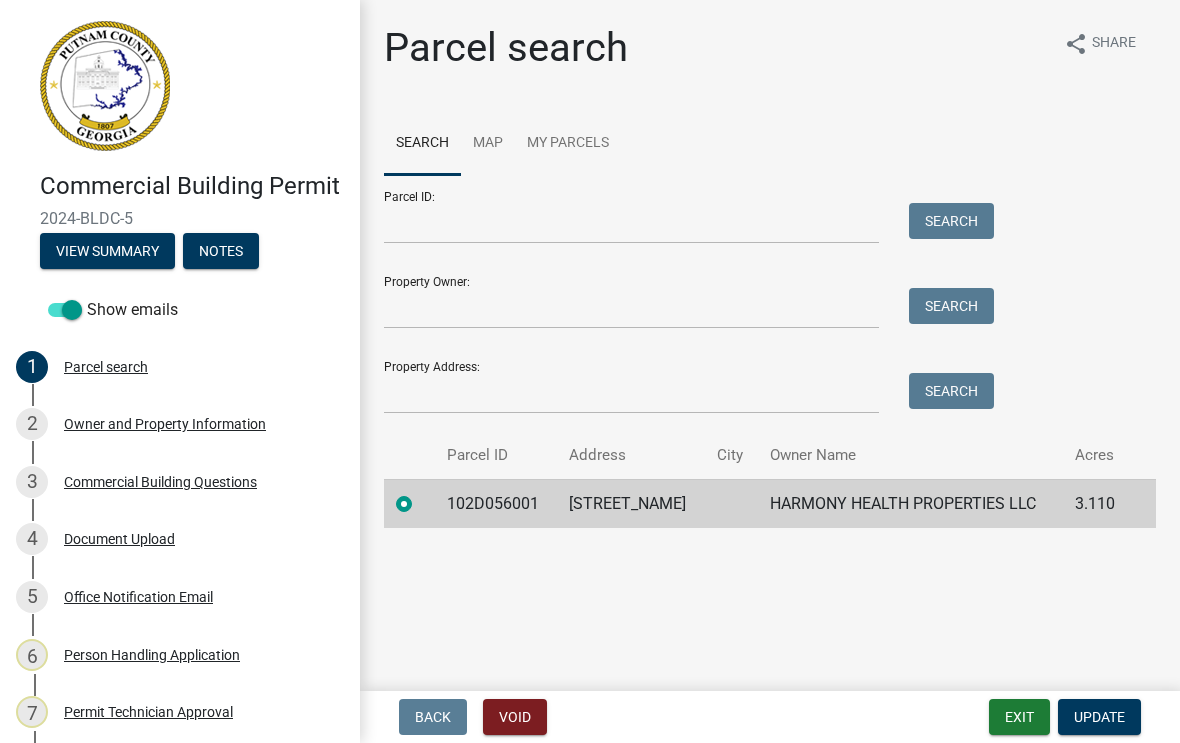 click on "Void" at bounding box center (515, 717) 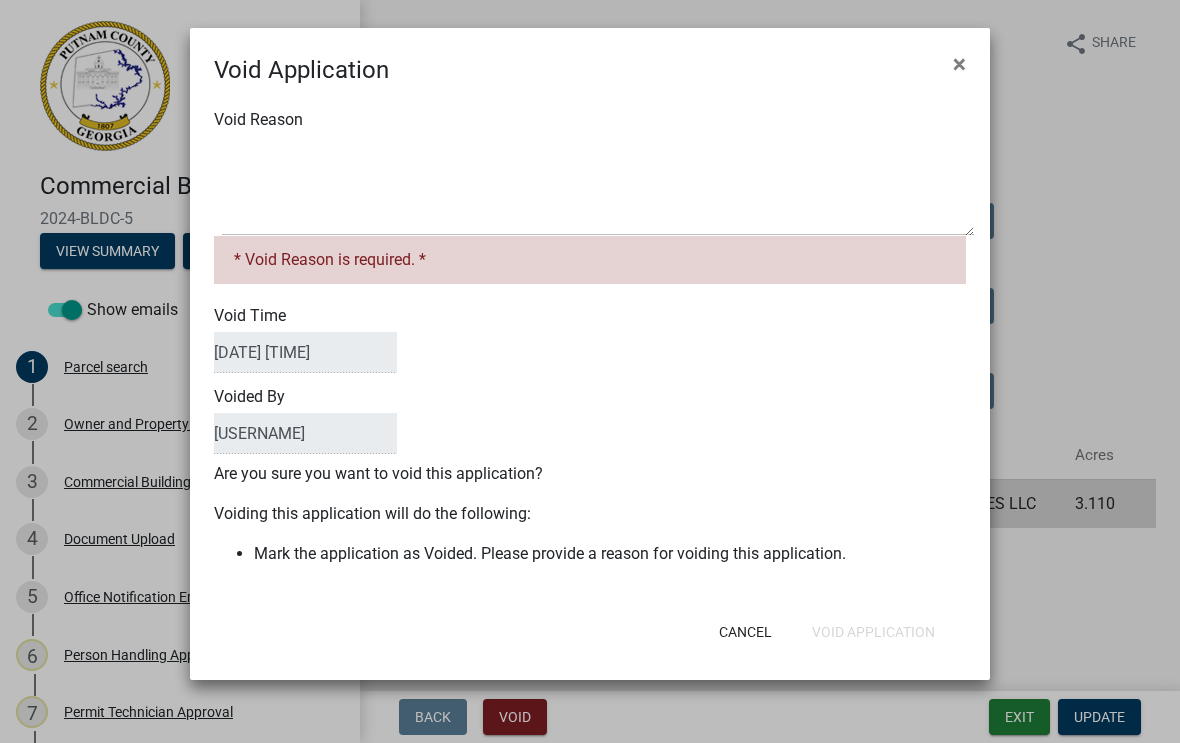 click on "×" 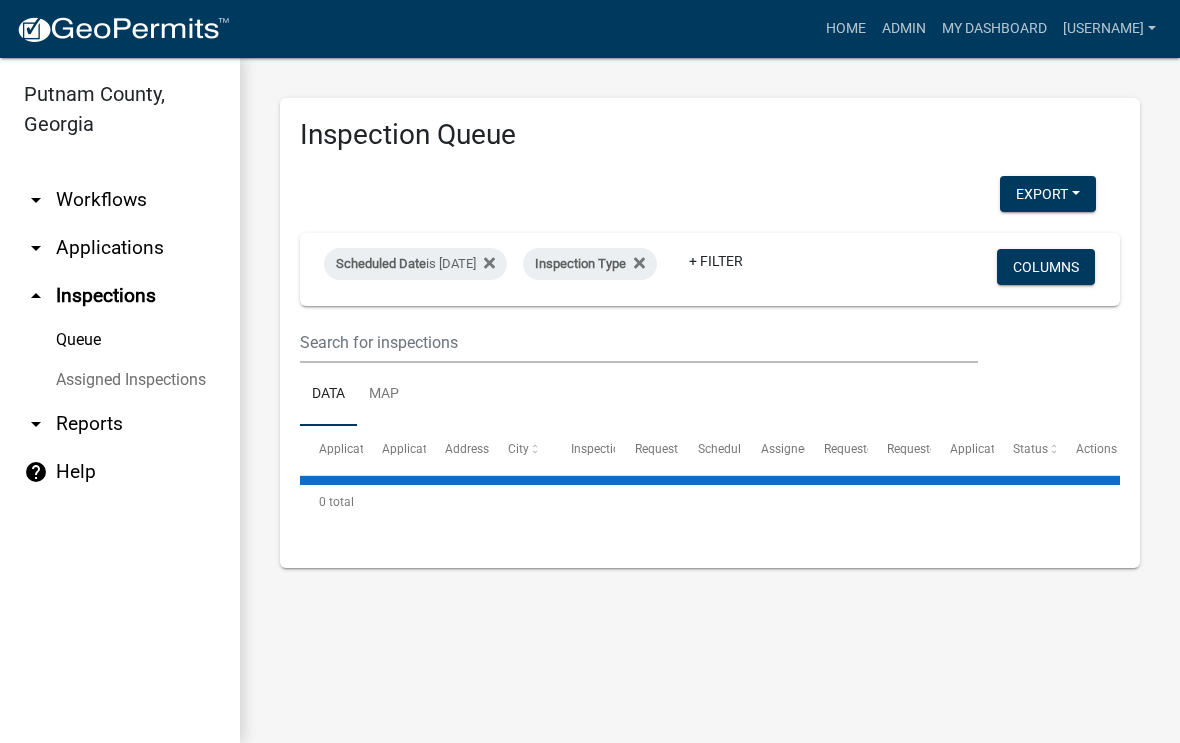 select on "1: 25" 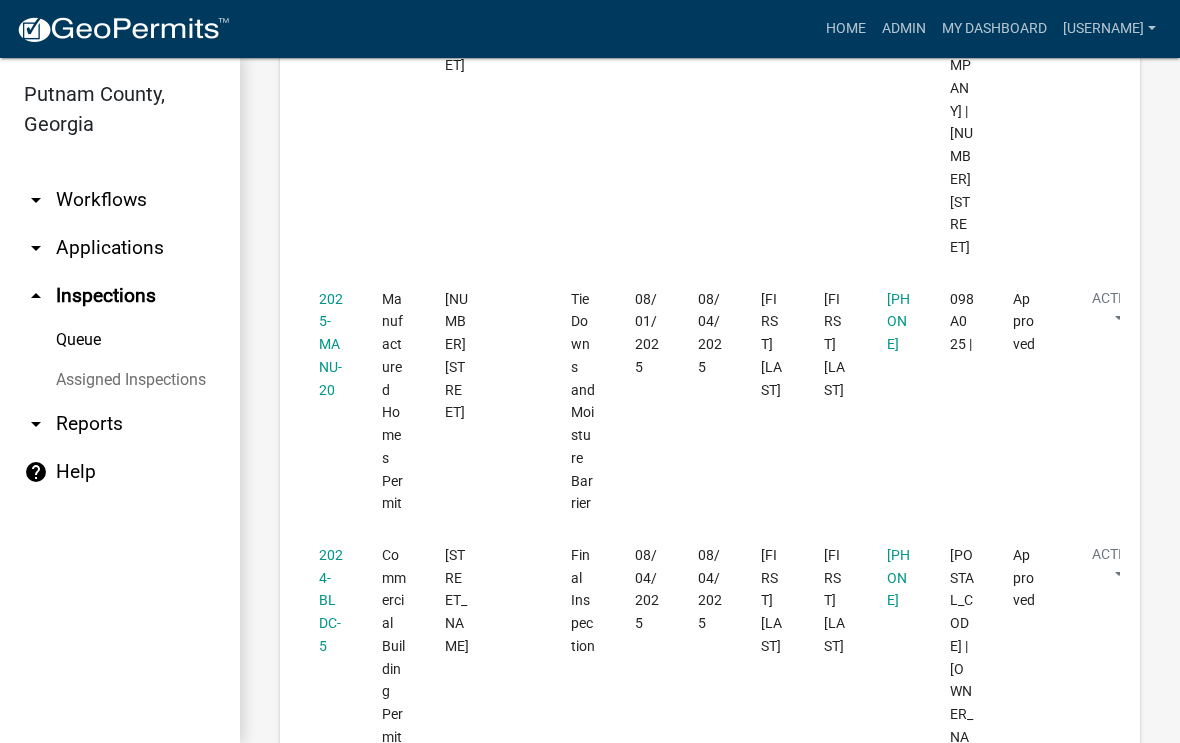 scroll, scrollTop: 1376, scrollLeft: 0, axis: vertical 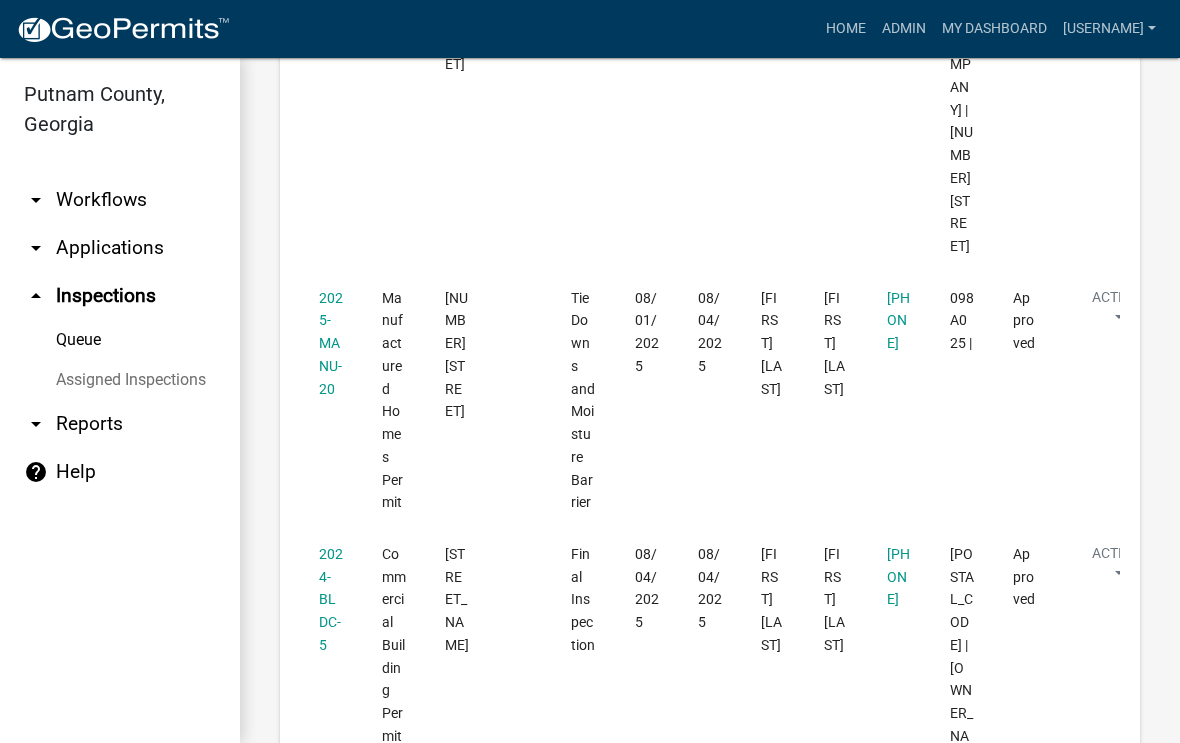 click on "2024-BLDC-5" 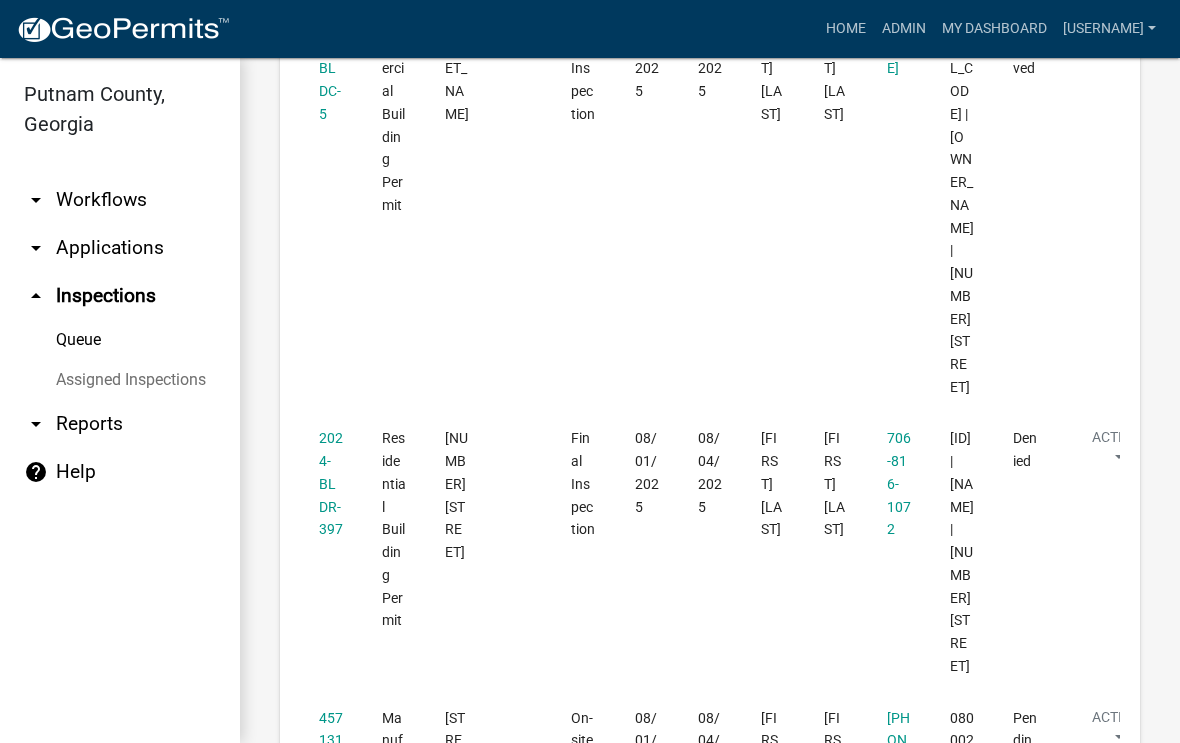 scroll, scrollTop: 1957, scrollLeft: 0, axis: vertical 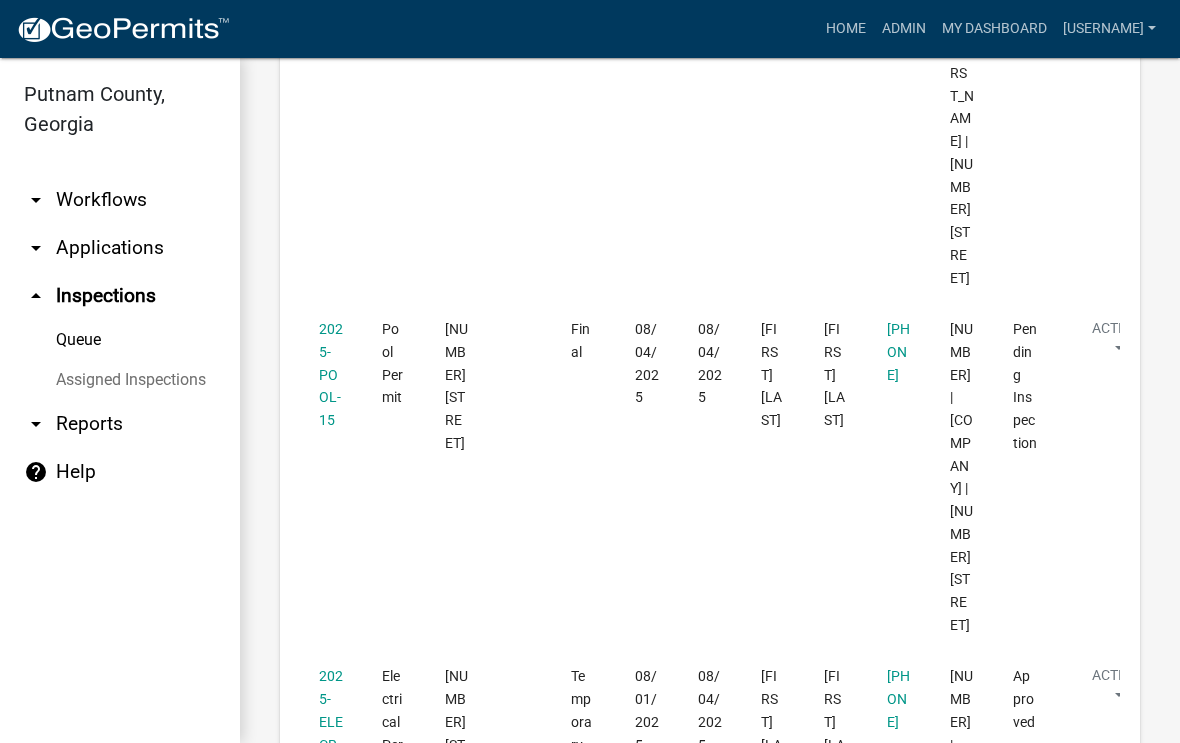 click on "2025-POOL-15" 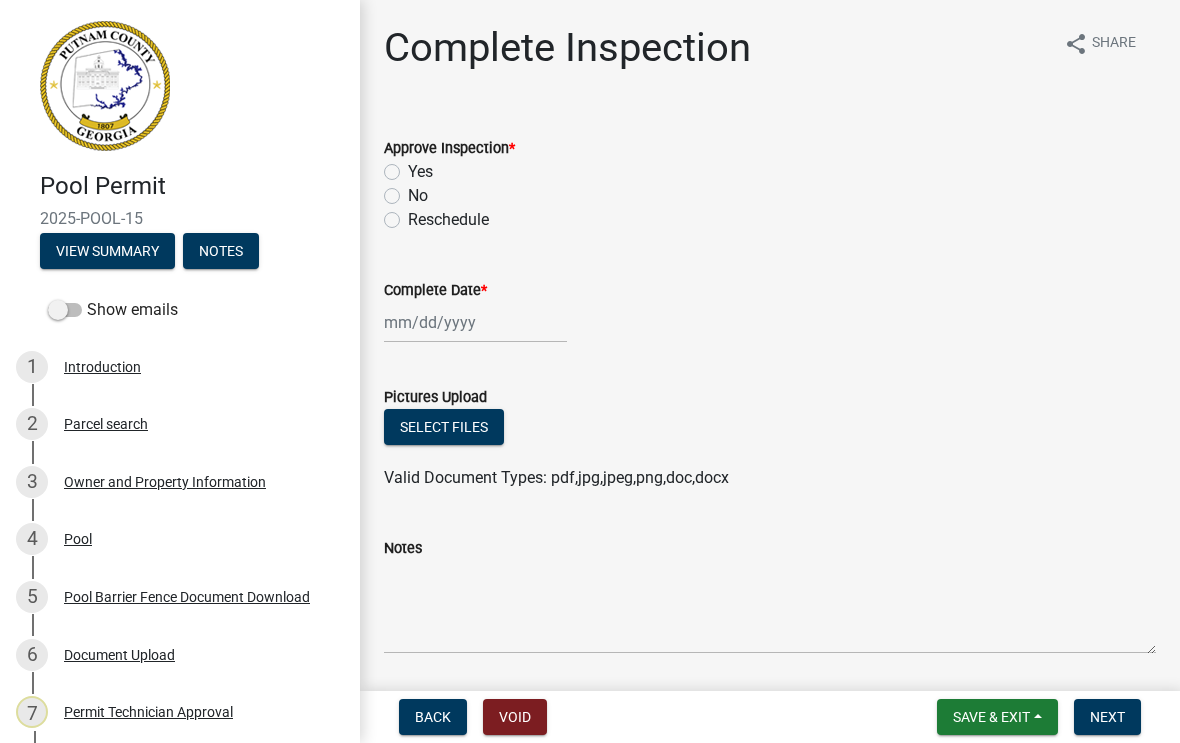 click on "Yes" 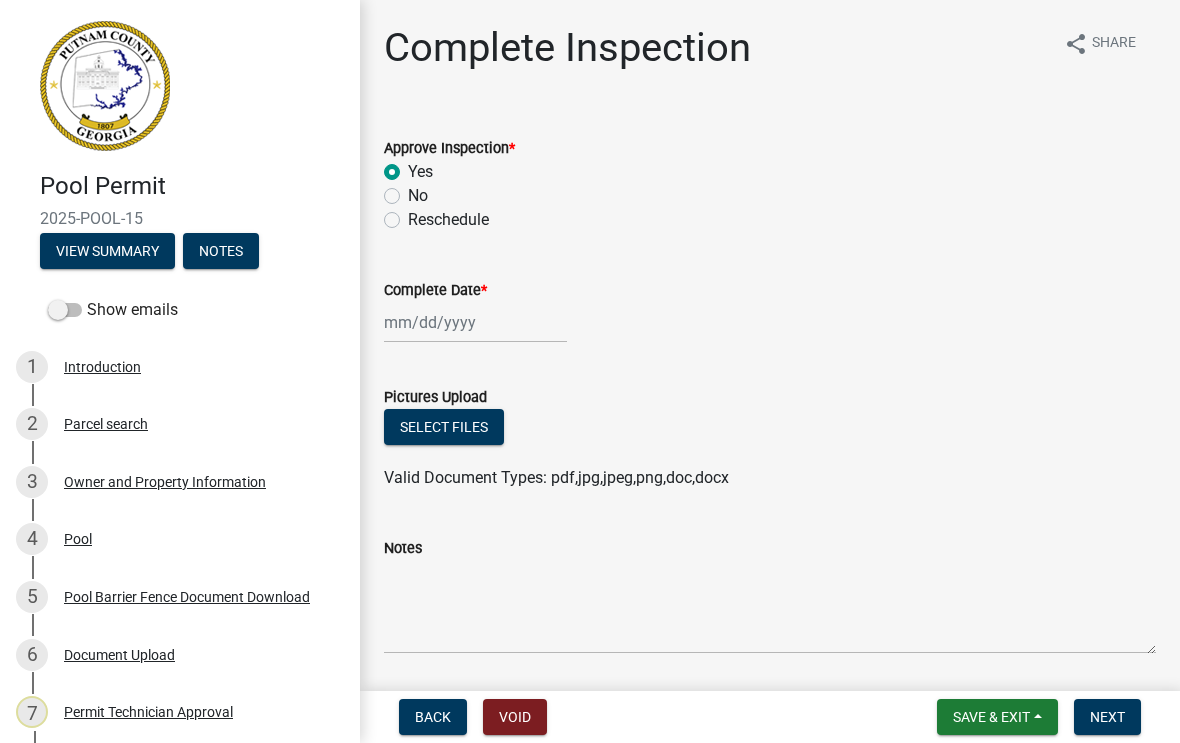 radio on "true" 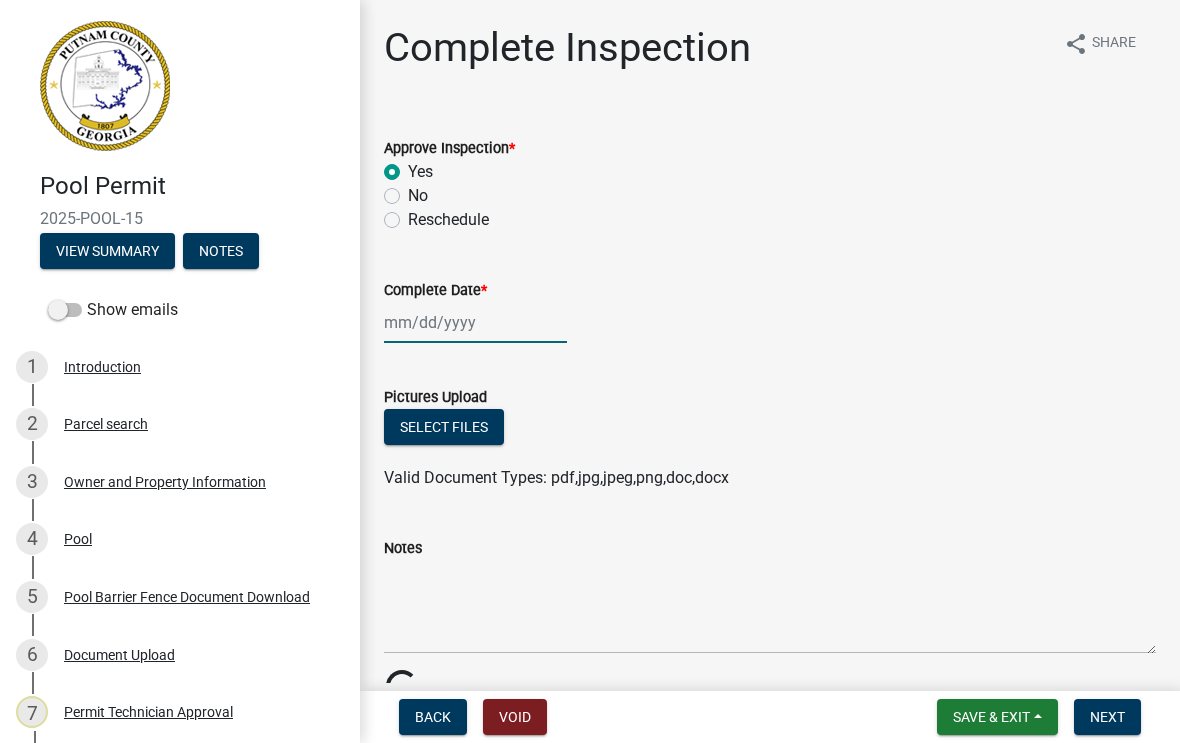 click 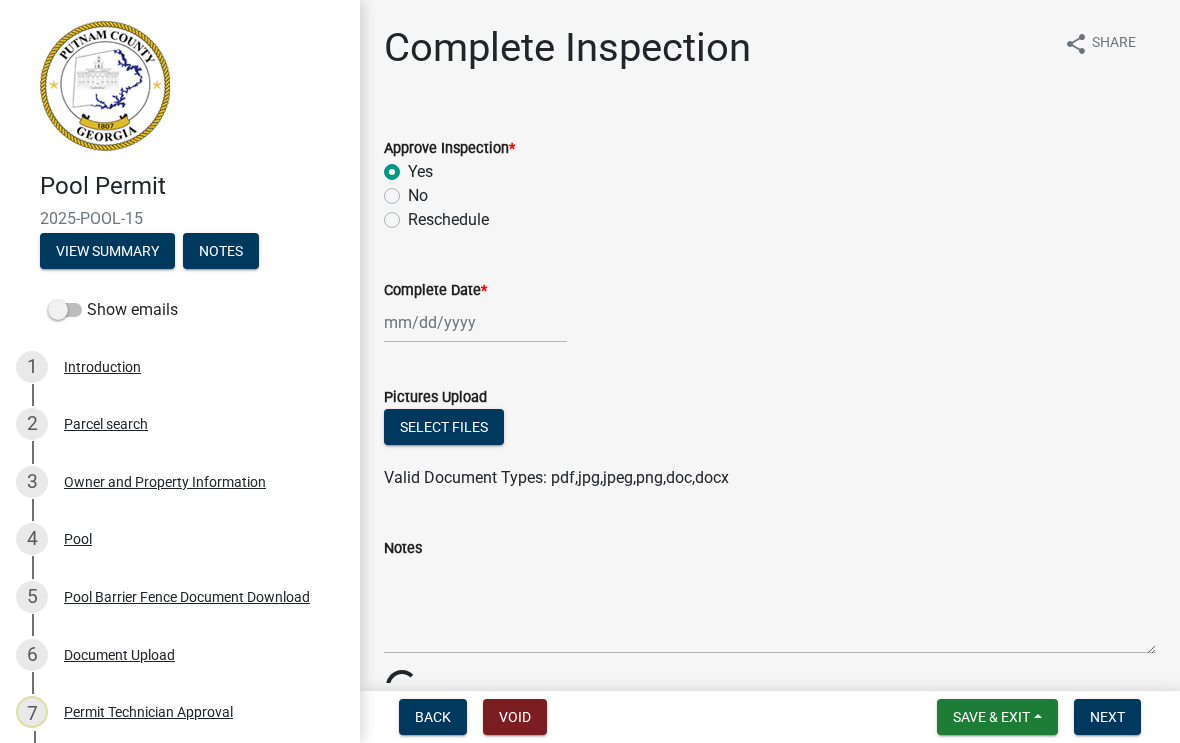 select on "8" 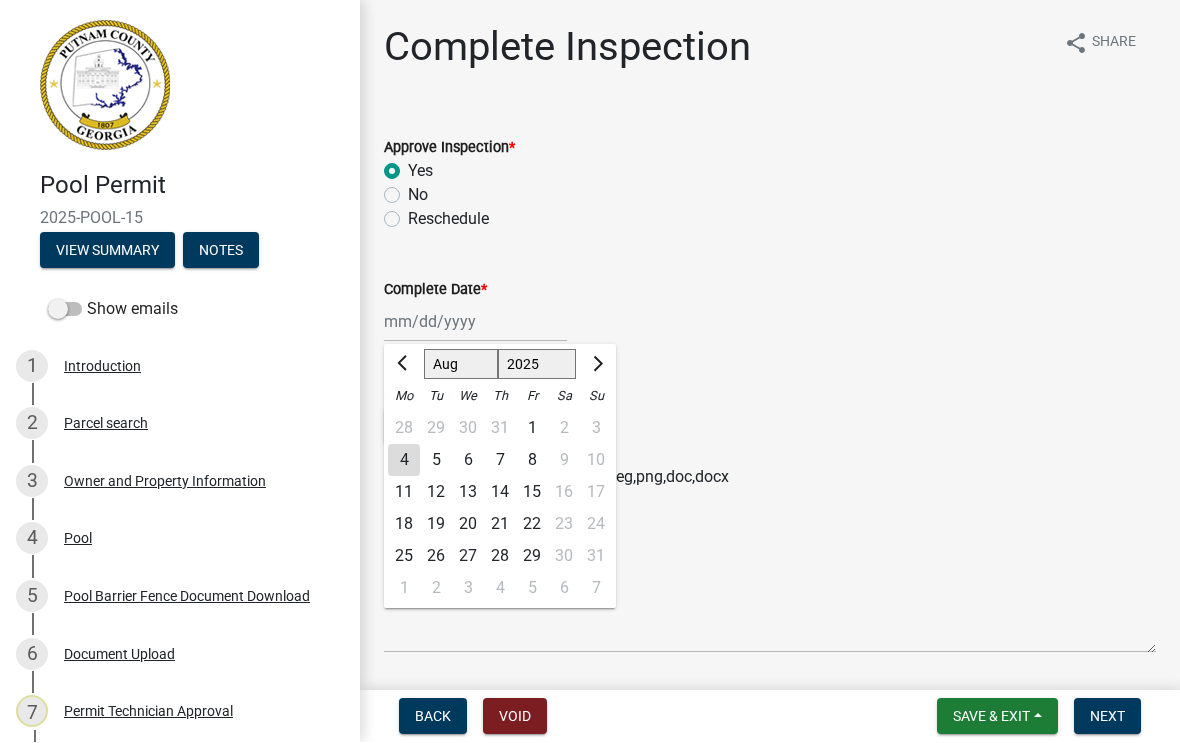 click on "4" 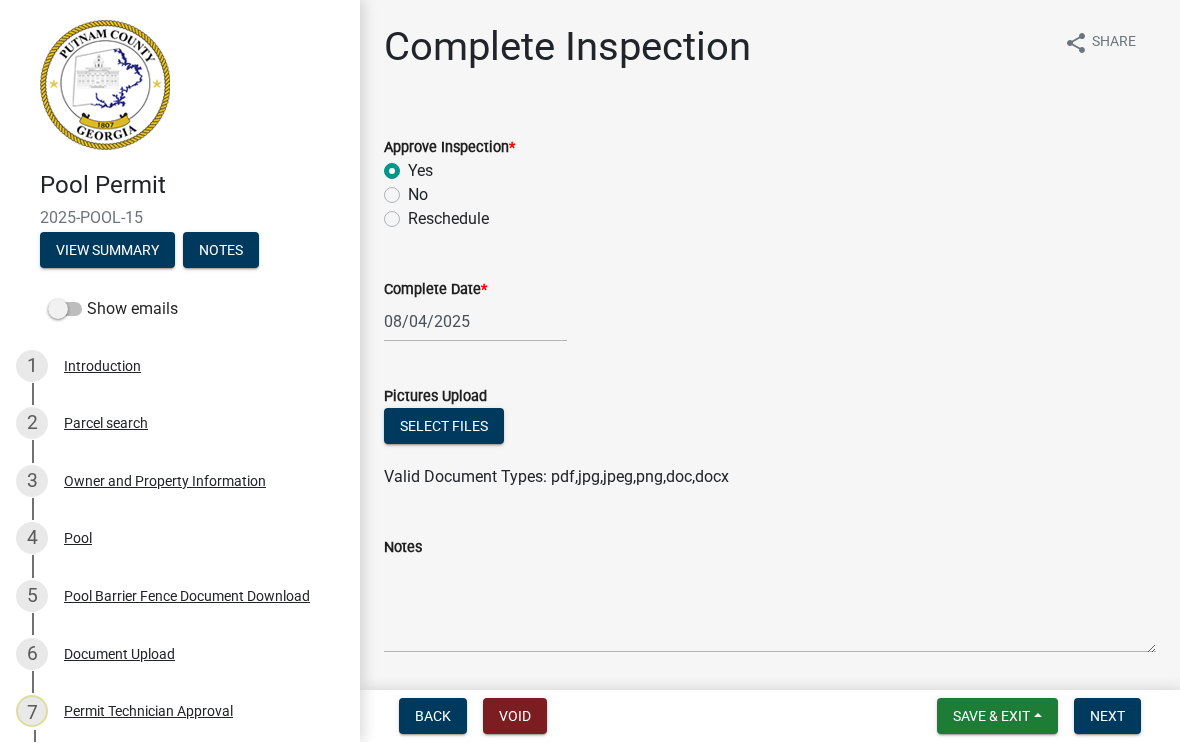 click on "Next" at bounding box center (1107, 717) 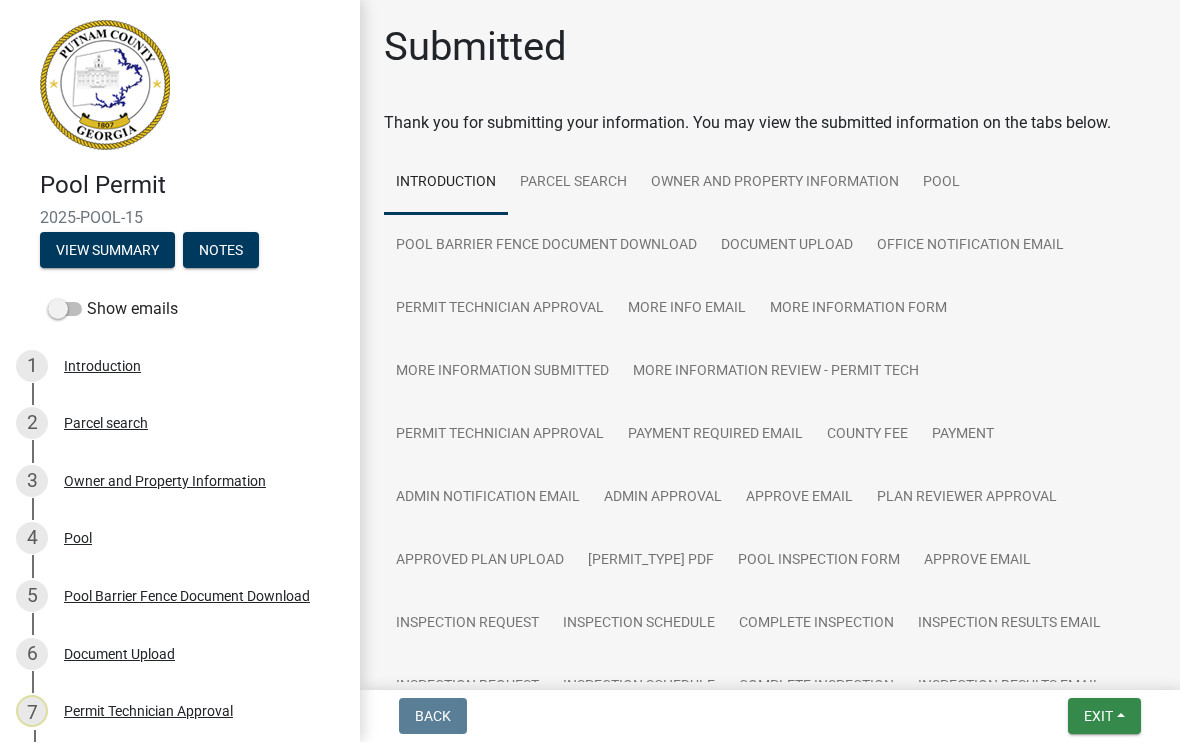 click on "Exit" at bounding box center [1098, 717] 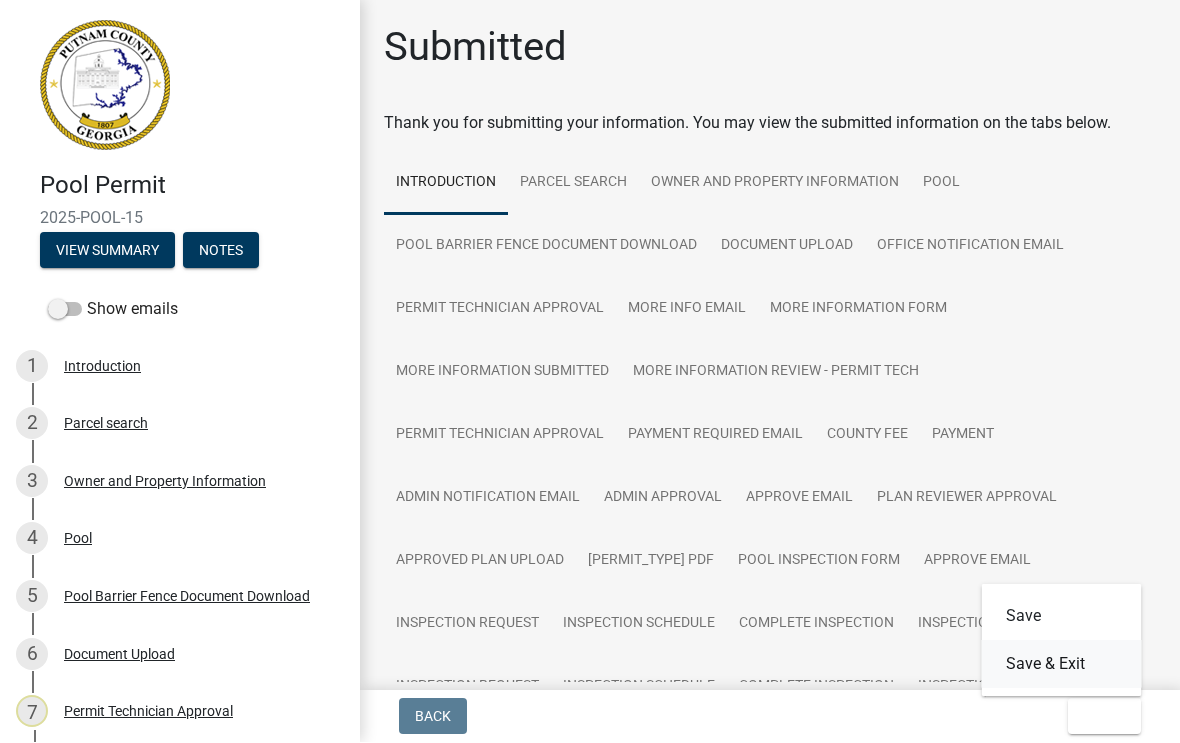 click on "Save & Exit" at bounding box center (1062, 665) 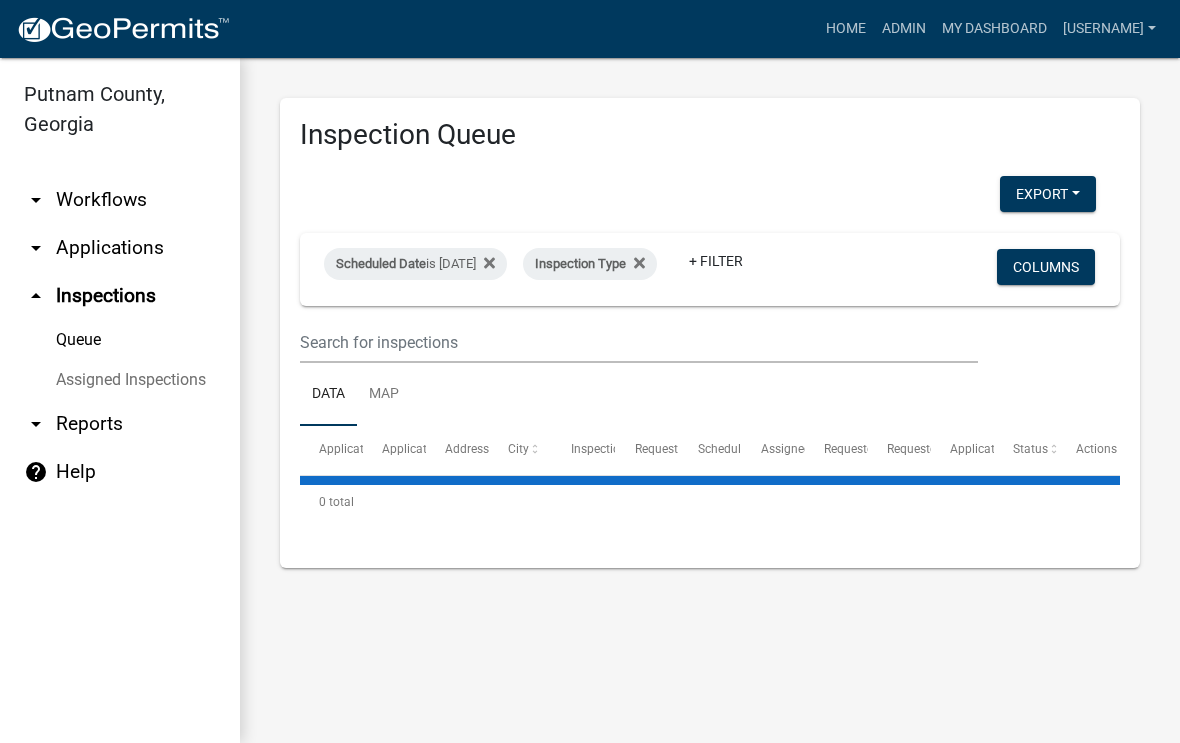 select on "1: 25" 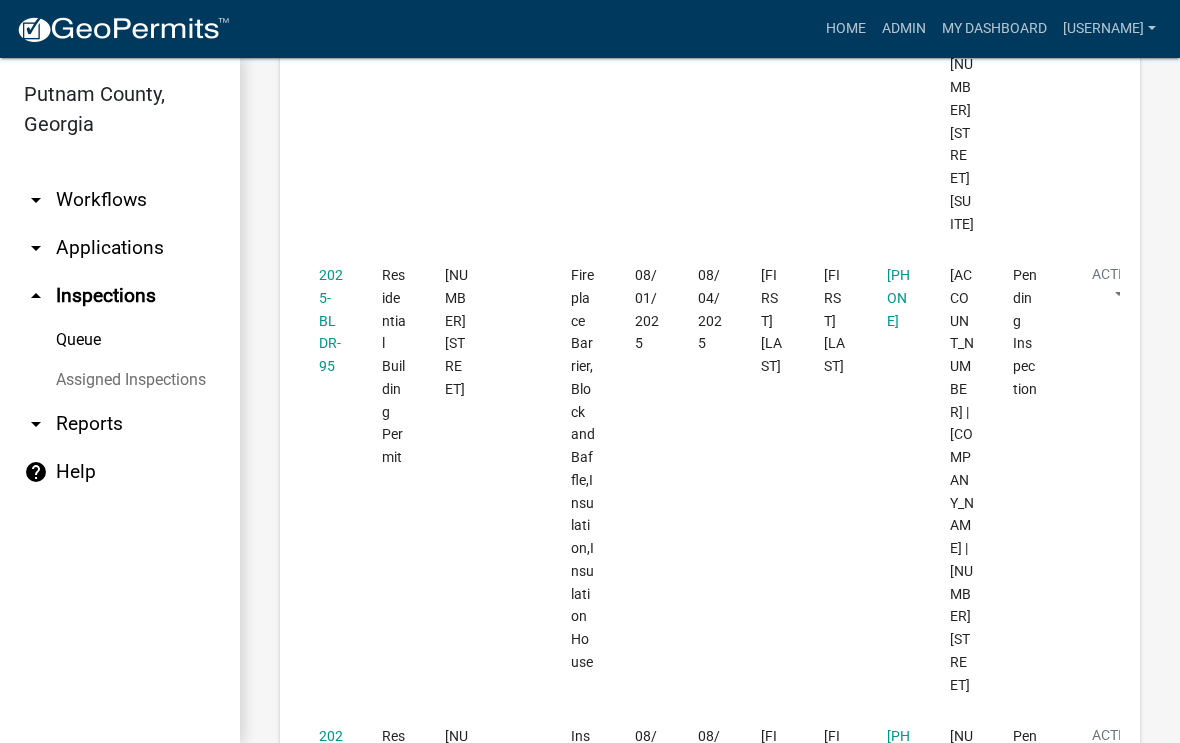 scroll, scrollTop: 3877, scrollLeft: 0, axis: vertical 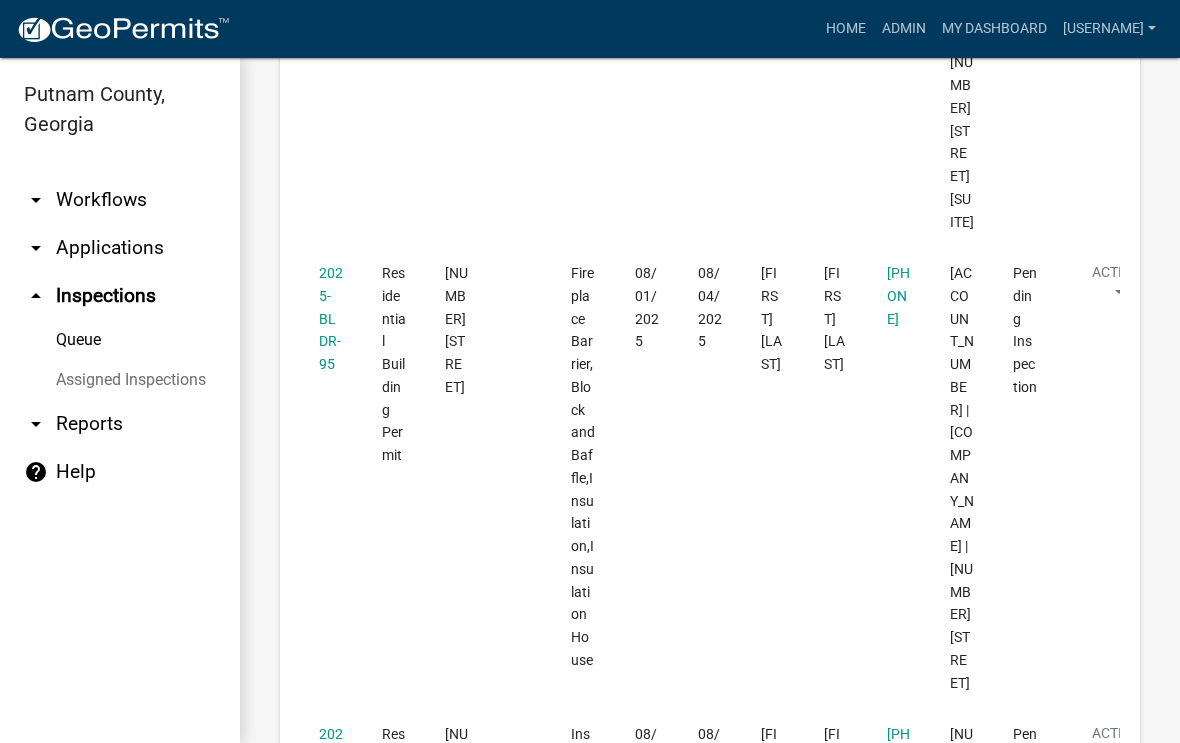 click on "2025-BLDR-95" 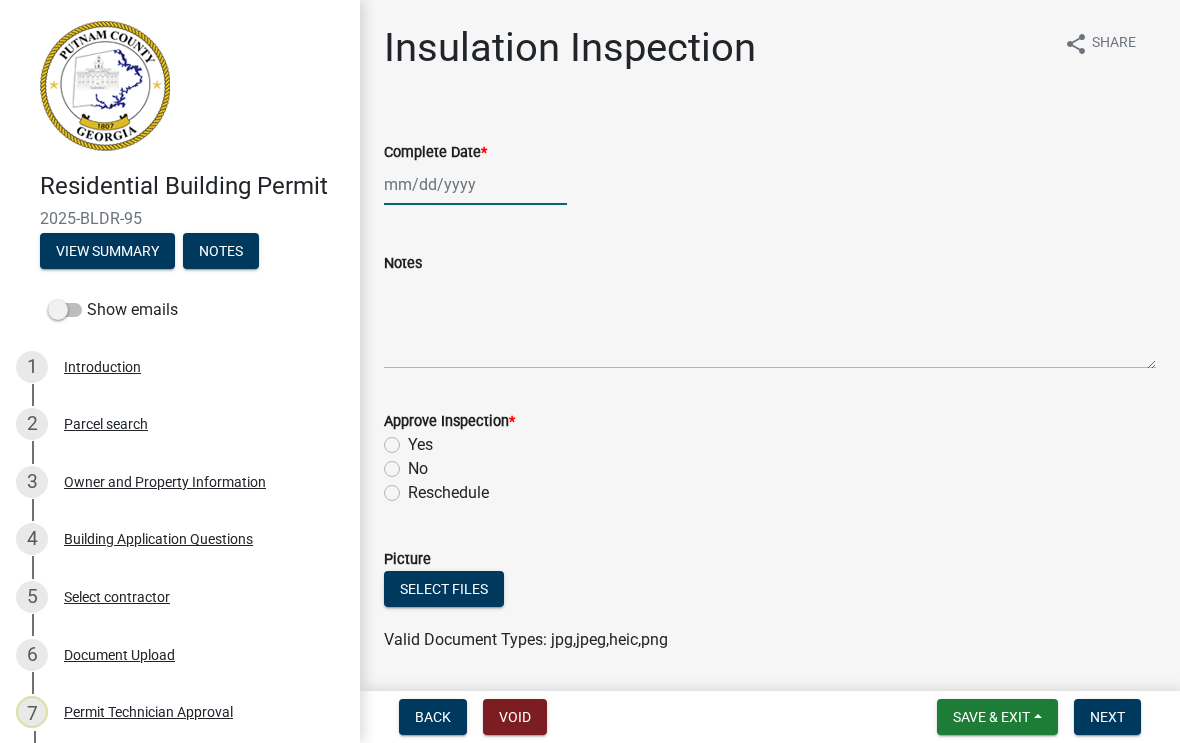 click 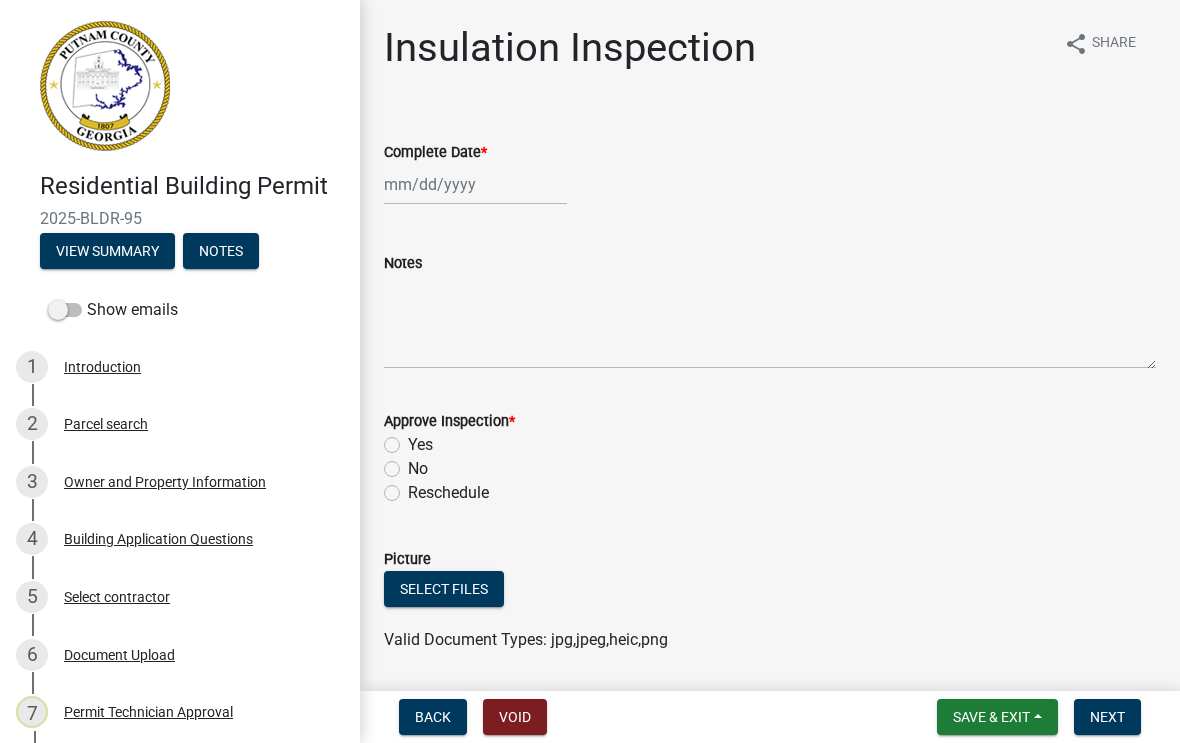 select on "8" 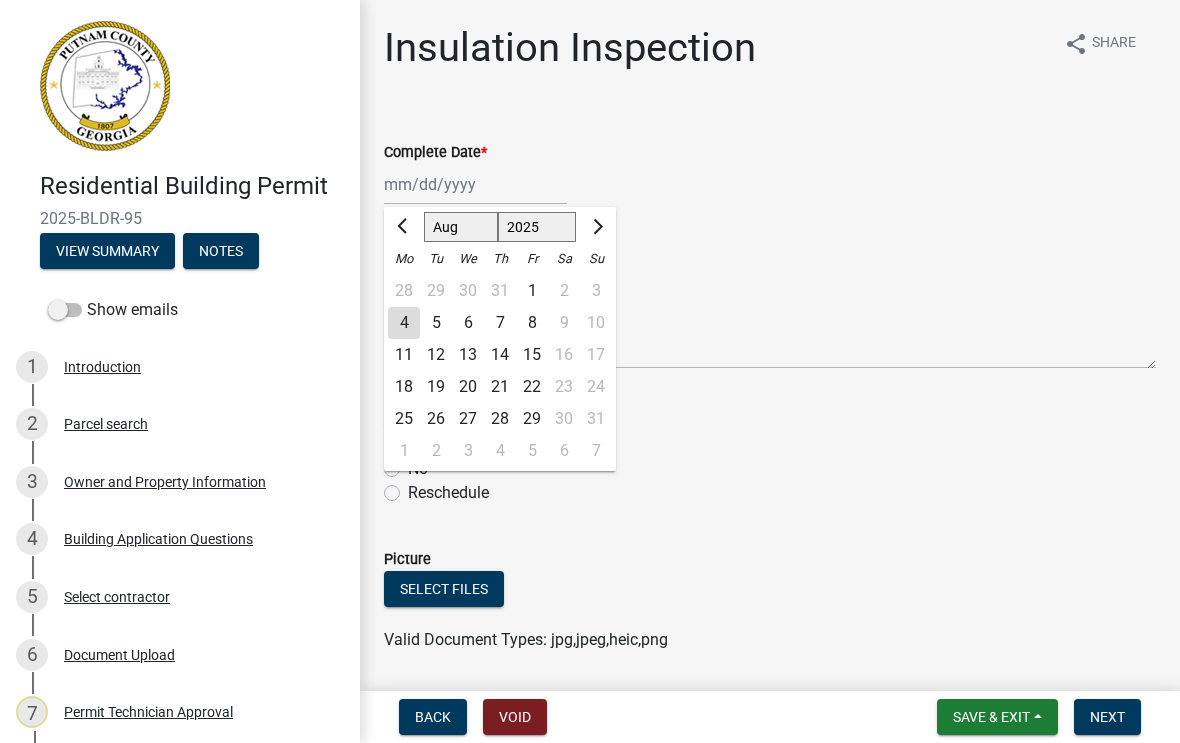 click on "4" 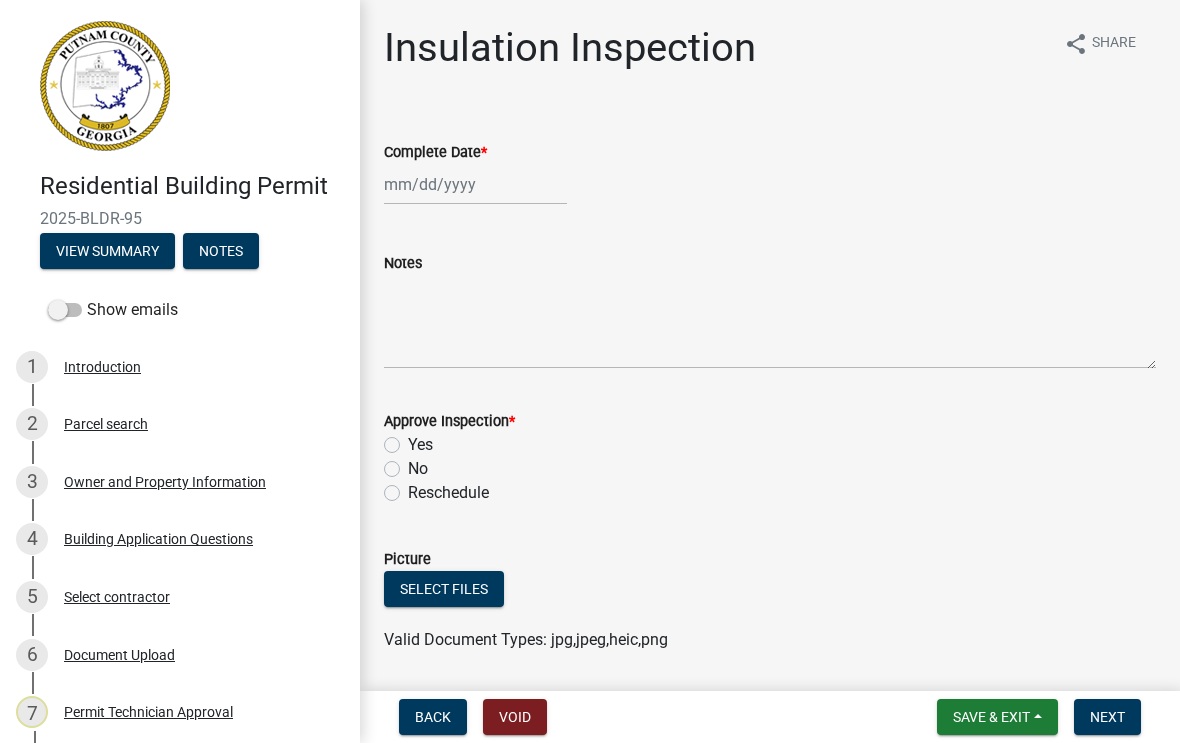 type on "08/04/2025" 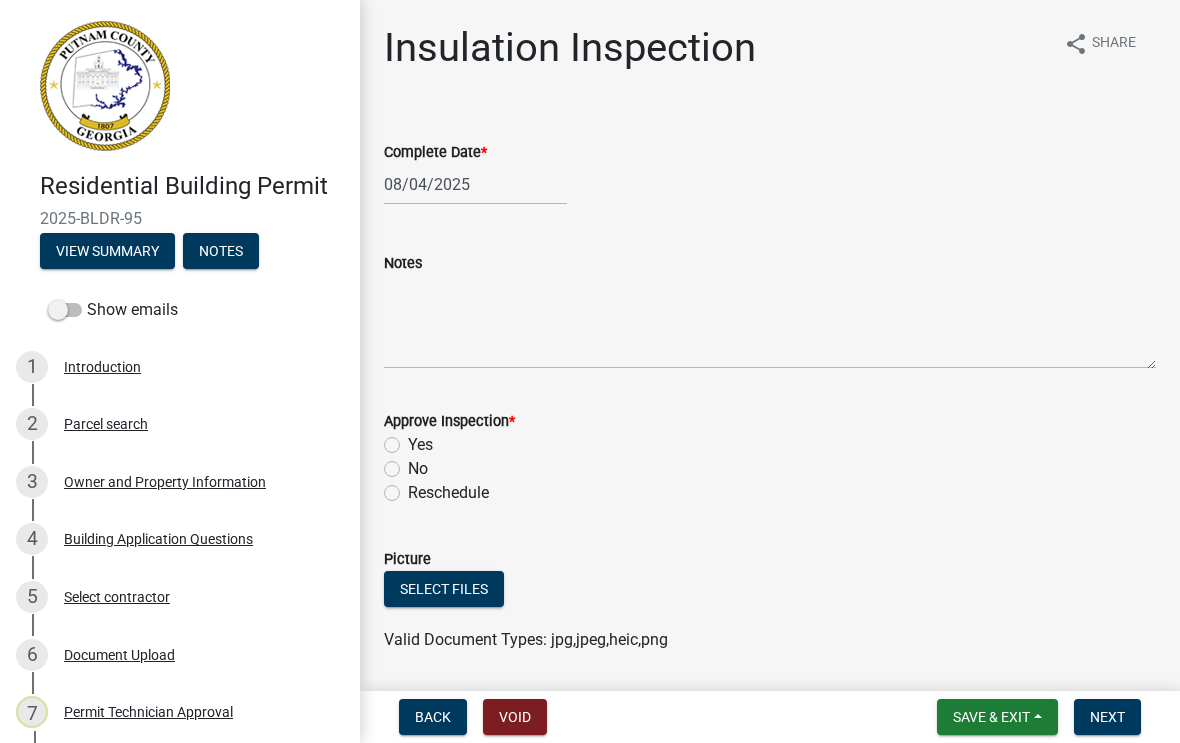click on "Yes" 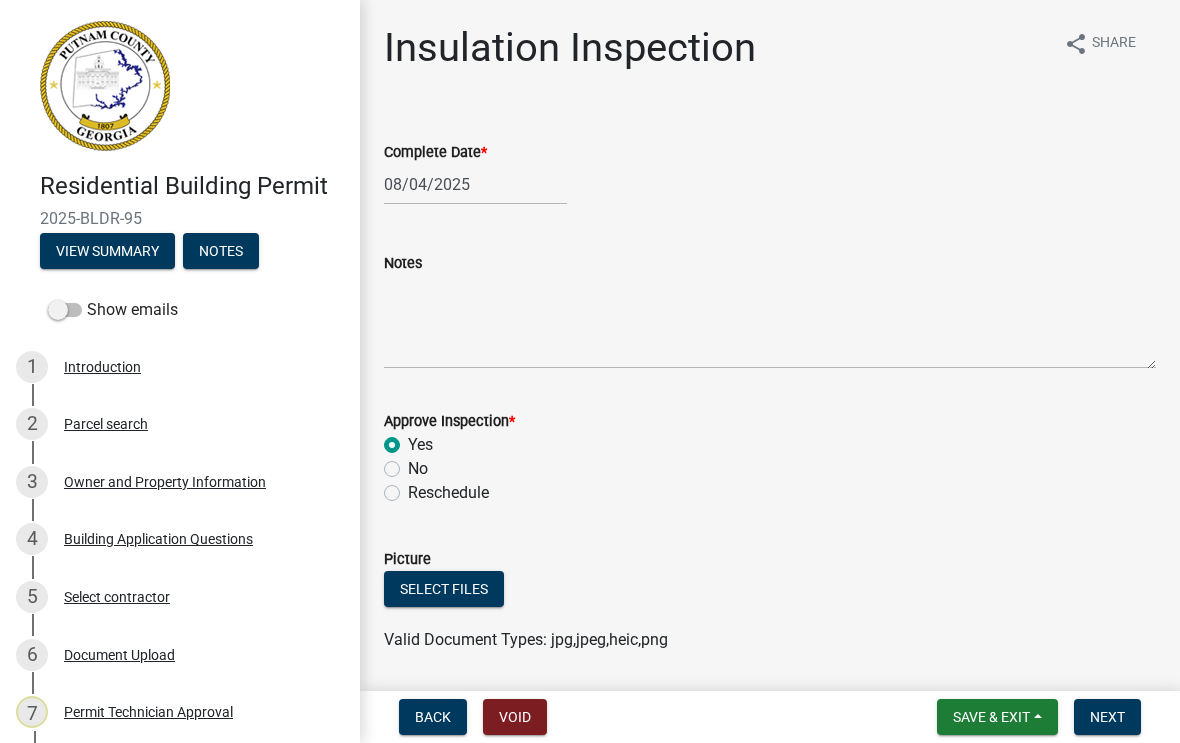radio on "true" 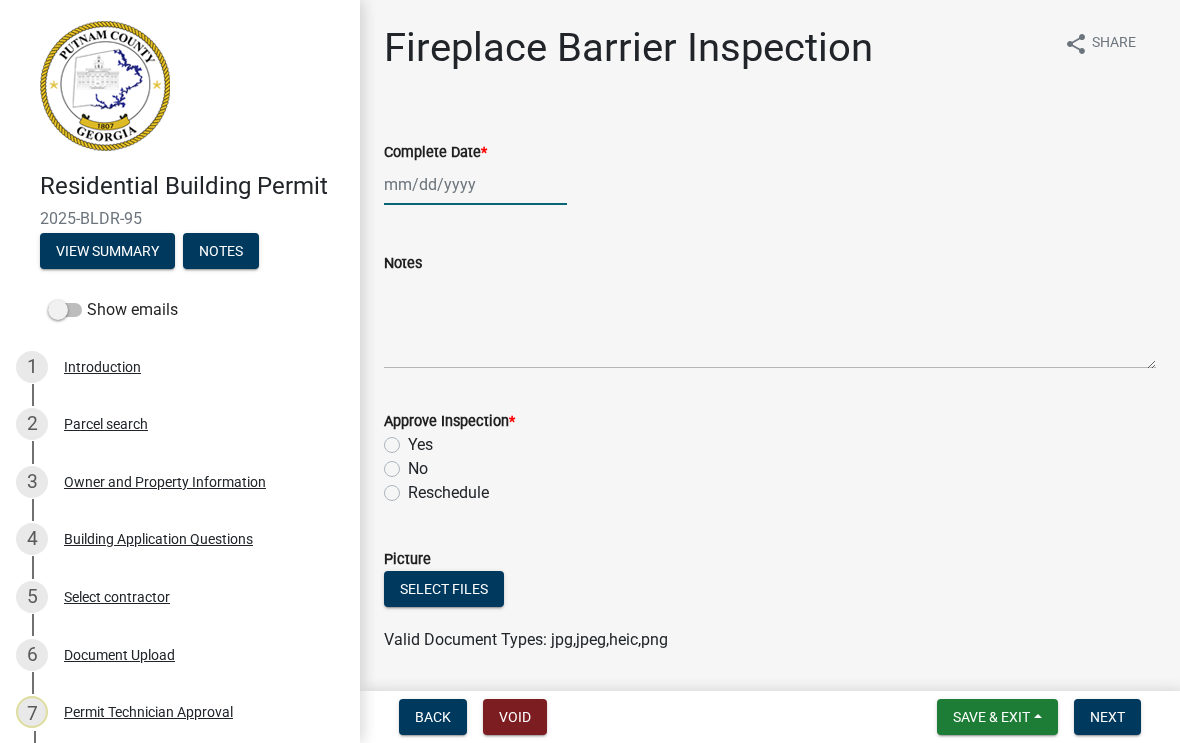 click 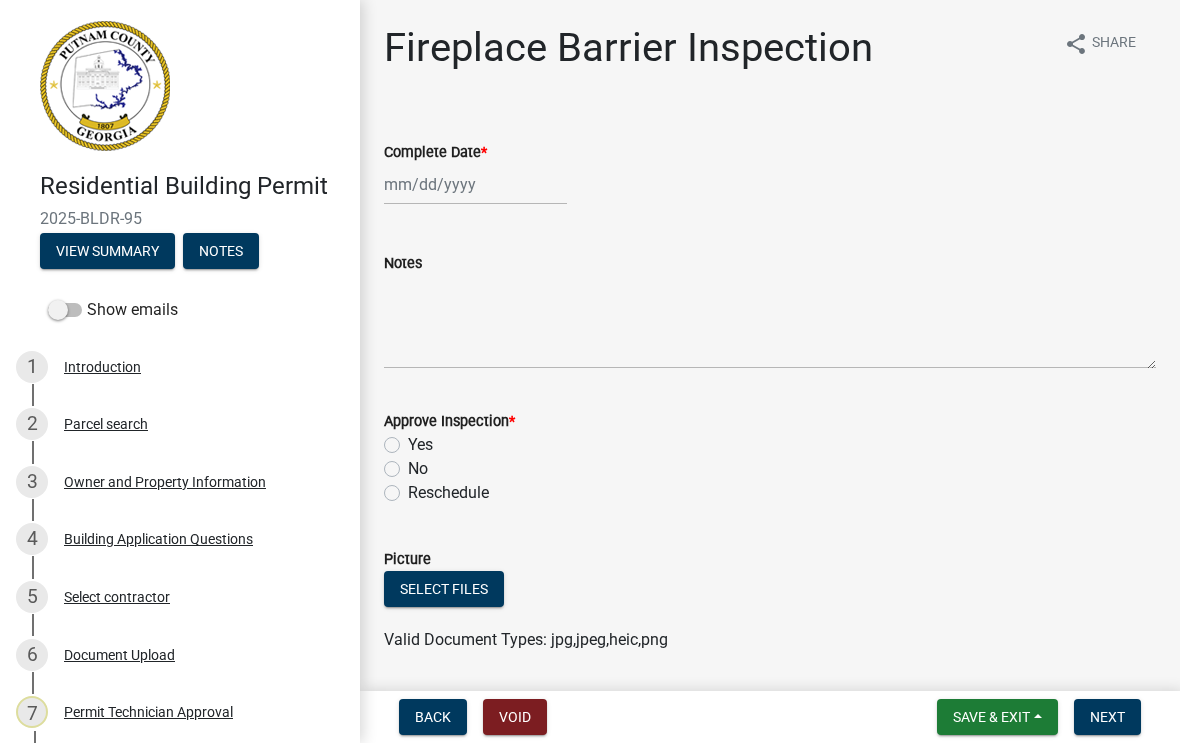 select on "8" 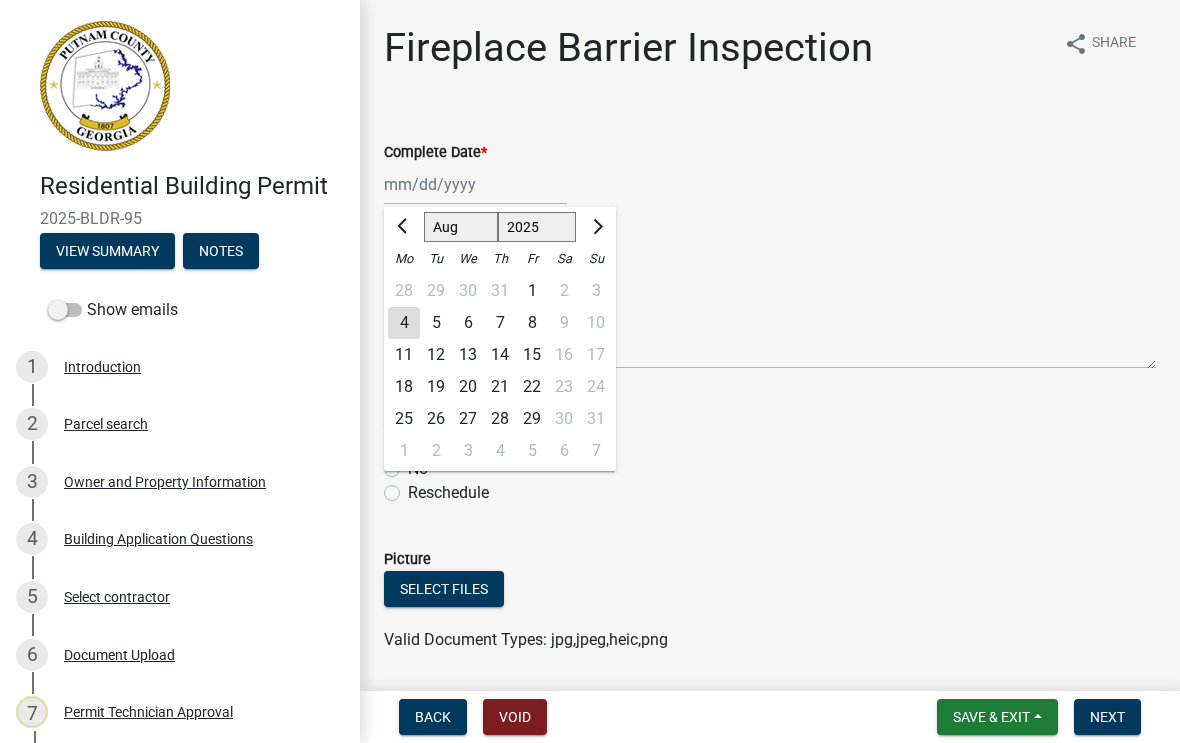 click on "4" 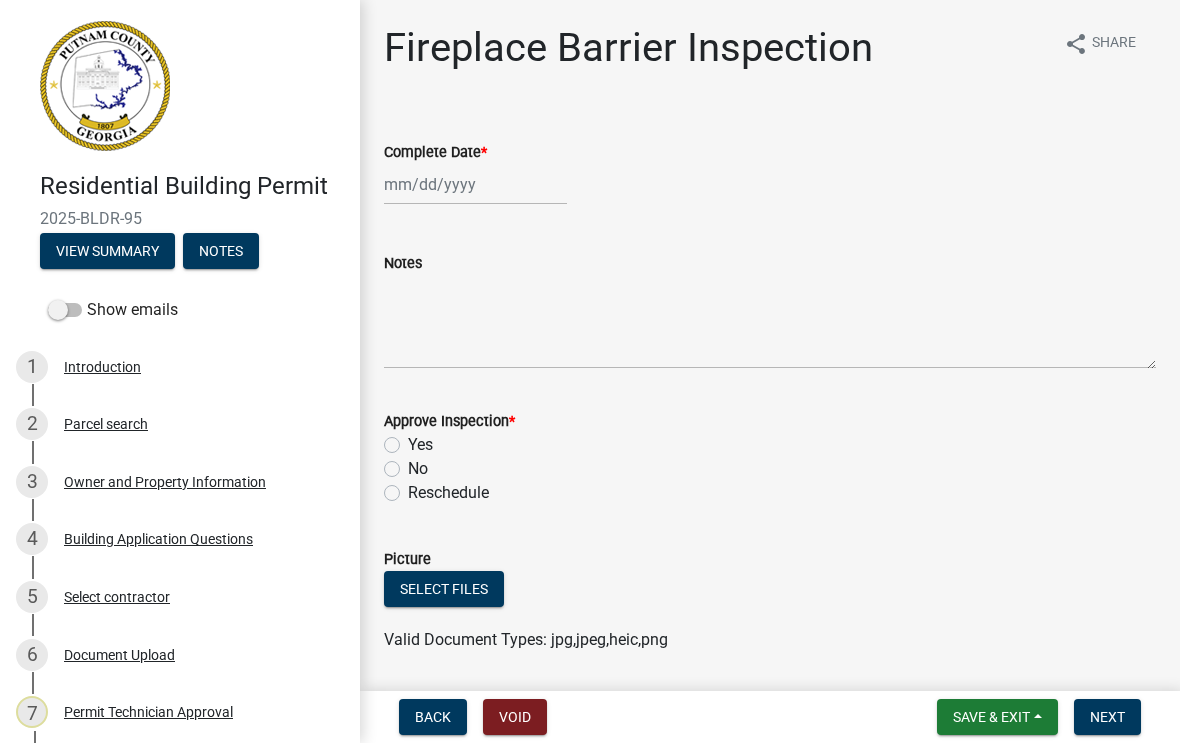 type on "08/04/2025" 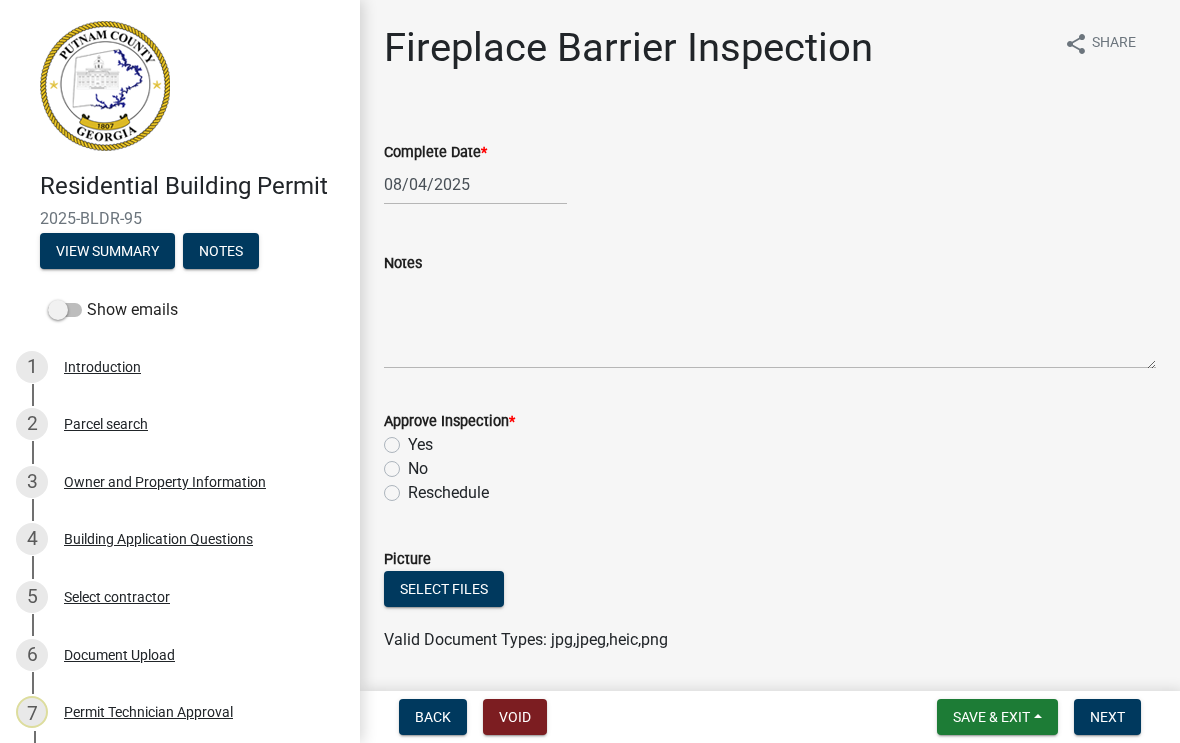 click on "Yes" 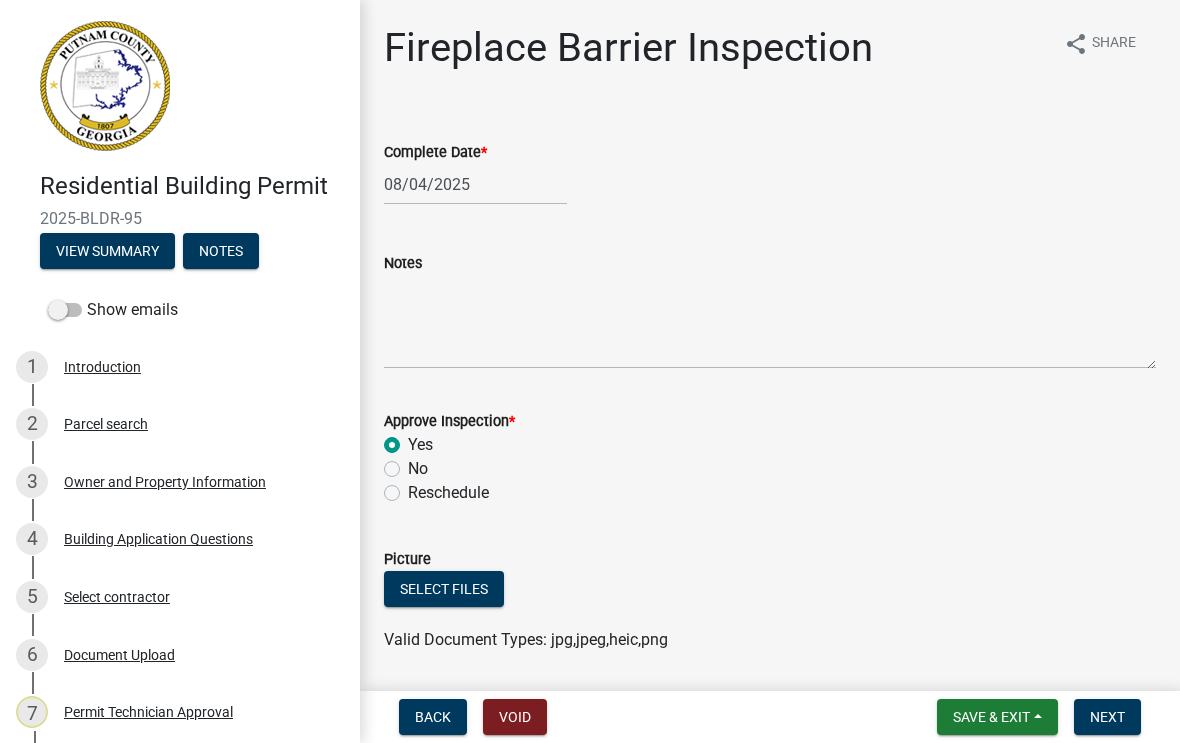 radio on "true" 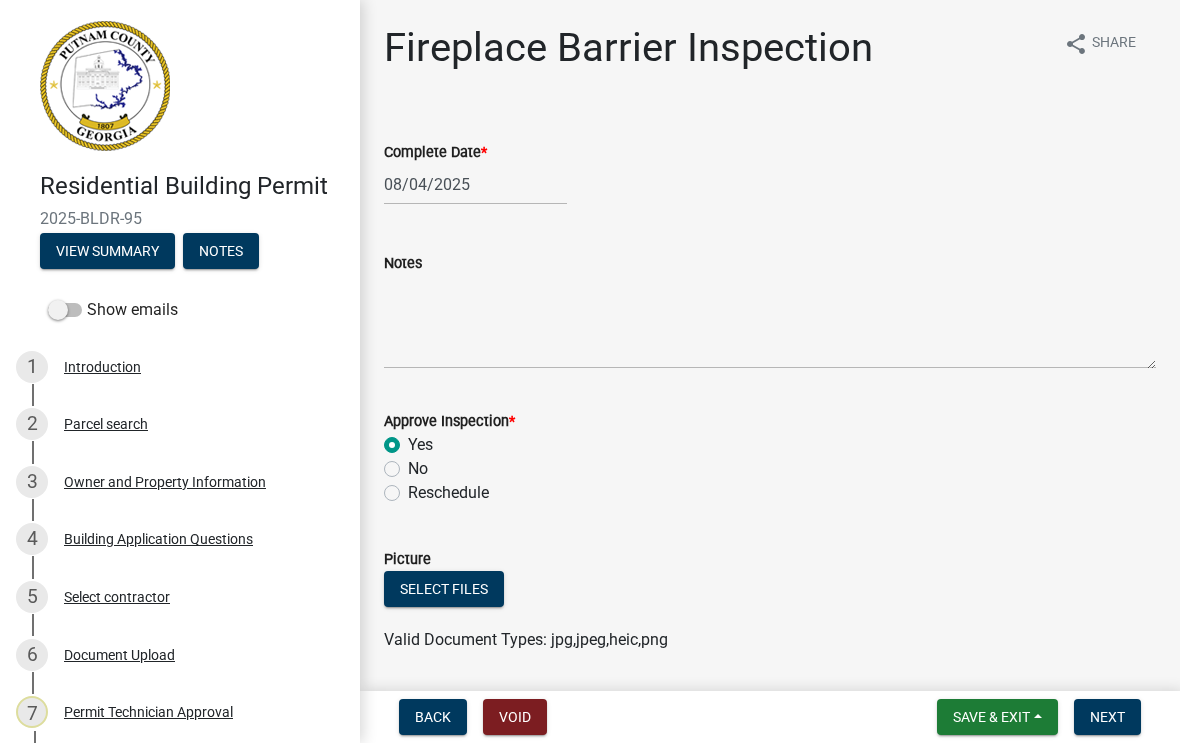 click on "Next" at bounding box center [1107, 717] 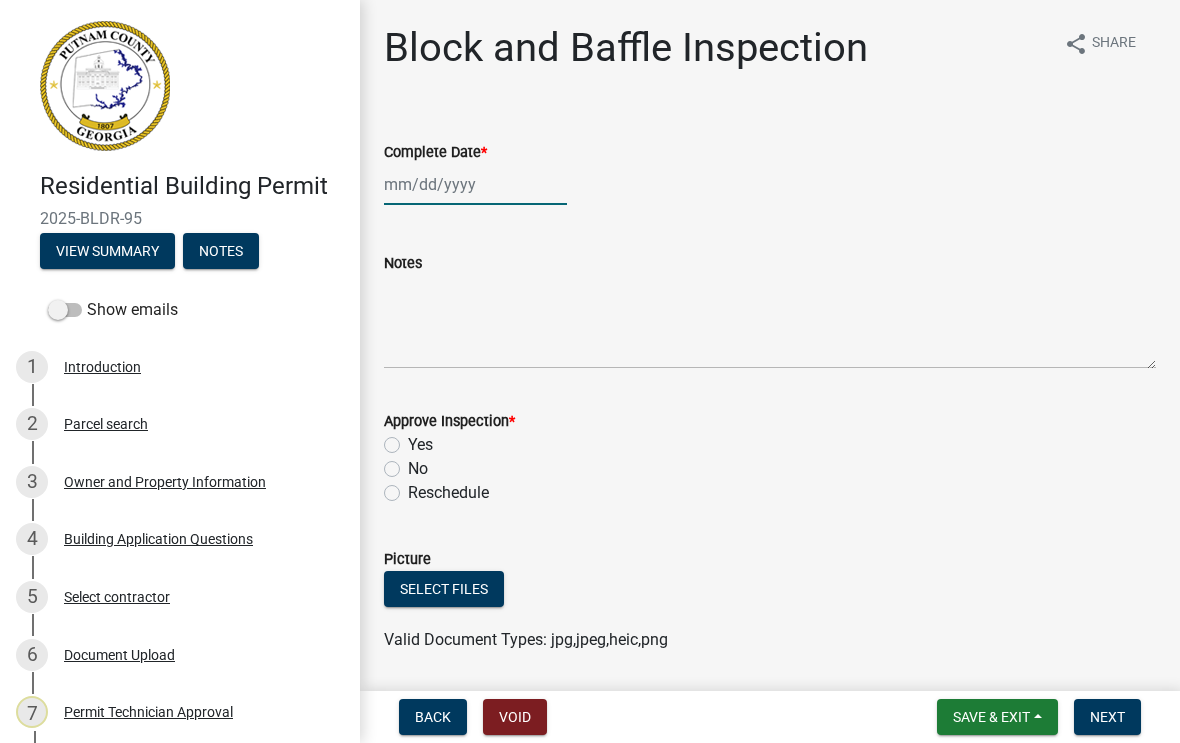 click 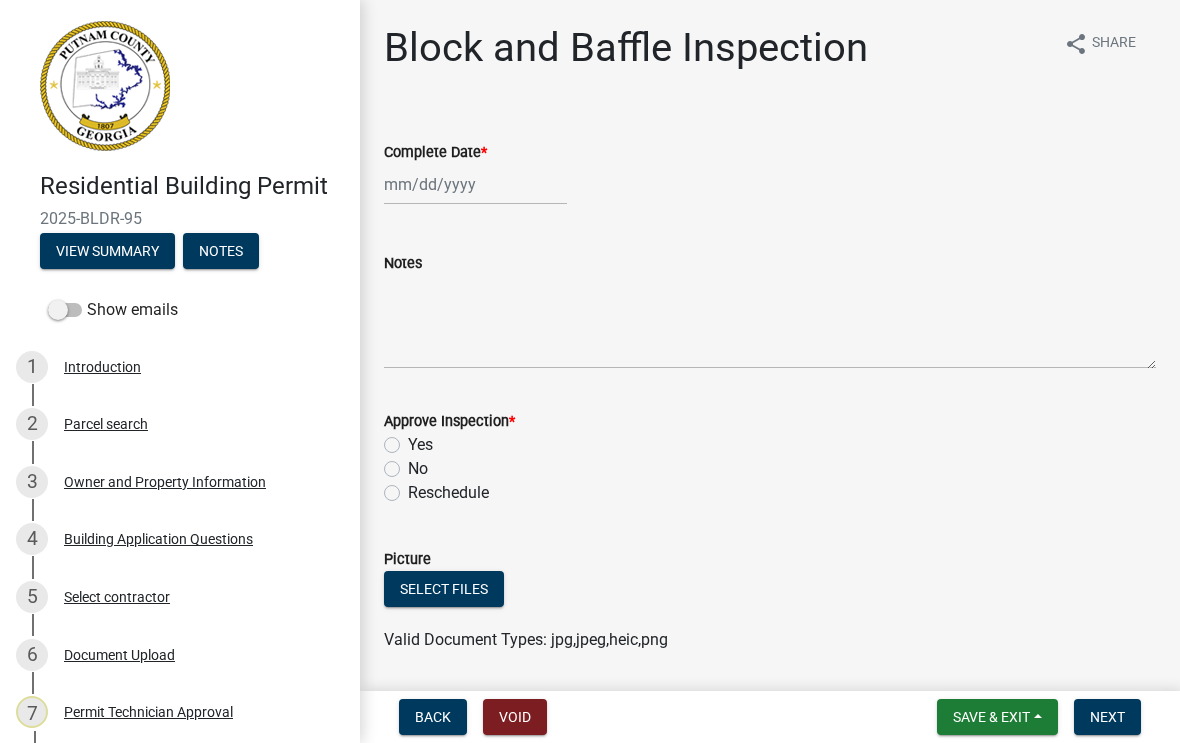 select on "8" 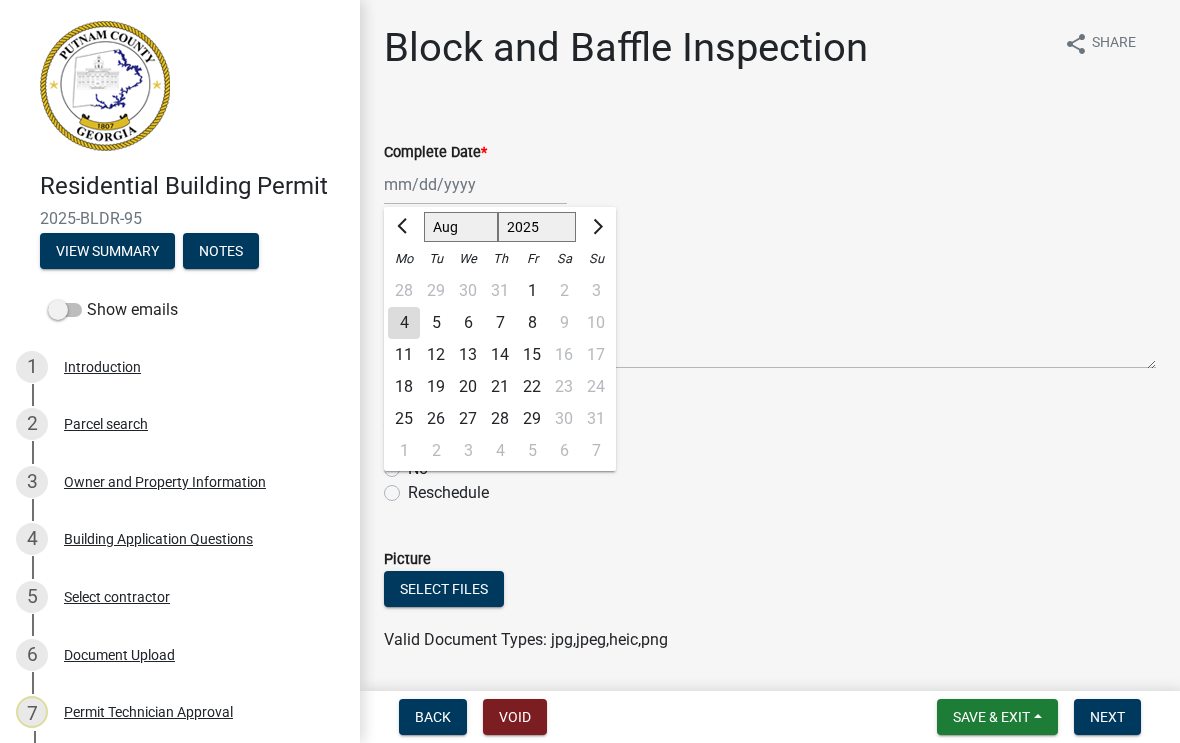 click on "4" 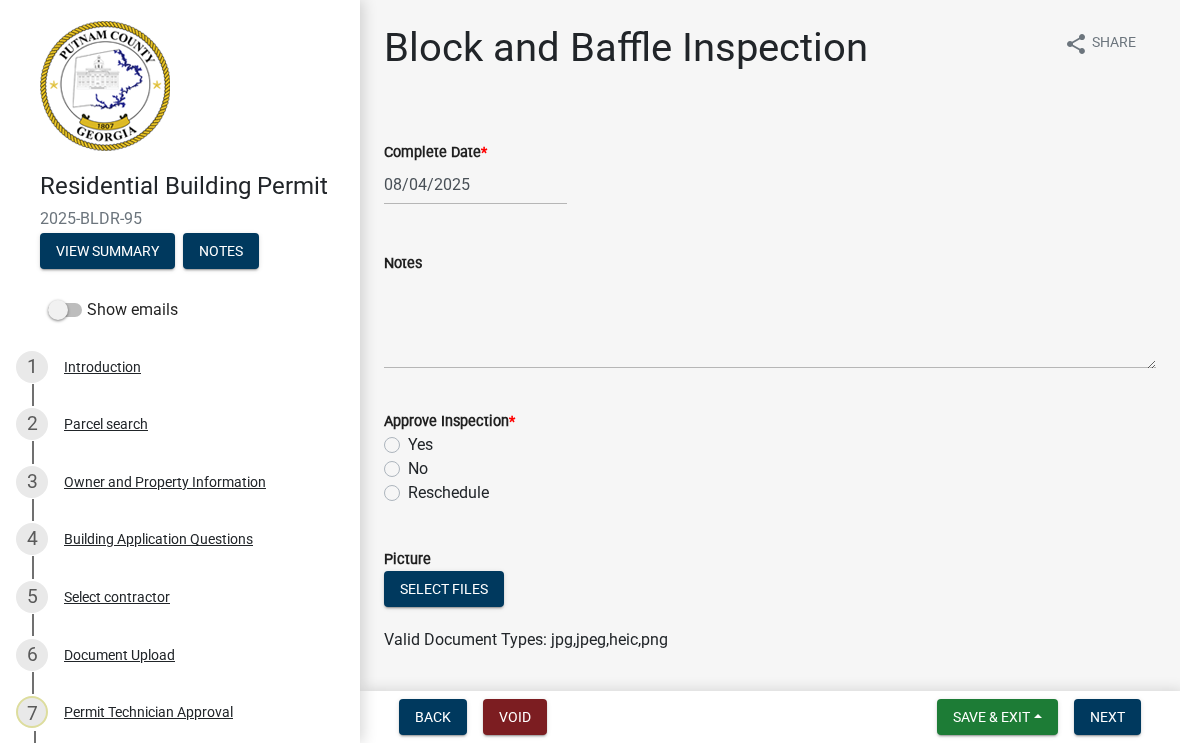 click on "Yes" 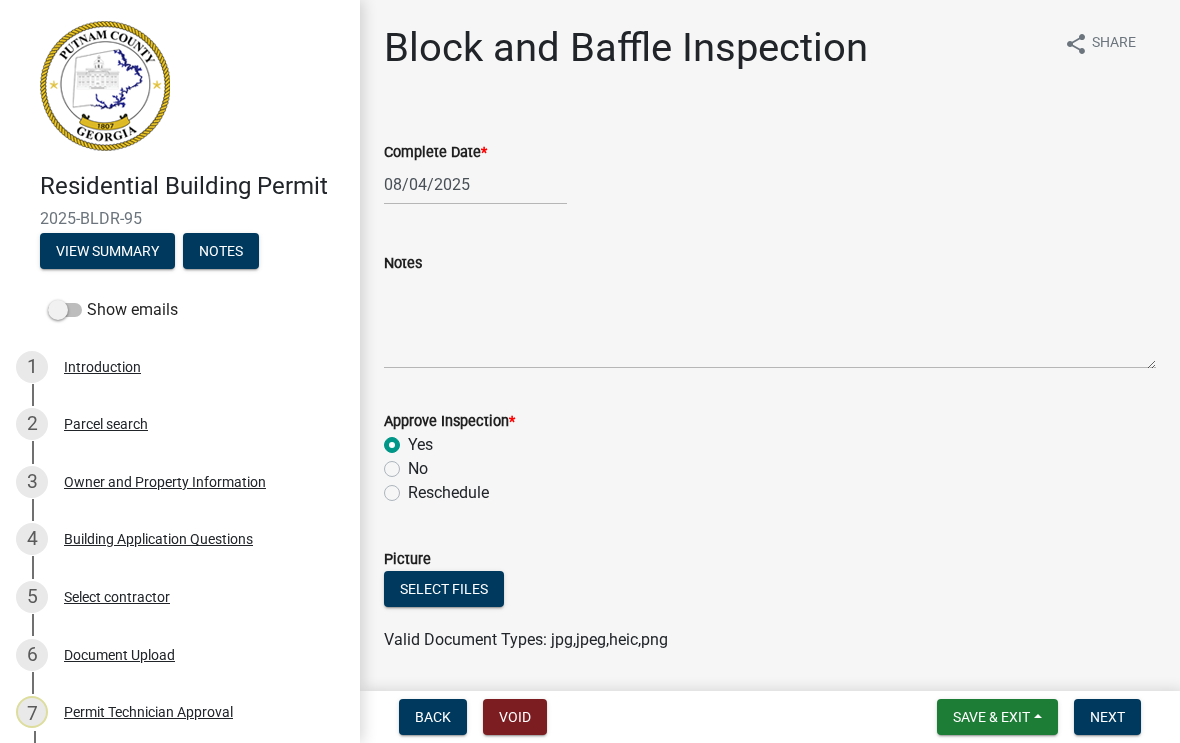 radio on "true" 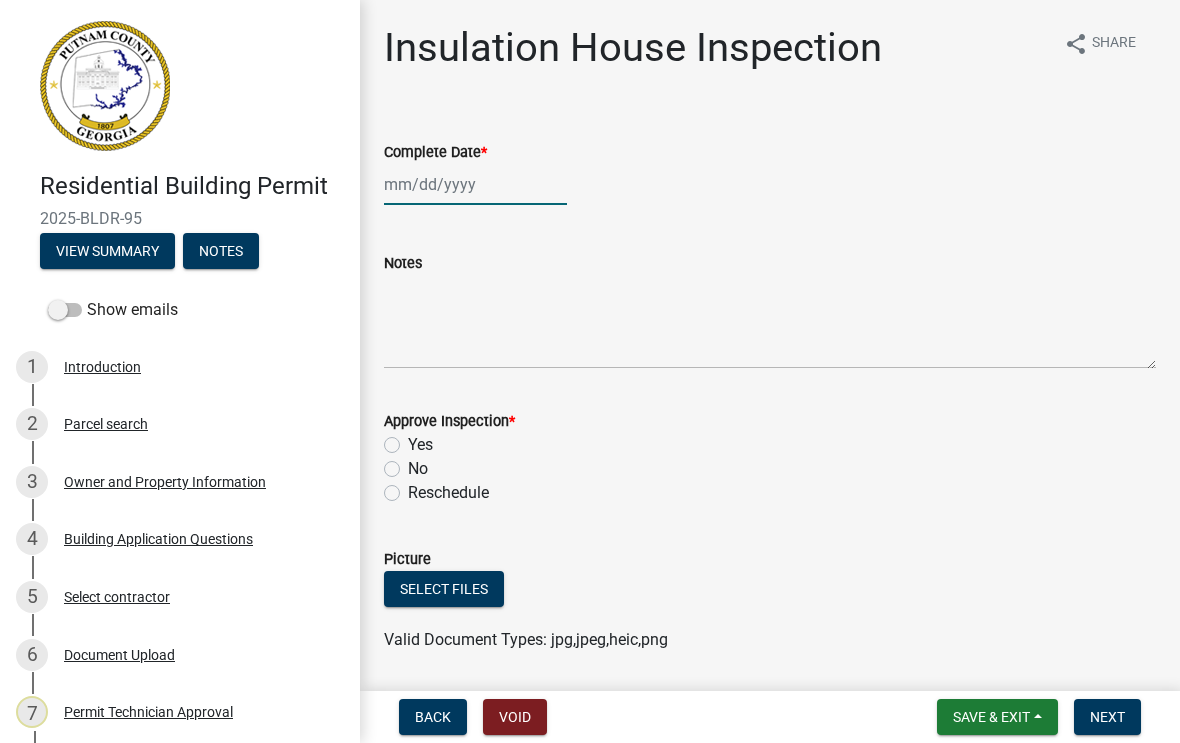click 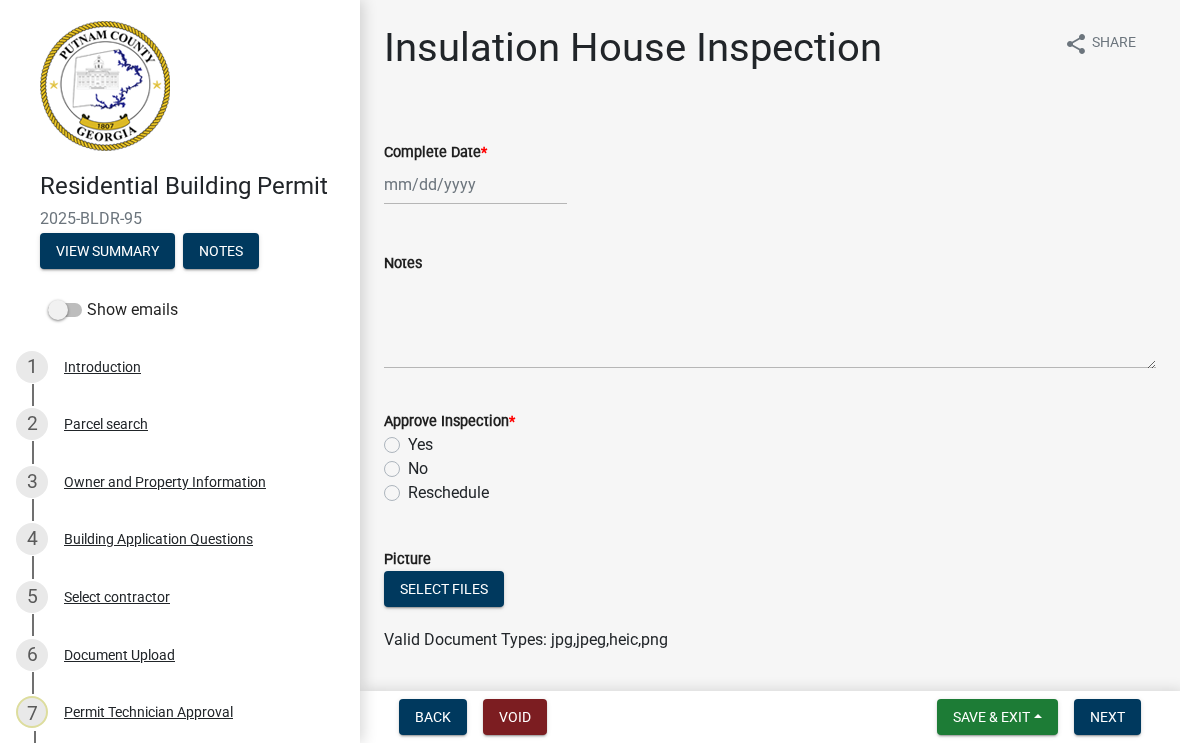 select on "8" 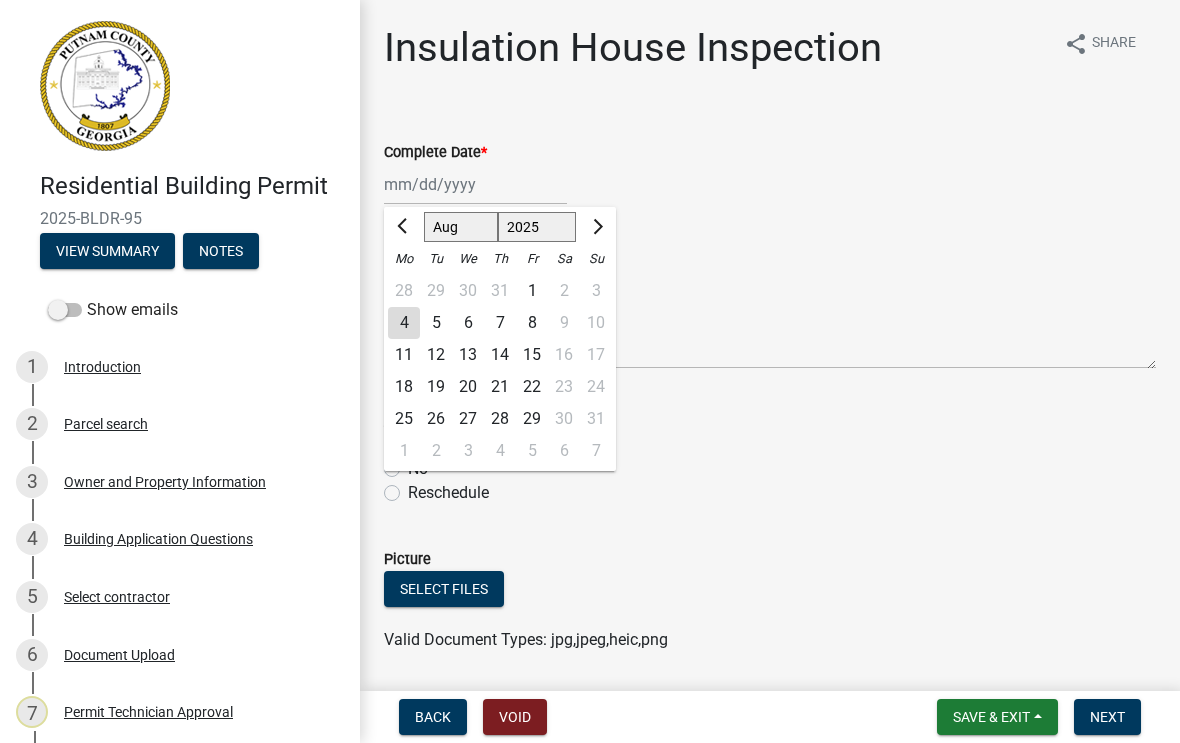 click on "4" 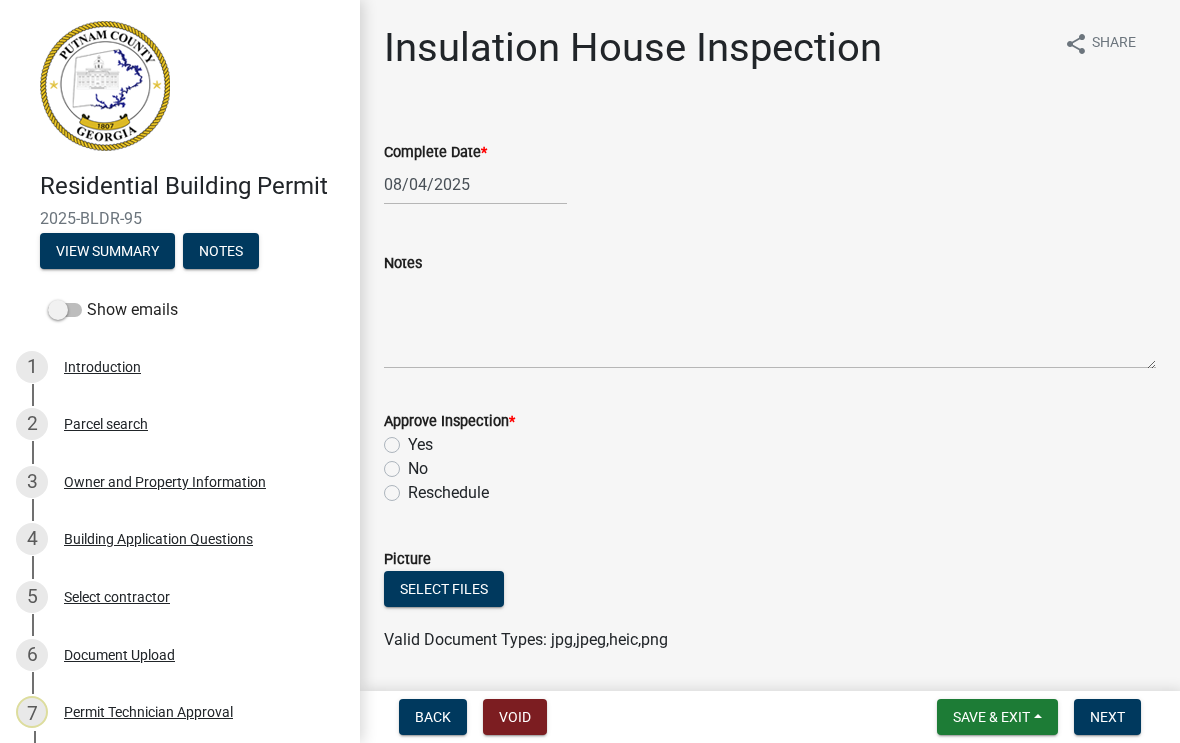 click on "Yes" 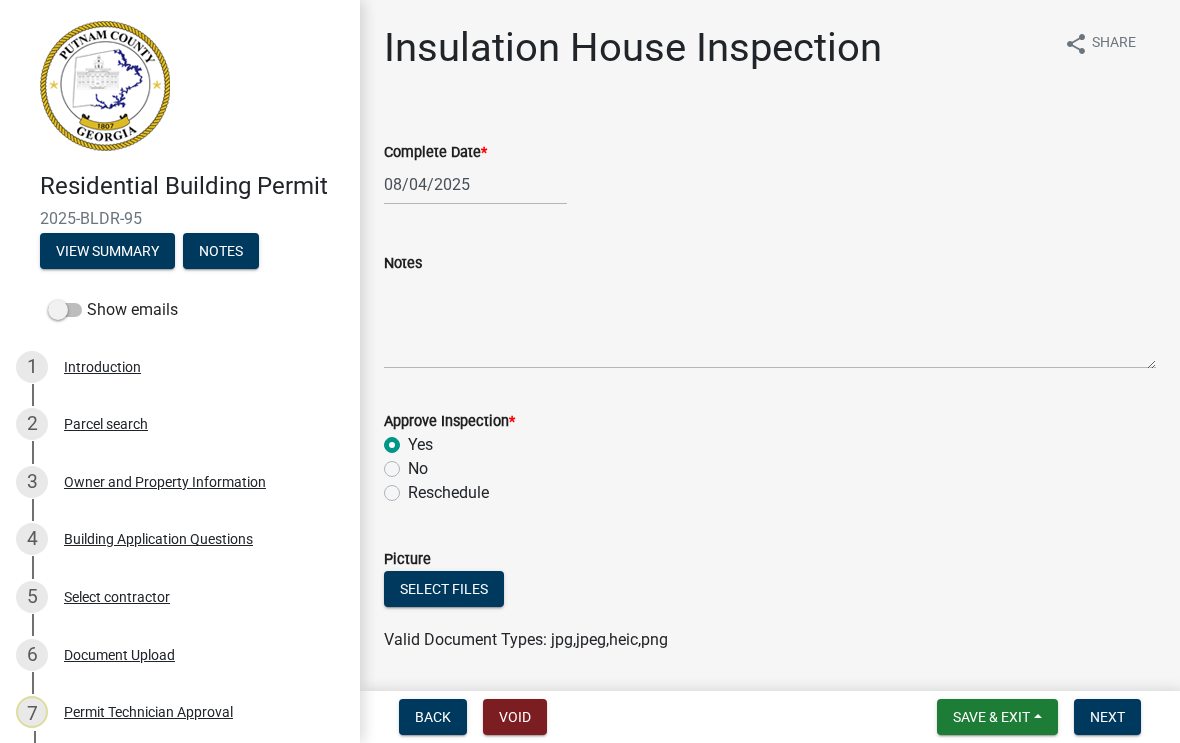 radio on "true" 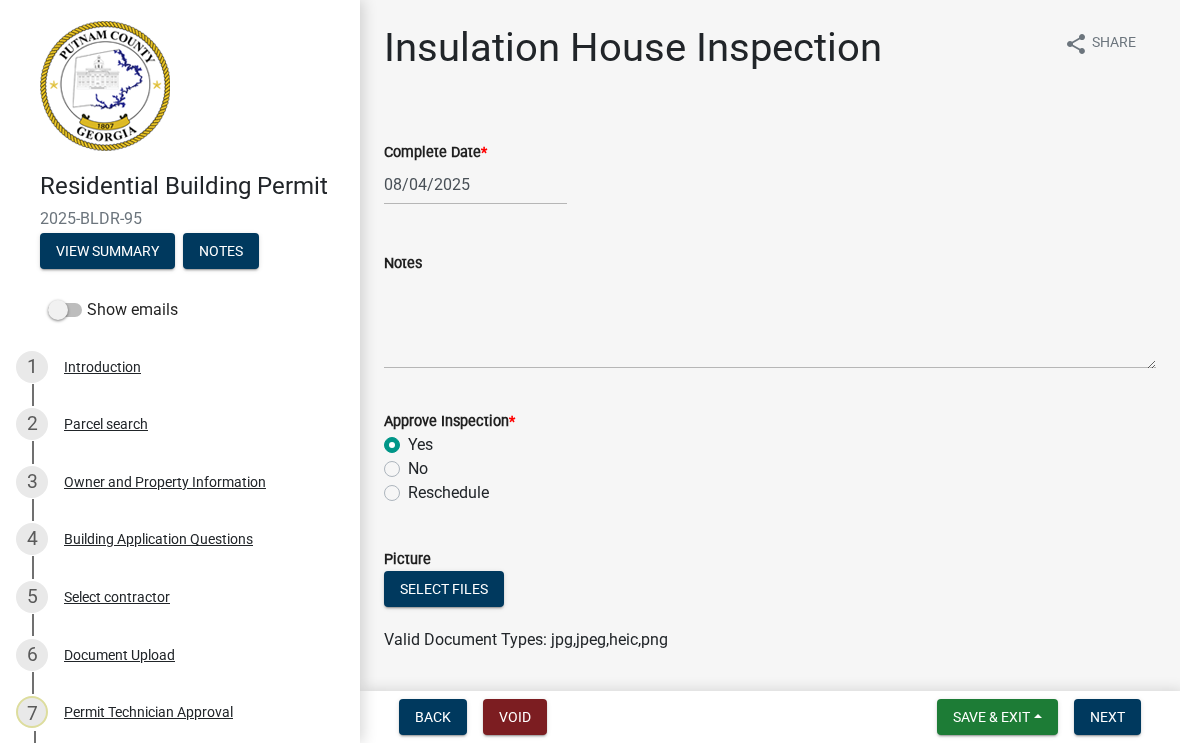 click on "Next" at bounding box center [1107, 717] 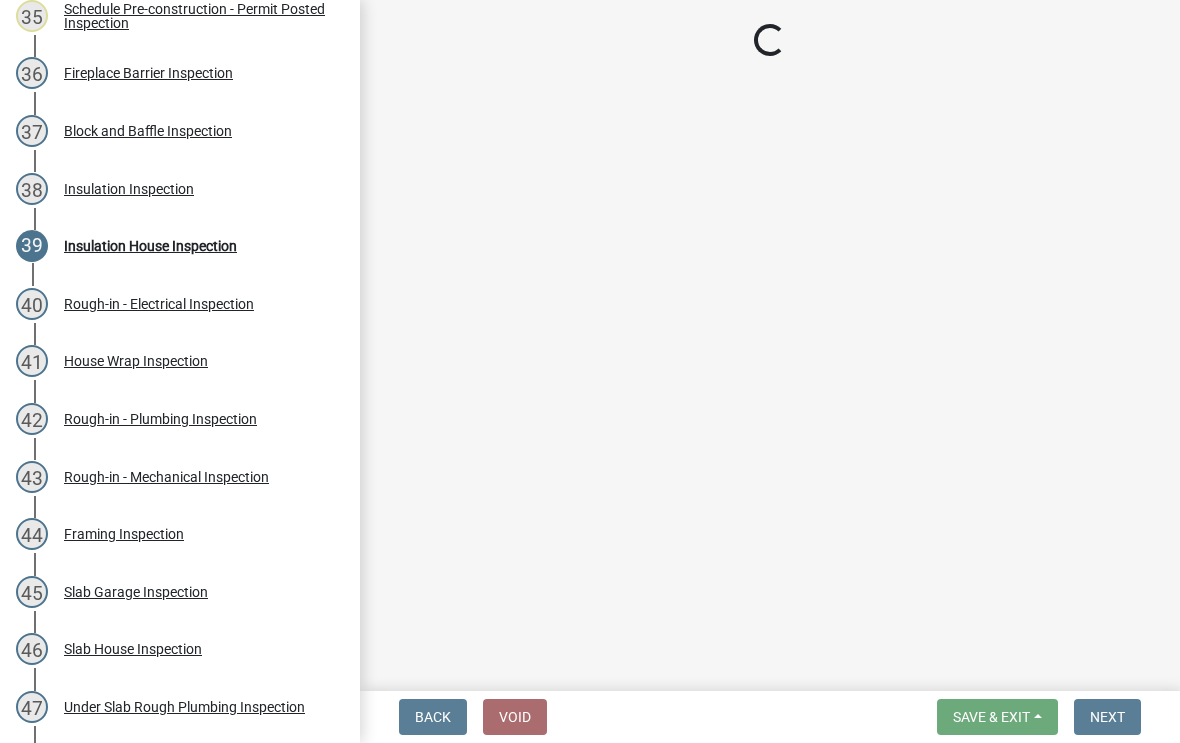 scroll, scrollTop: 2310, scrollLeft: 0, axis: vertical 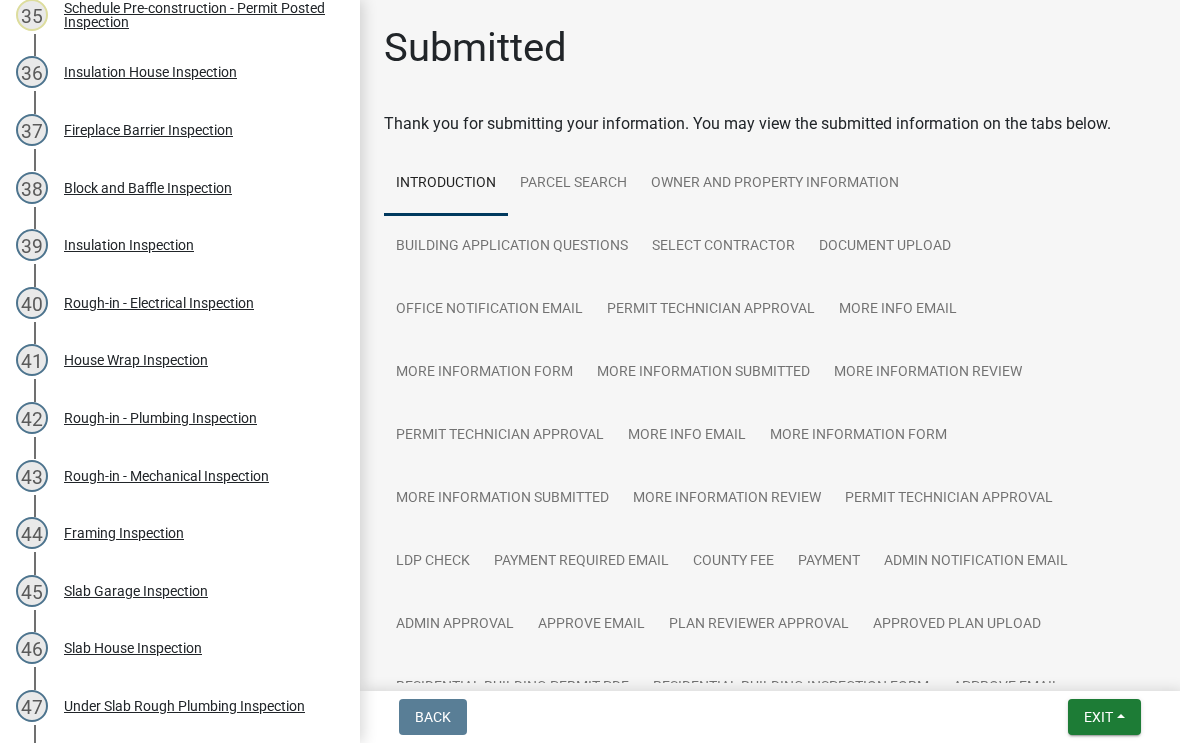 click on "Exit" at bounding box center [1098, 717] 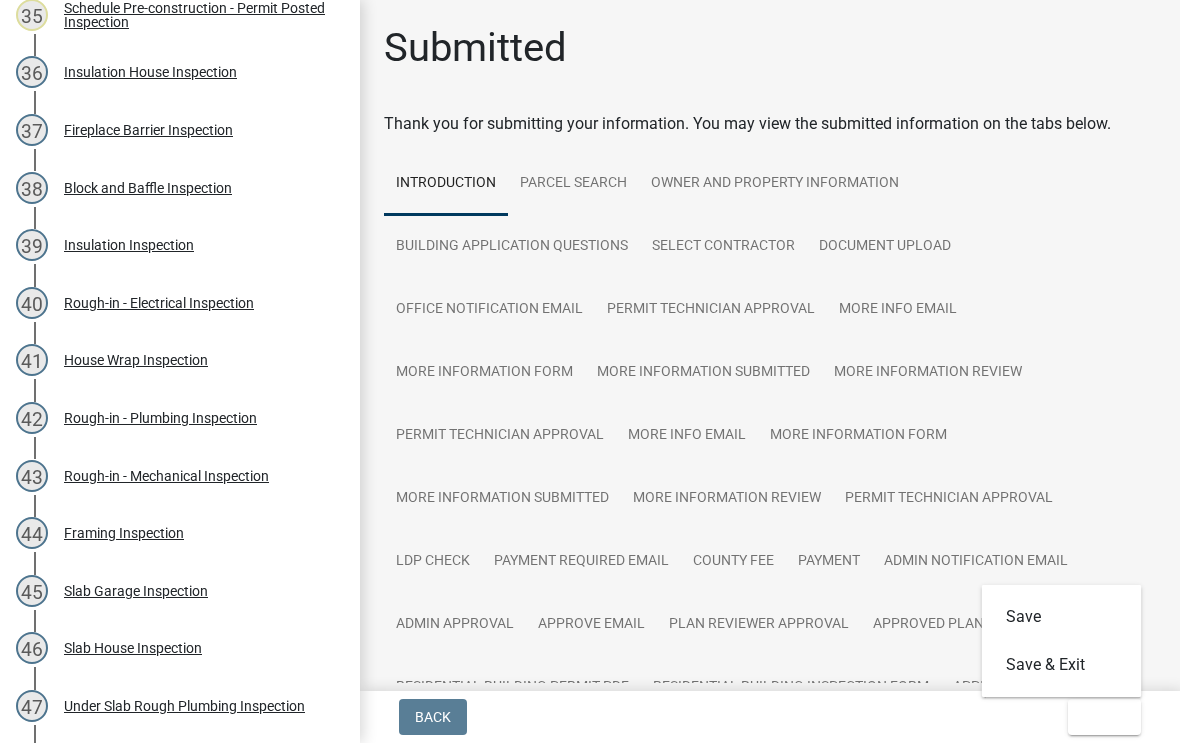 click on "Save & Exit" at bounding box center [1062, 665] 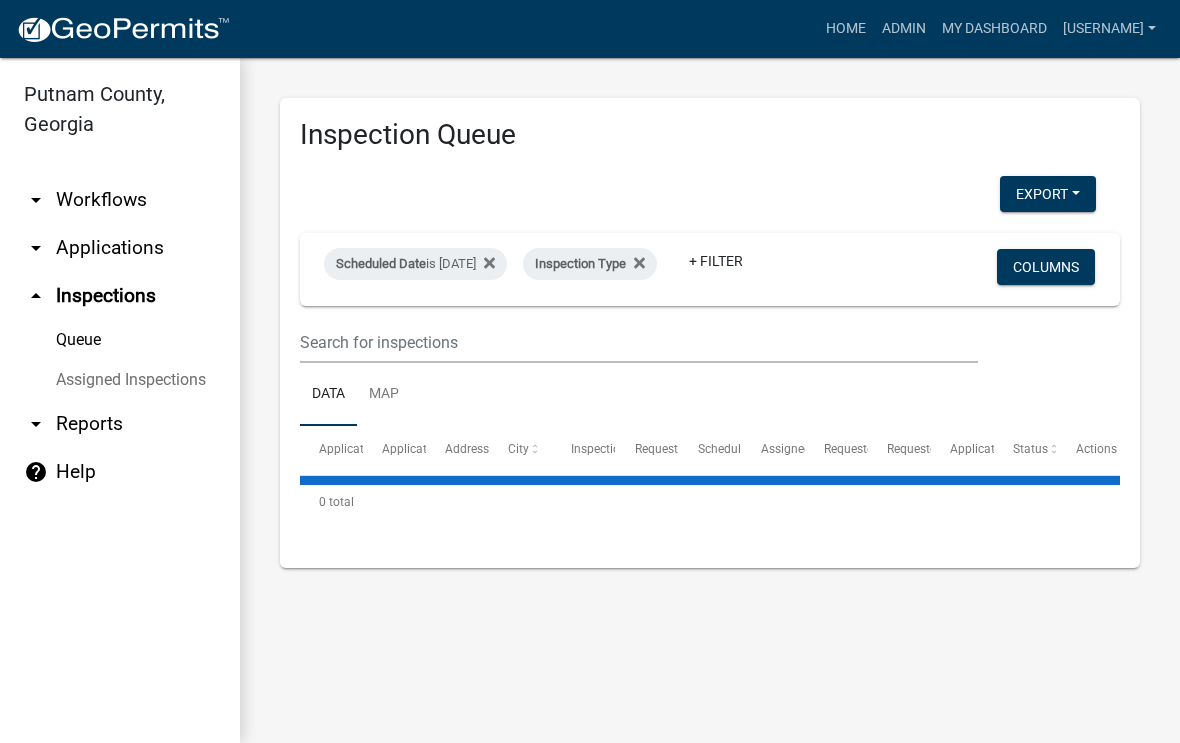 select on "1: 25" 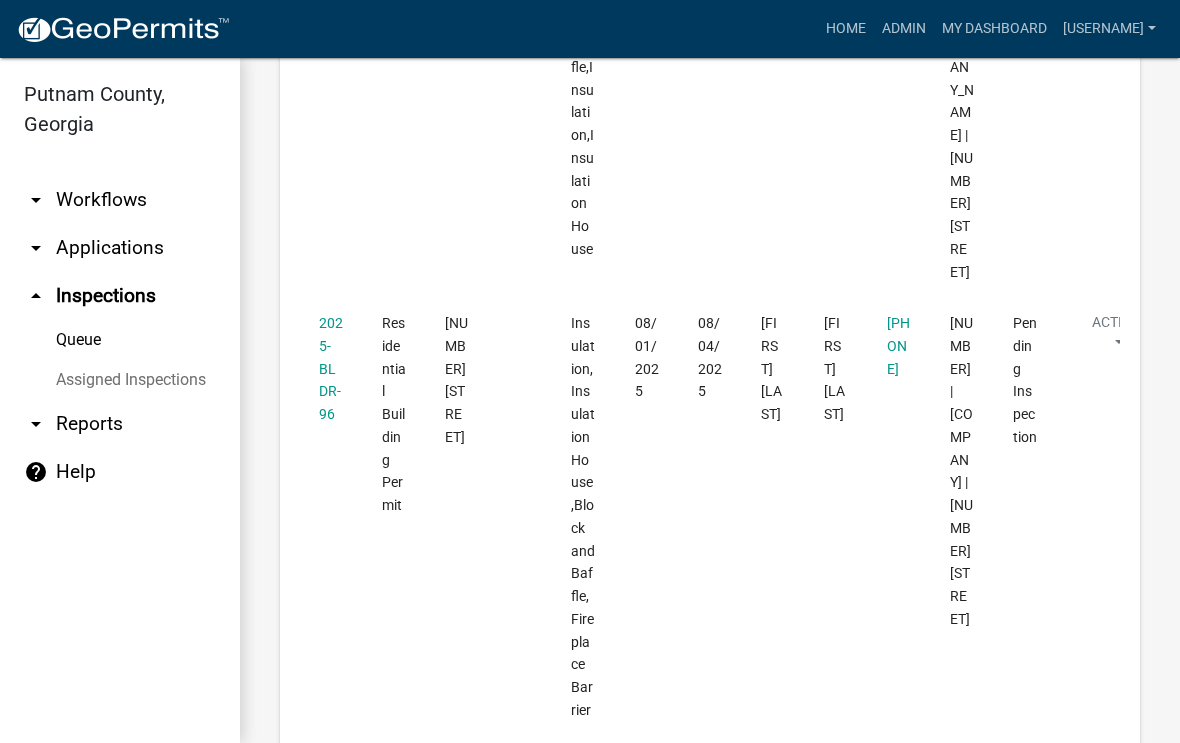 scroll, scrollTop: 4291, scrollLeft: 0, axis: vertical 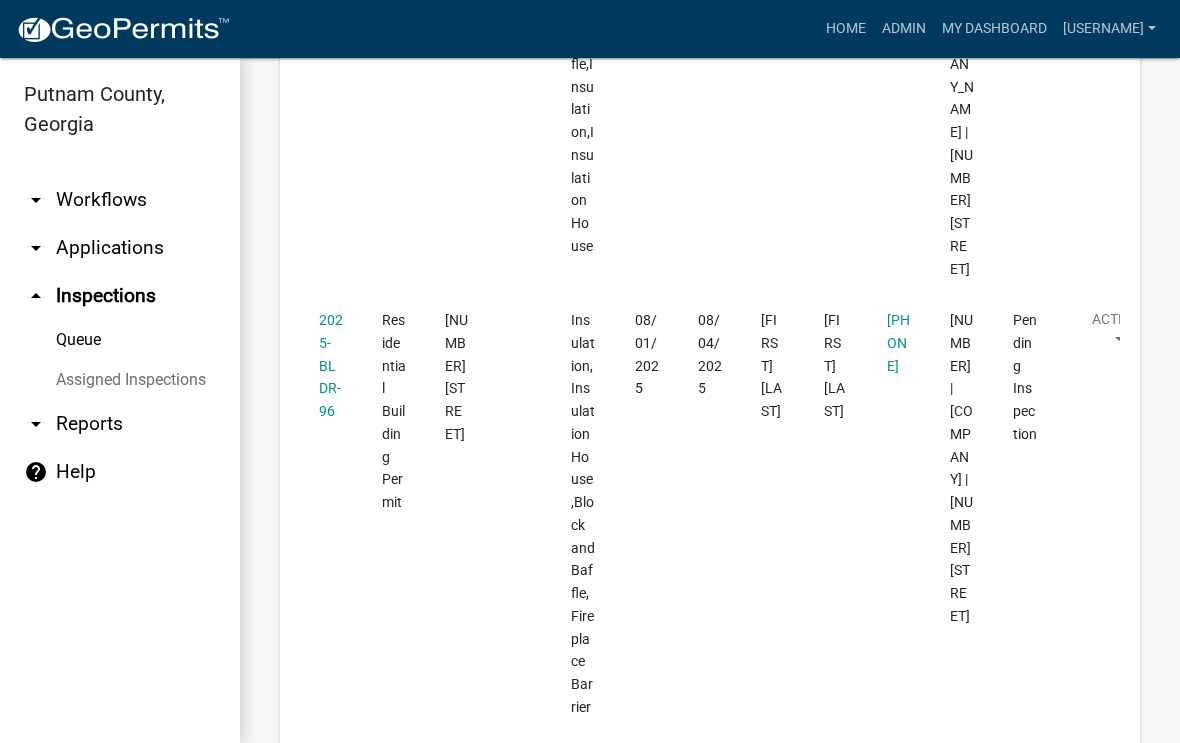 click on "2025-BLDR-96" 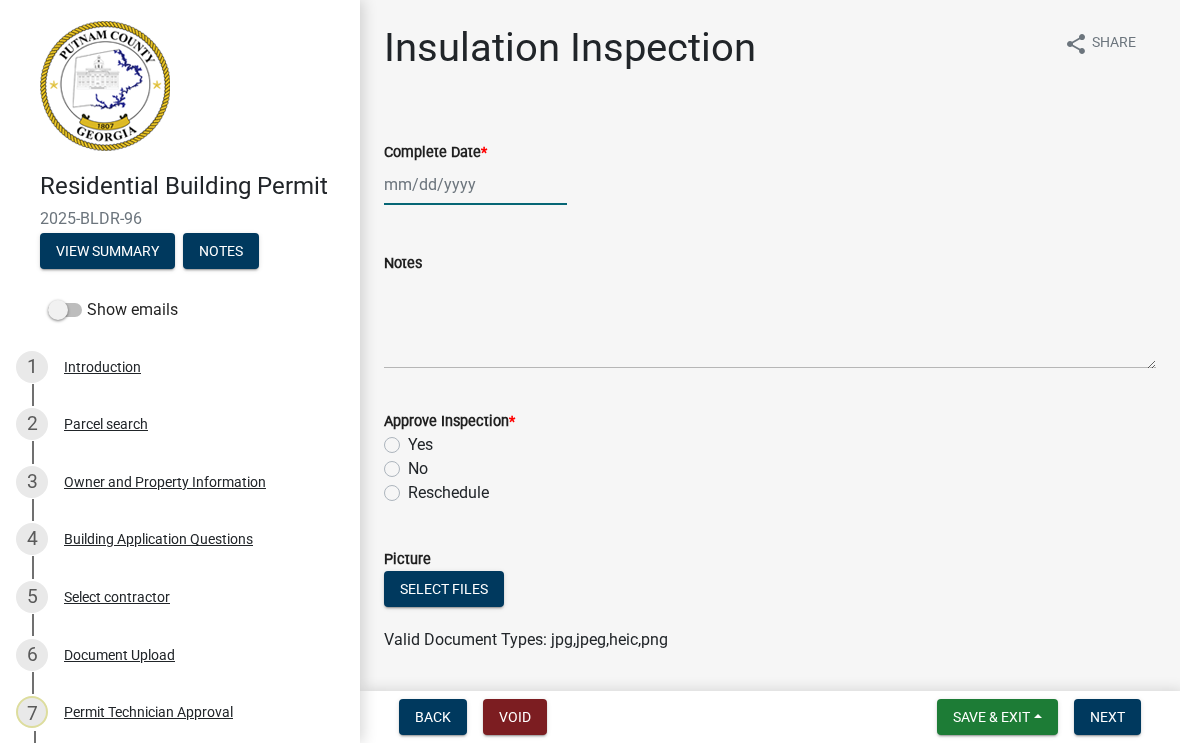 click 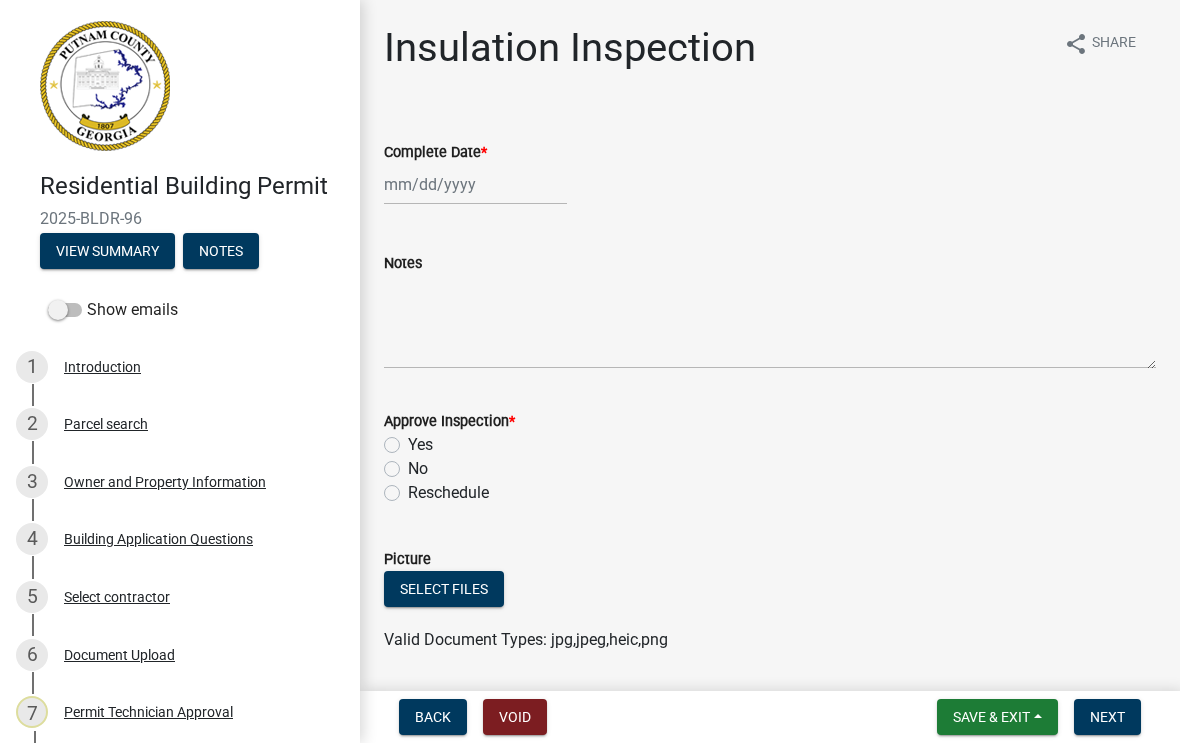 select on "8" 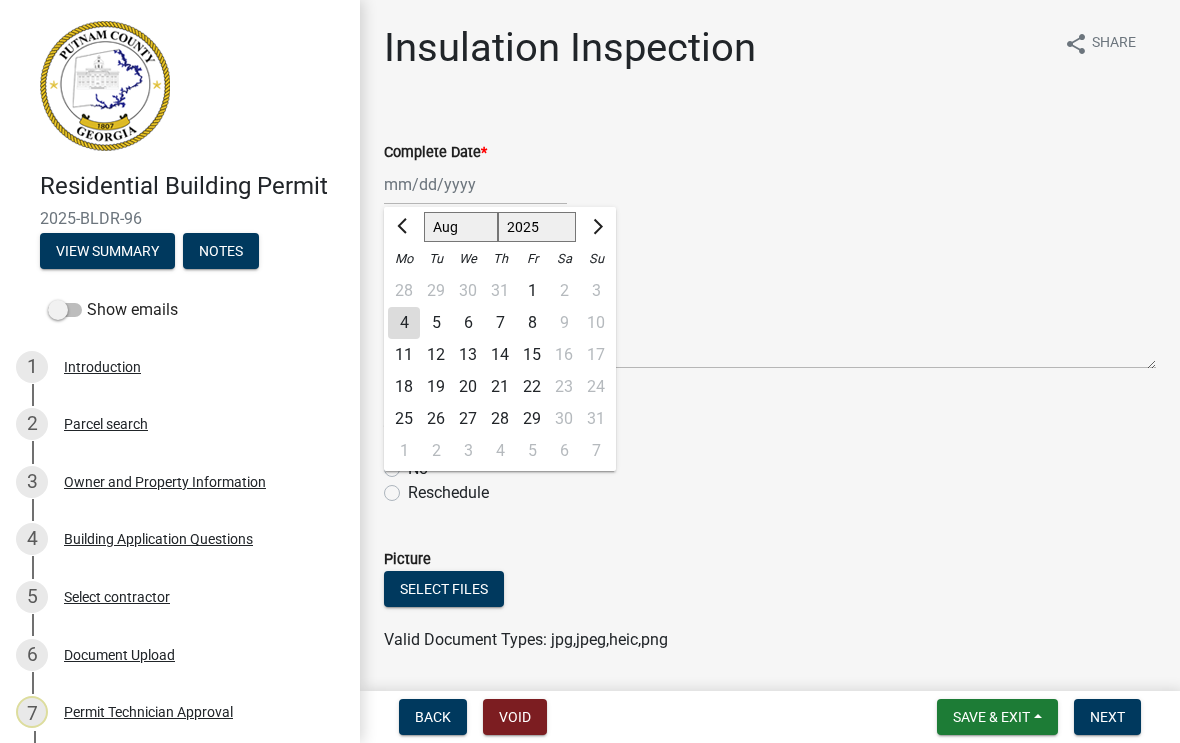 click on "4" 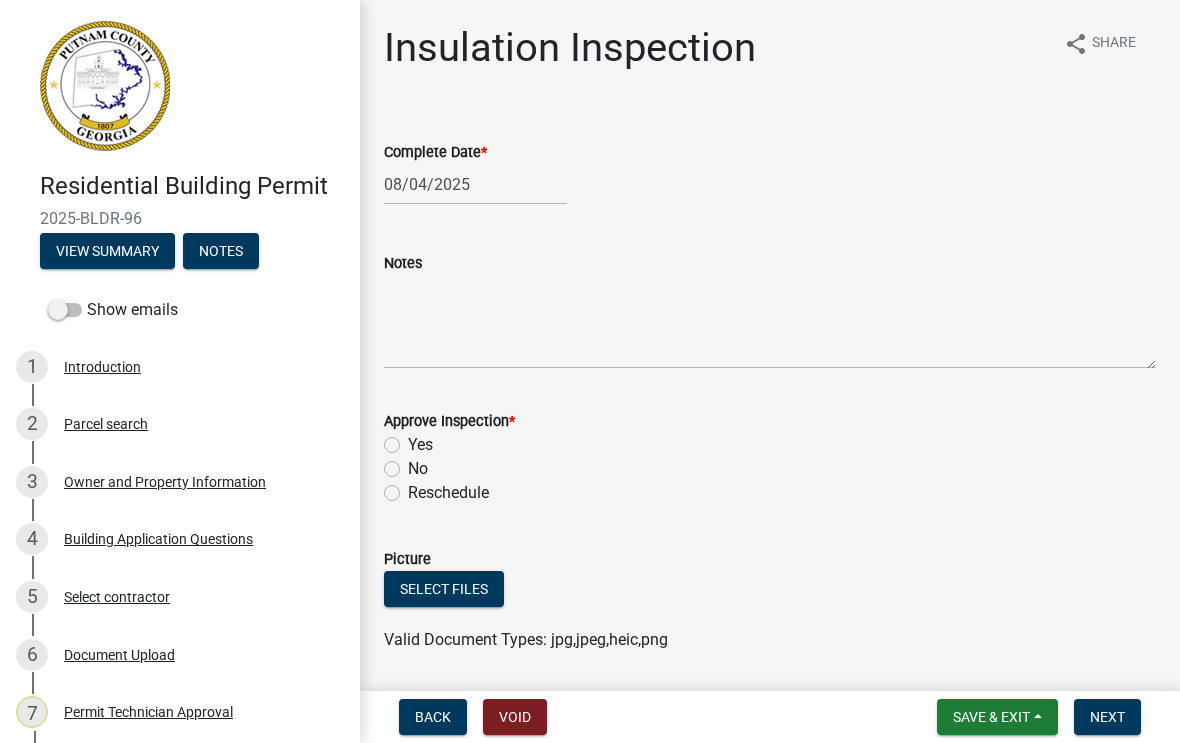 click on "Yes" 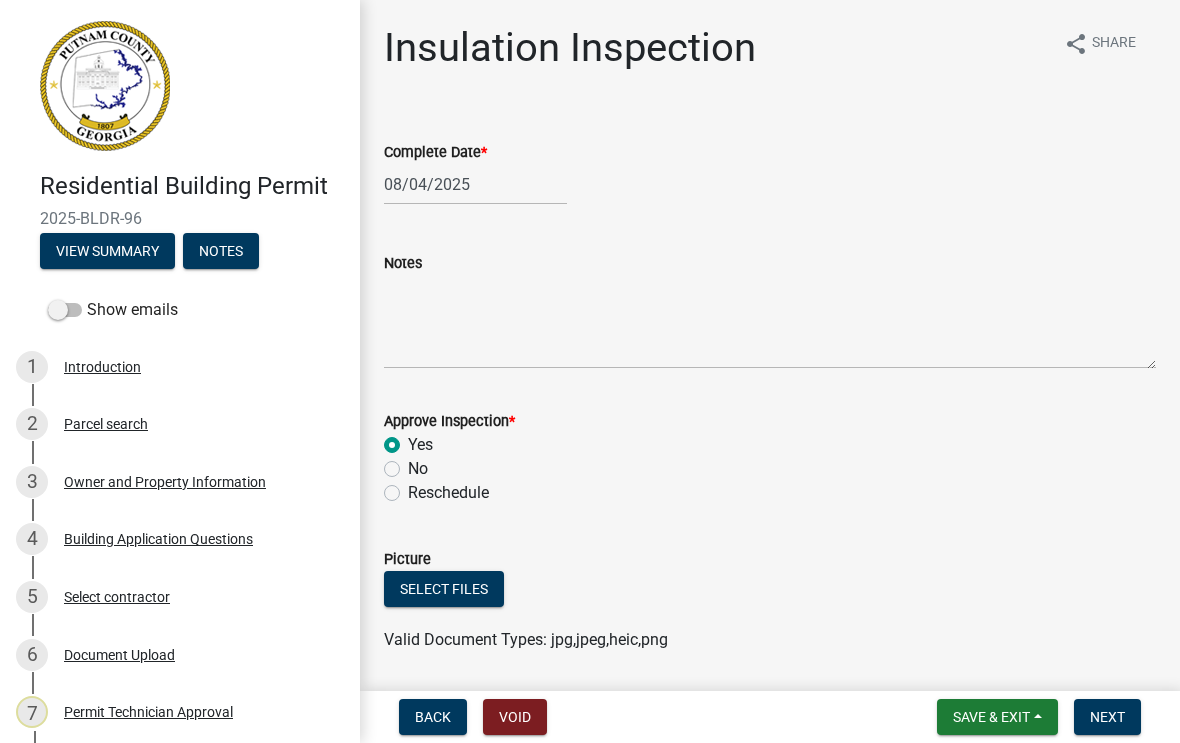 radio on "true" 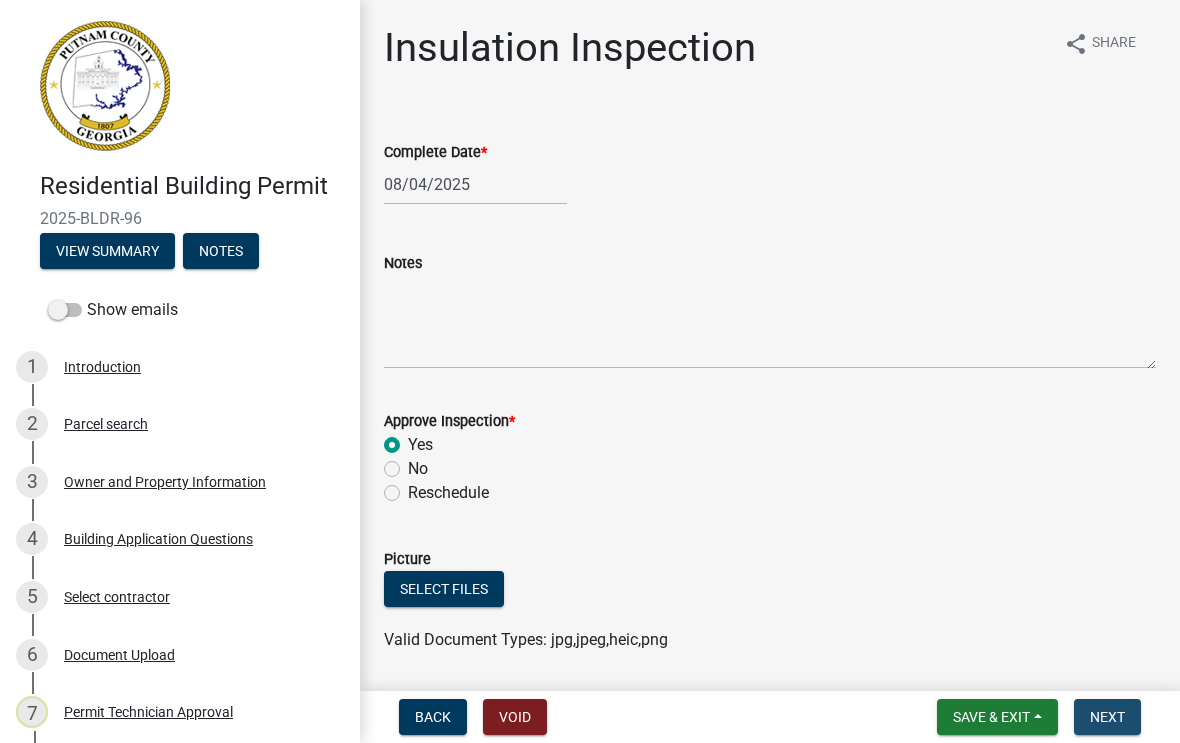 click on "Next" at bounding box center (1107, 717) 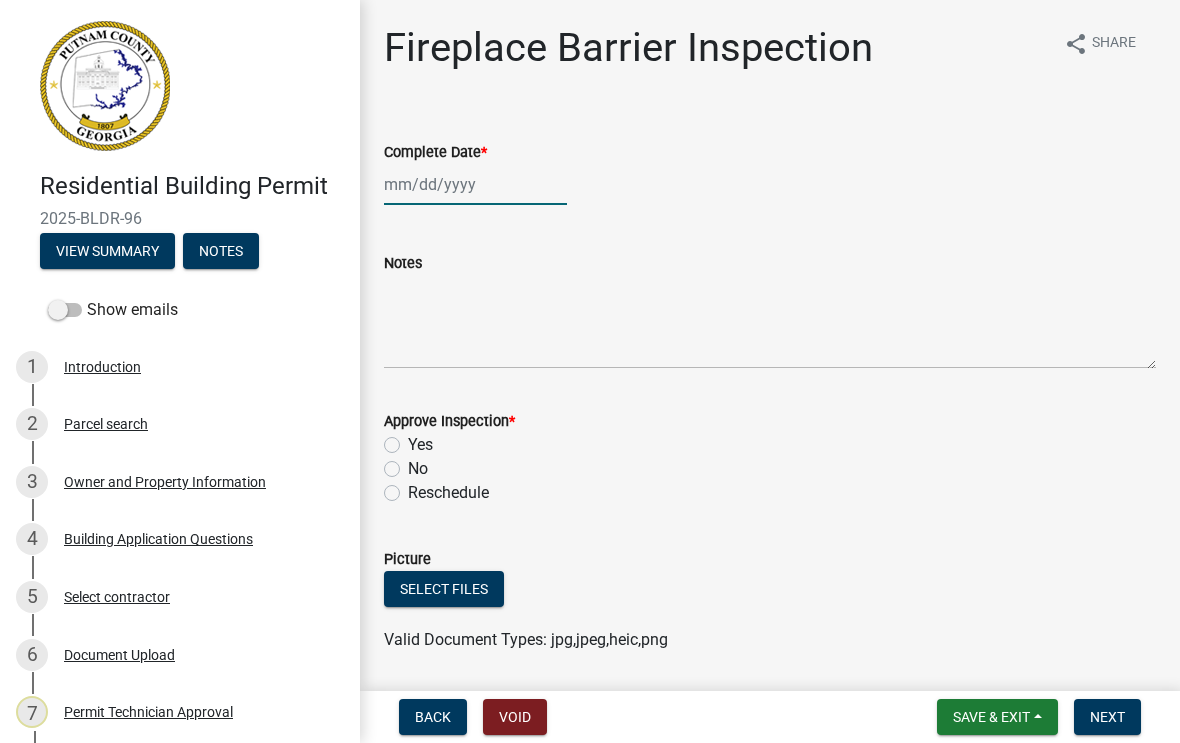 click 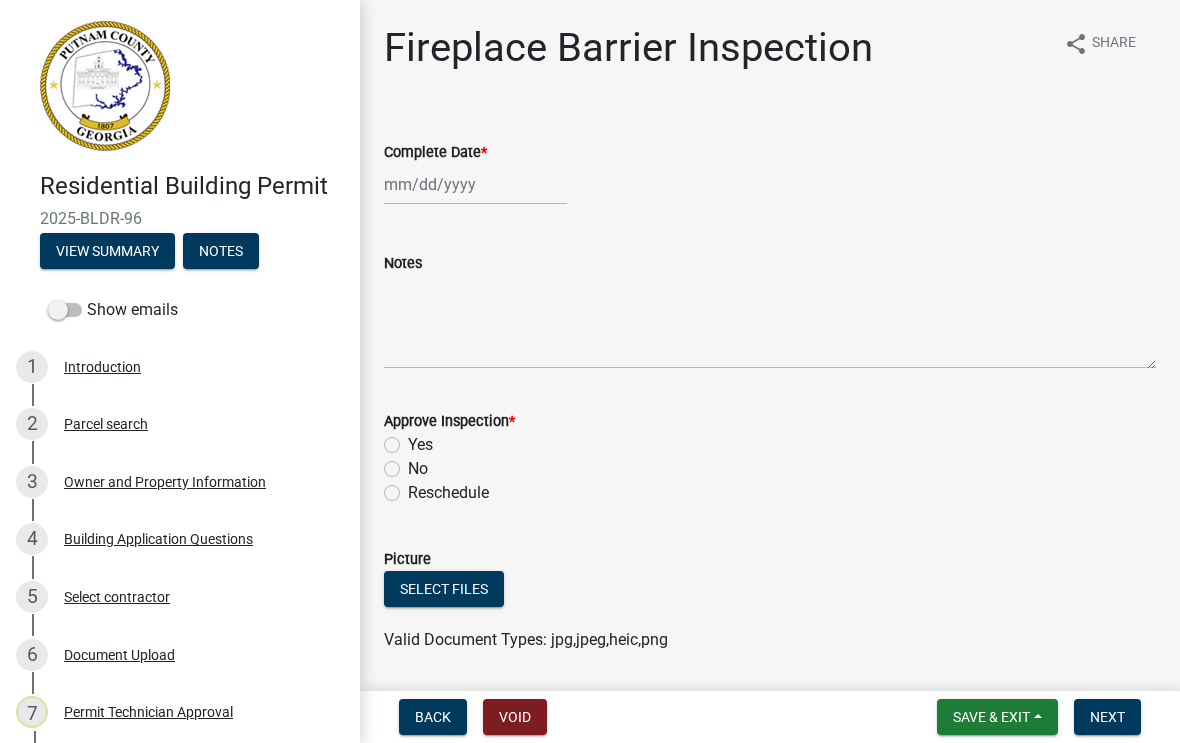 select on "8" 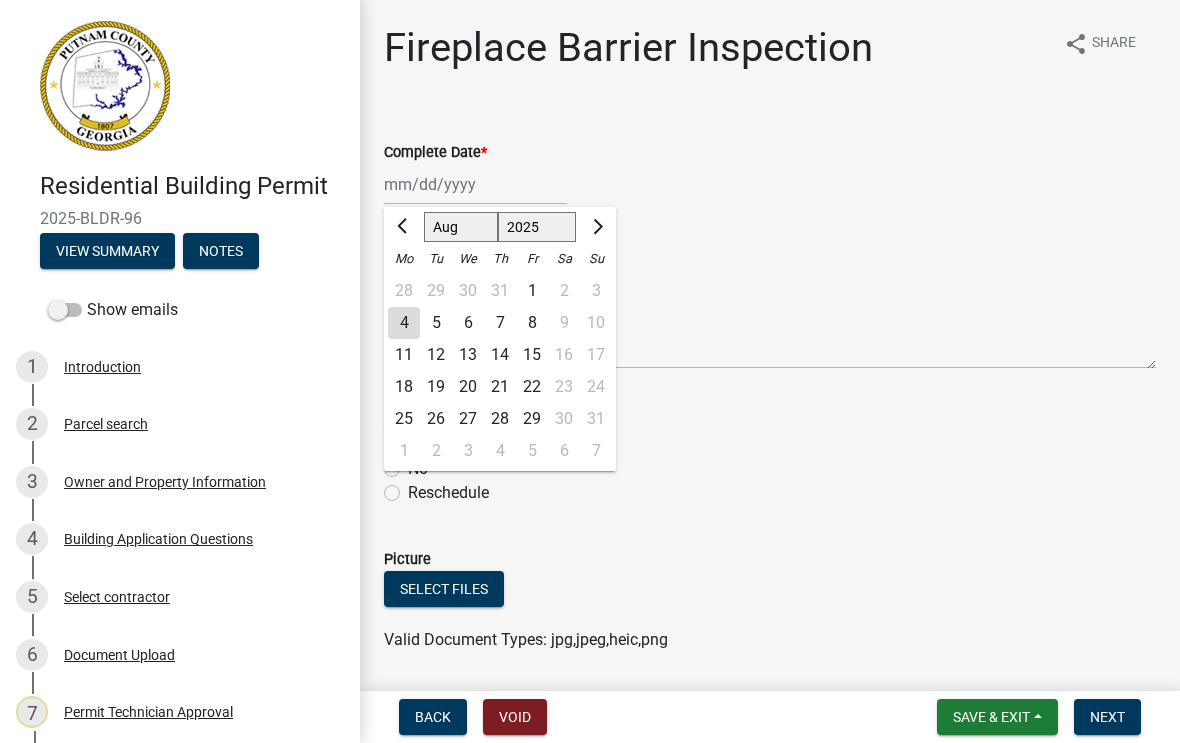 click on "4" 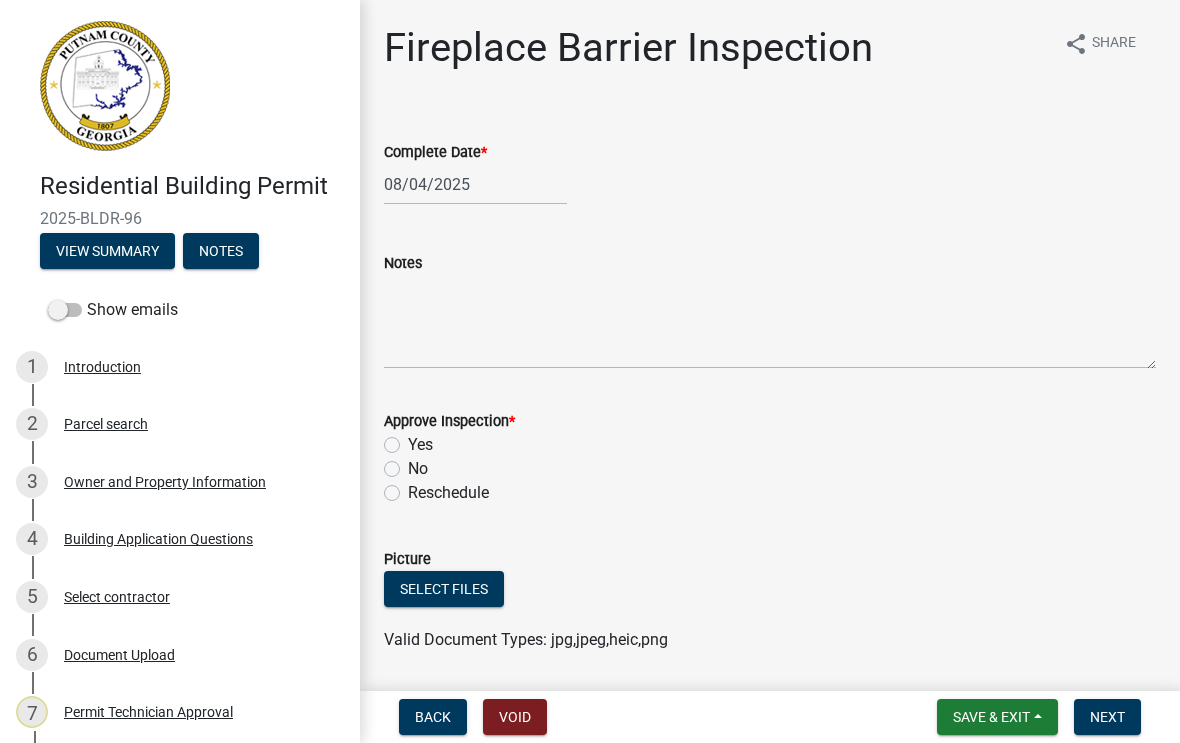 click on "Yes" 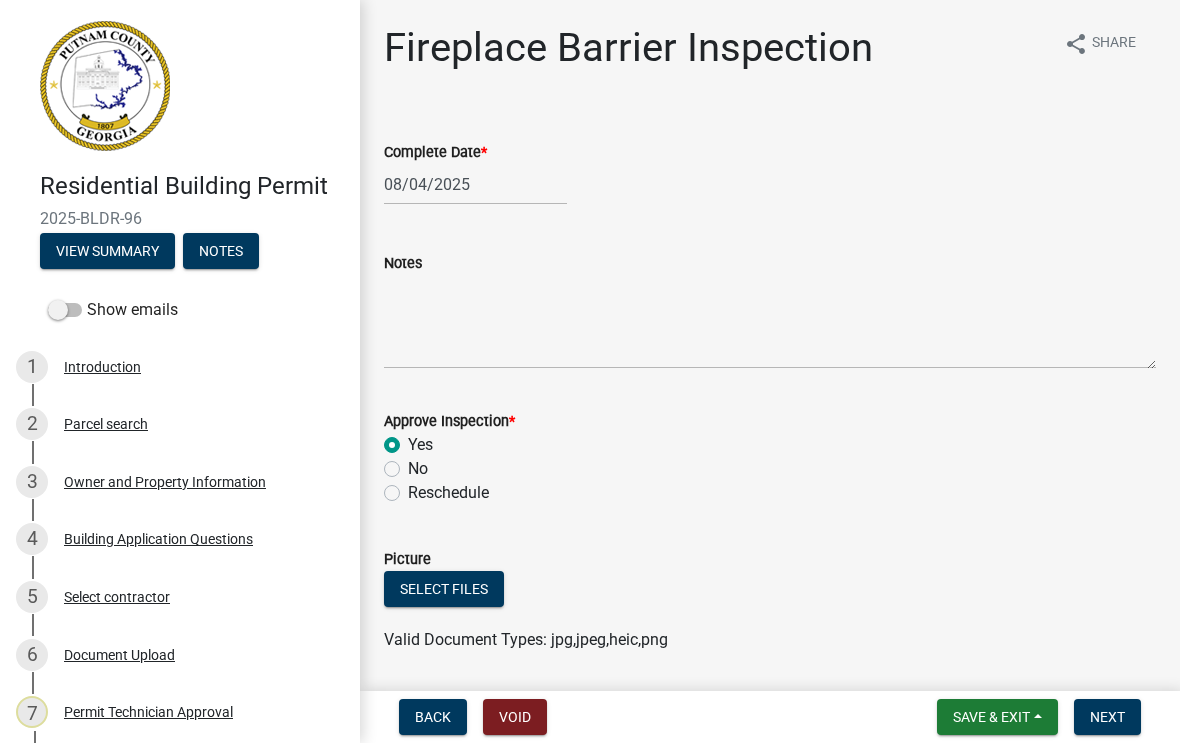 radio on "true" 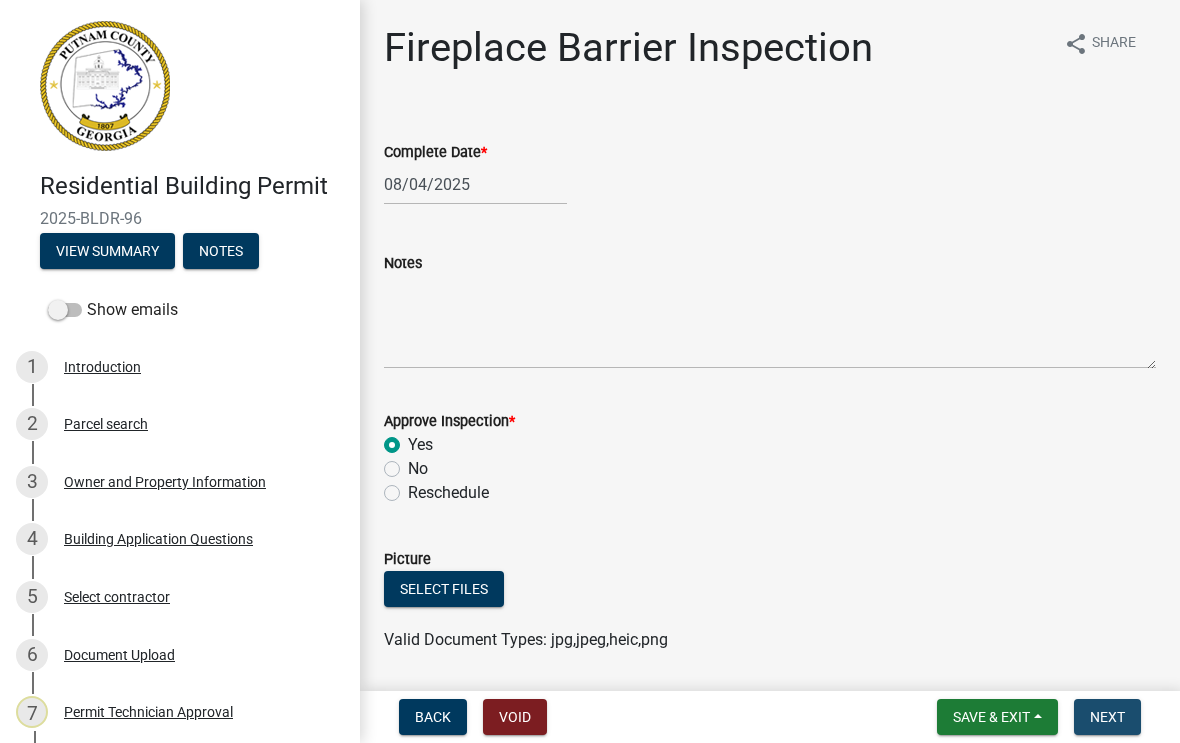 click on "Next" at bounding box center (1107, 717) 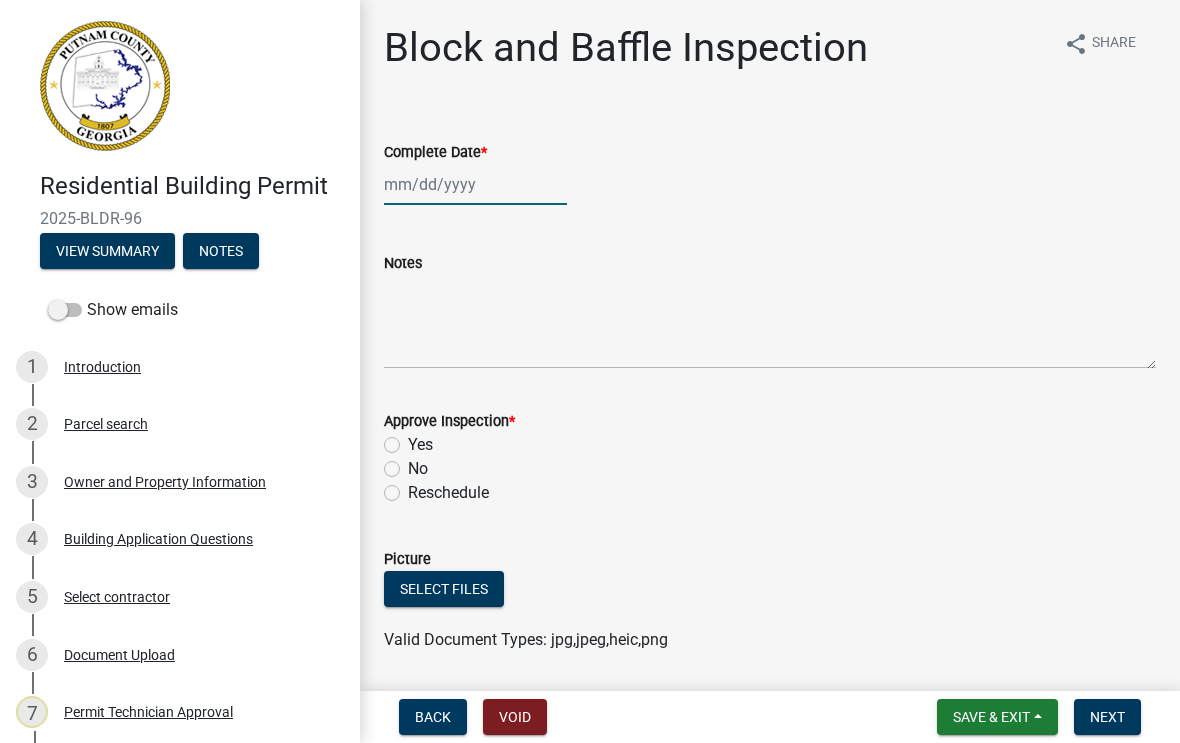 click 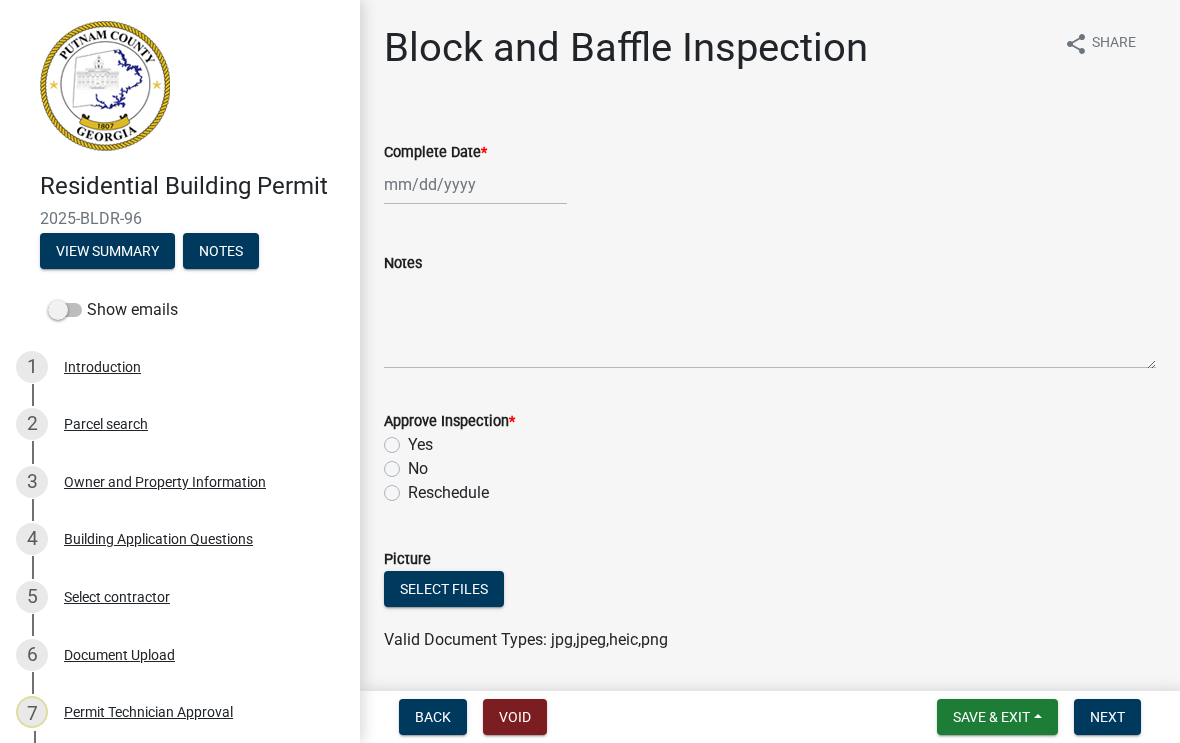 select on "8" 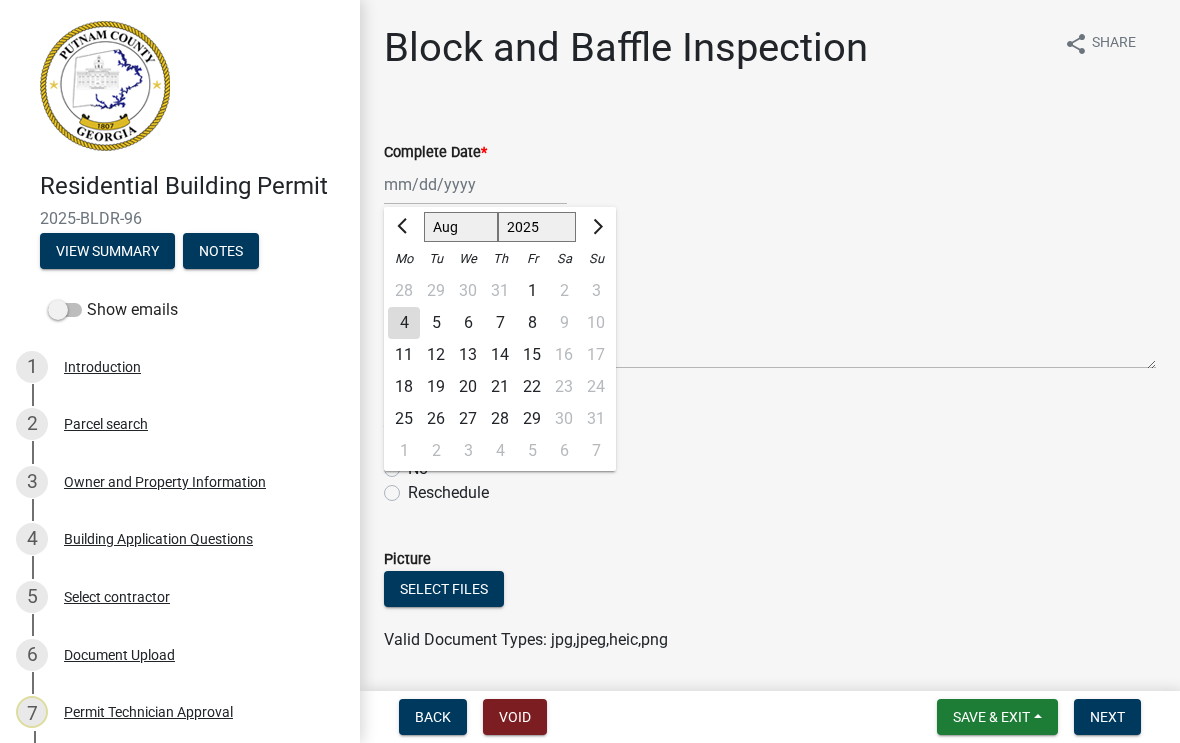 click on "4" 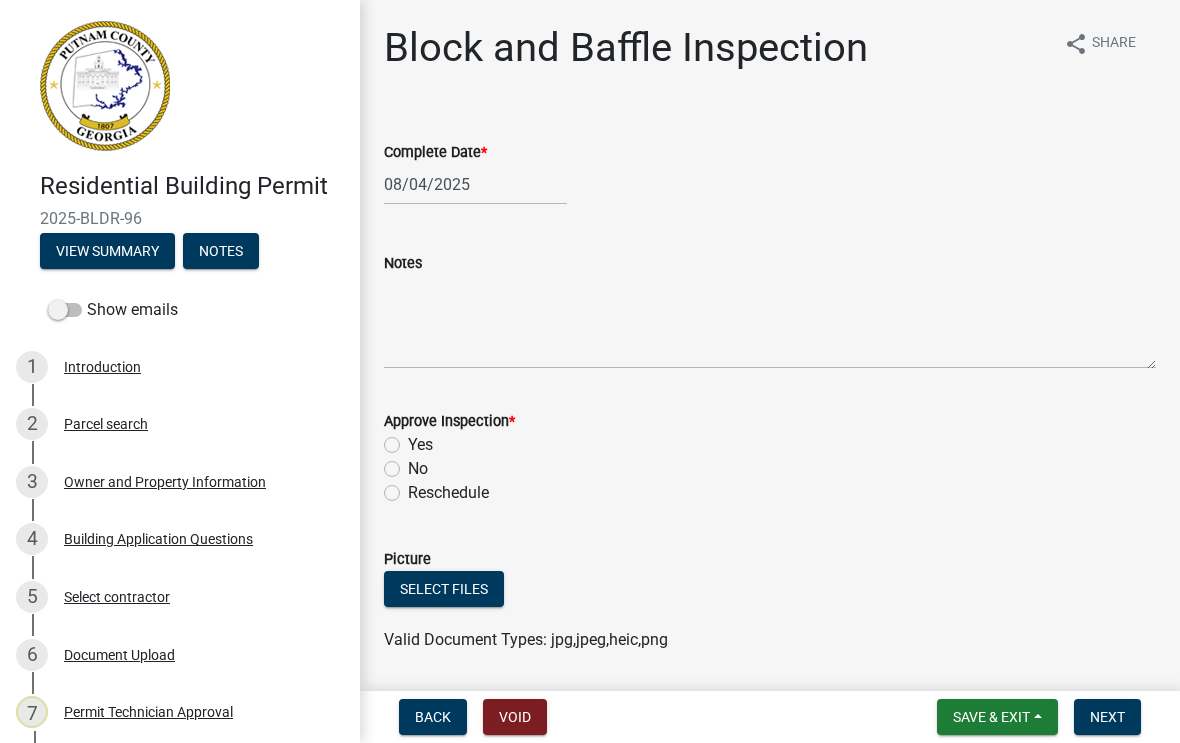 click on "Yes" 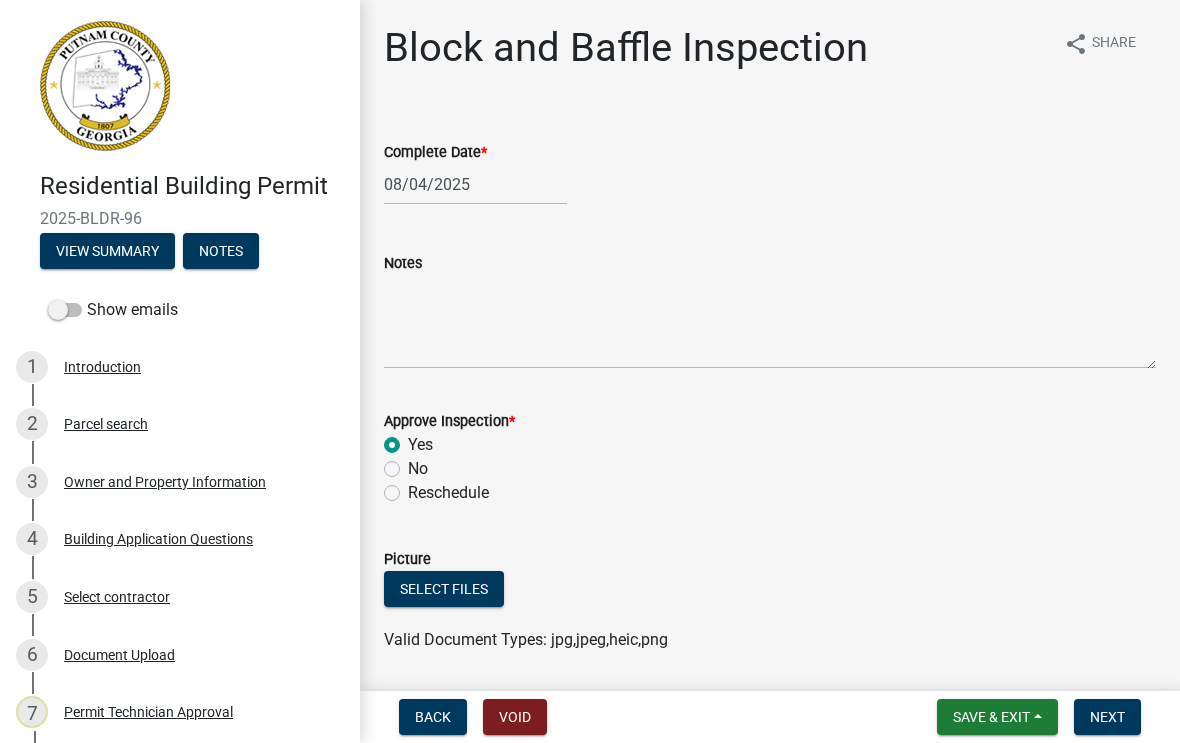 radio on "true" 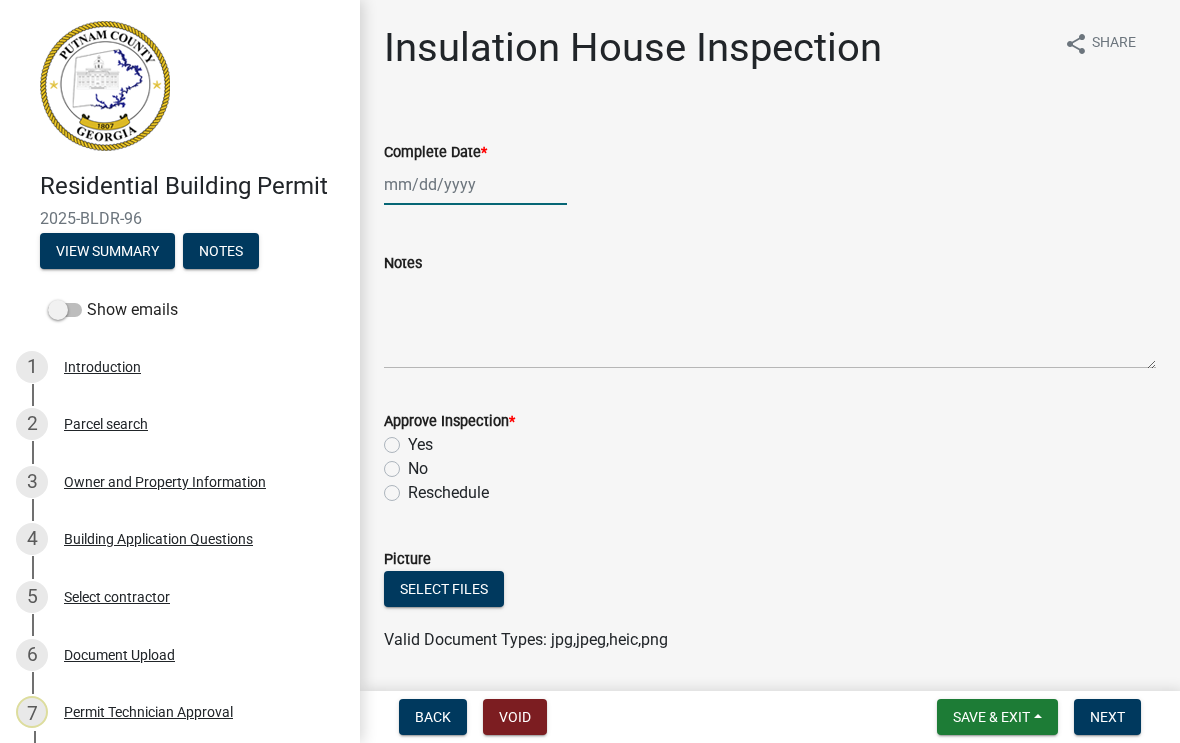 click 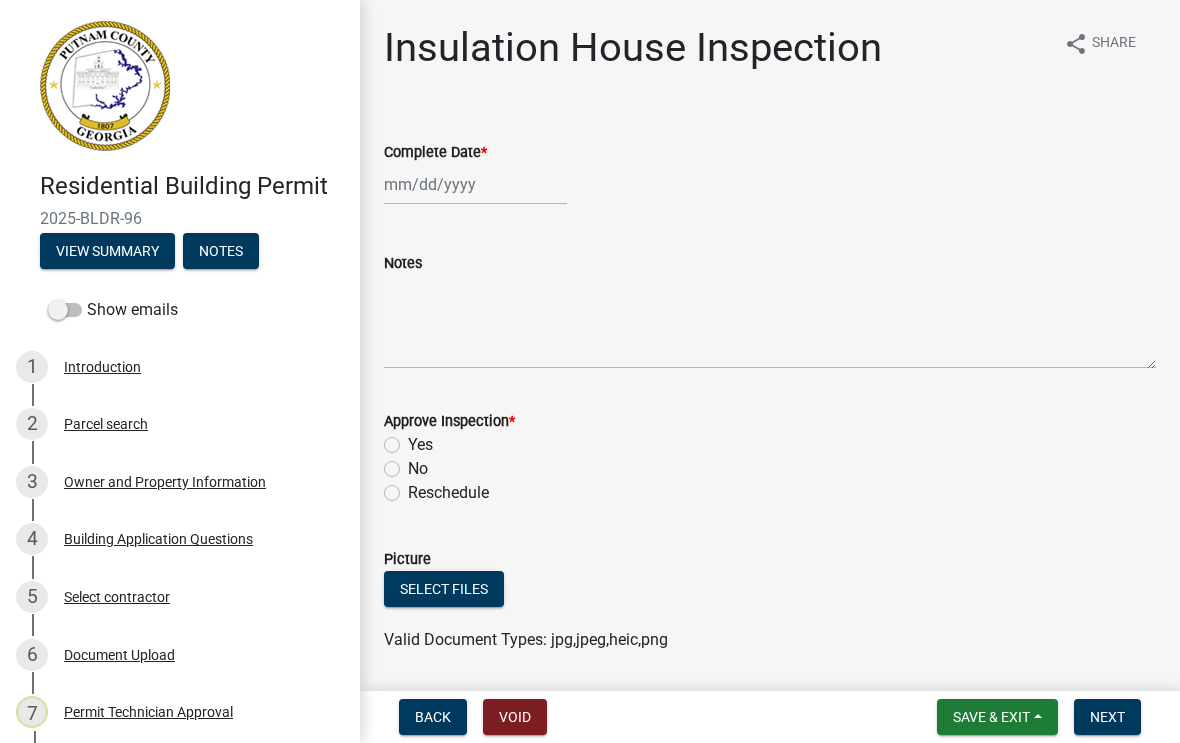 select on "8" 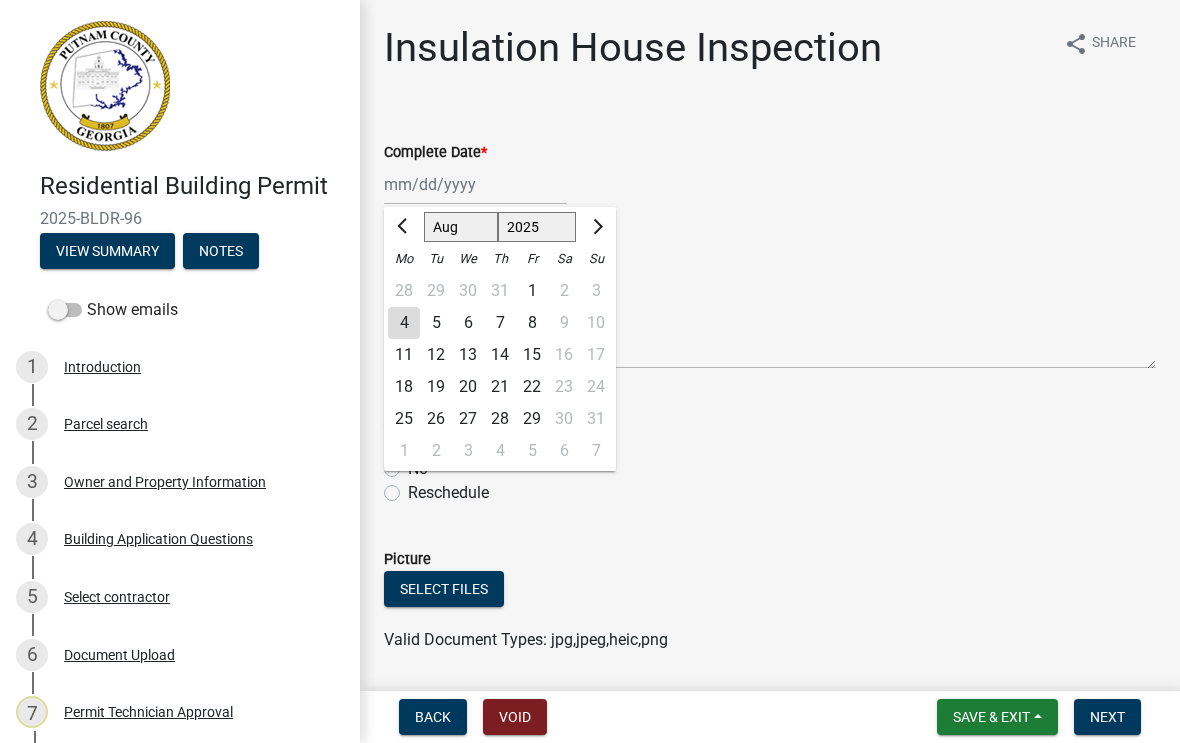 click on "4" 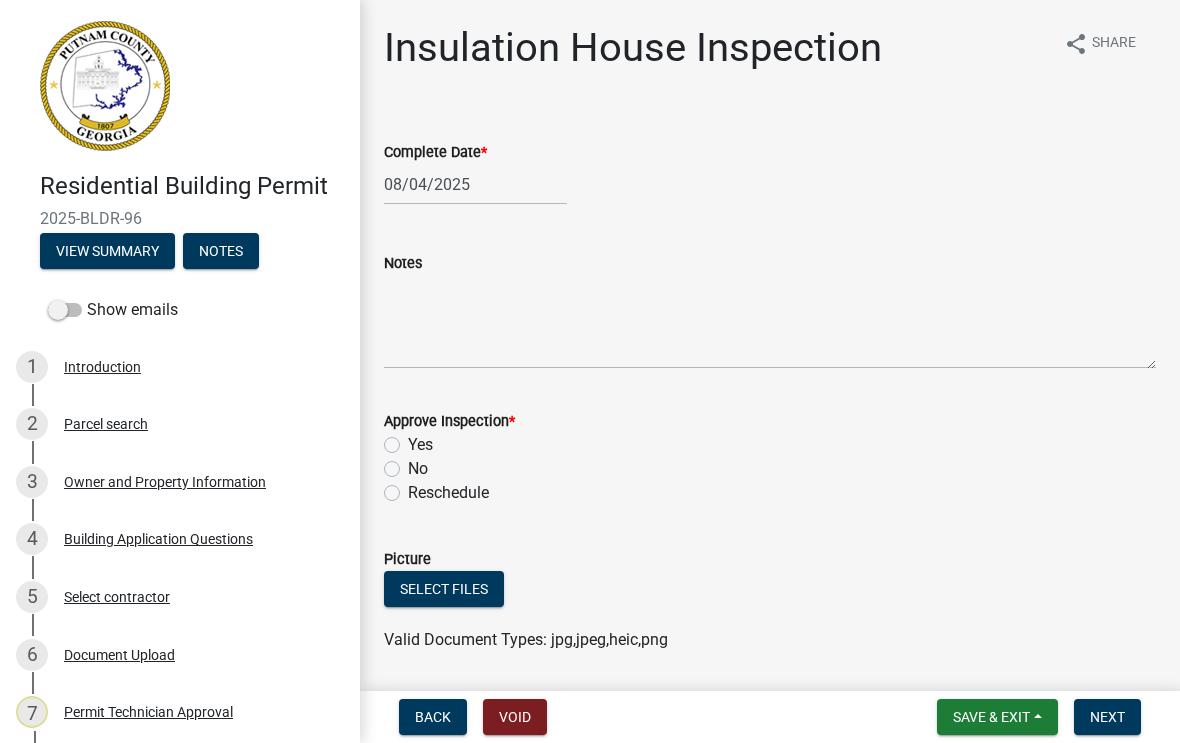 click on "Yes" 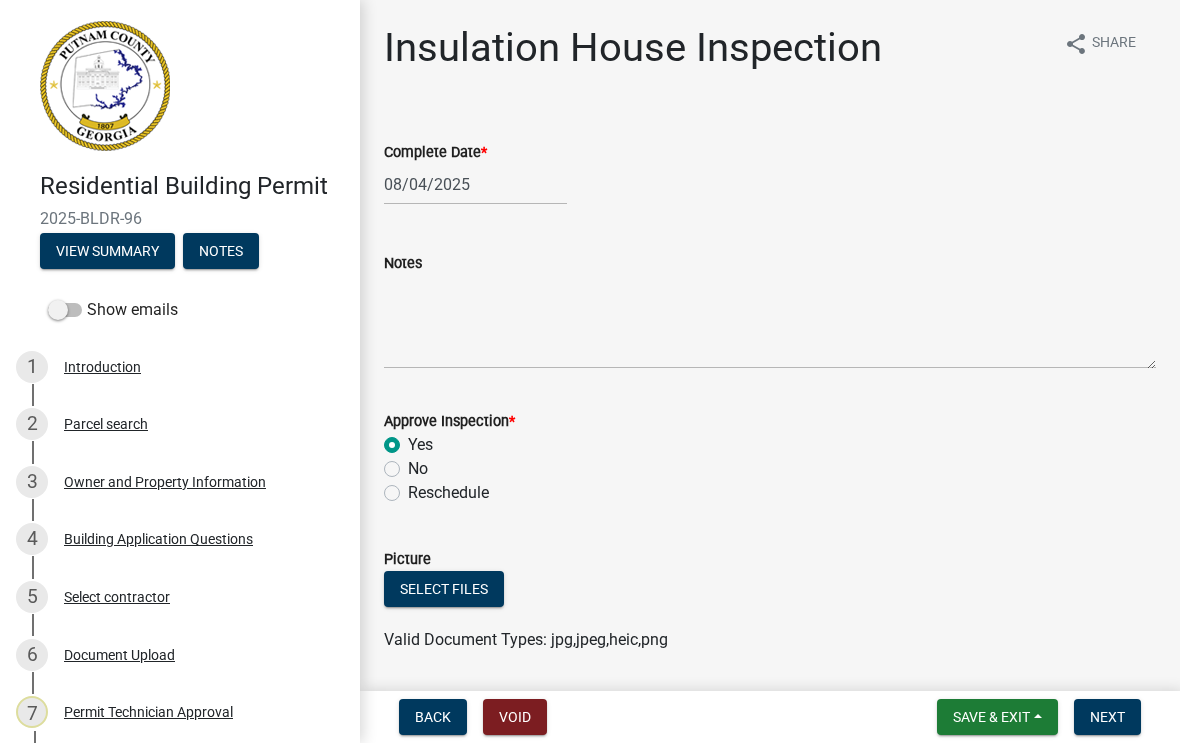 radio on "true" 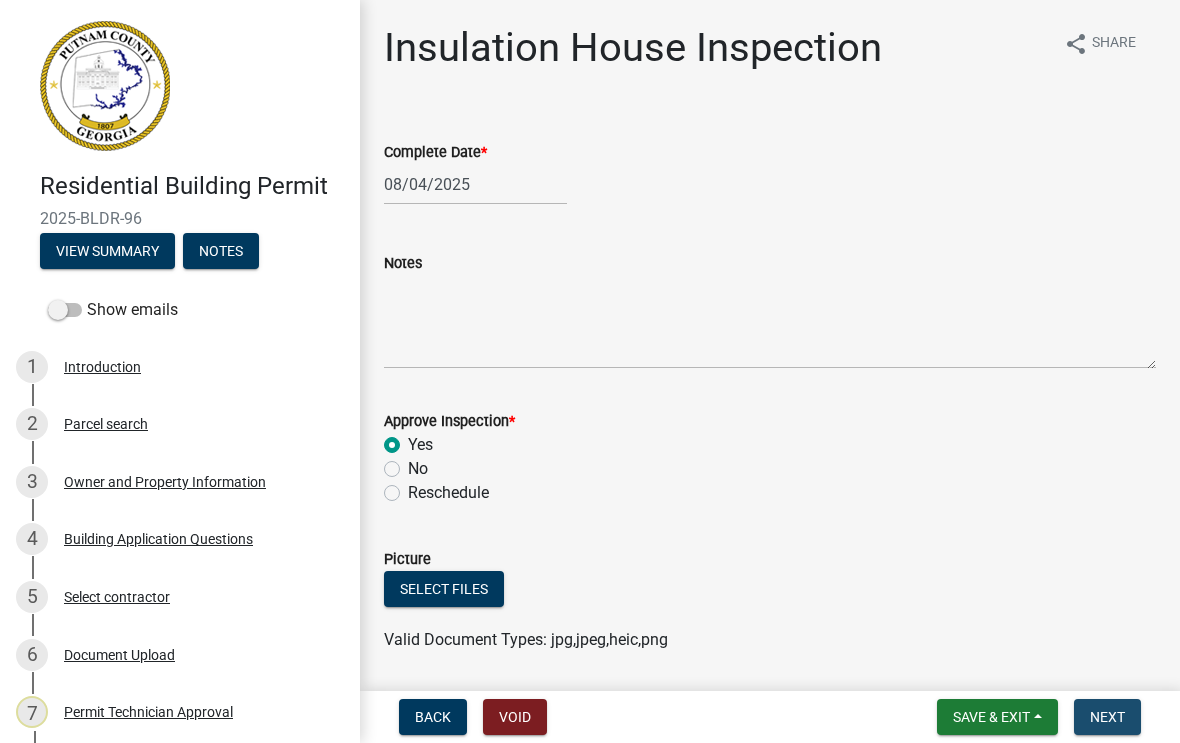 click on "Next" at bounding box center [1107, 717] 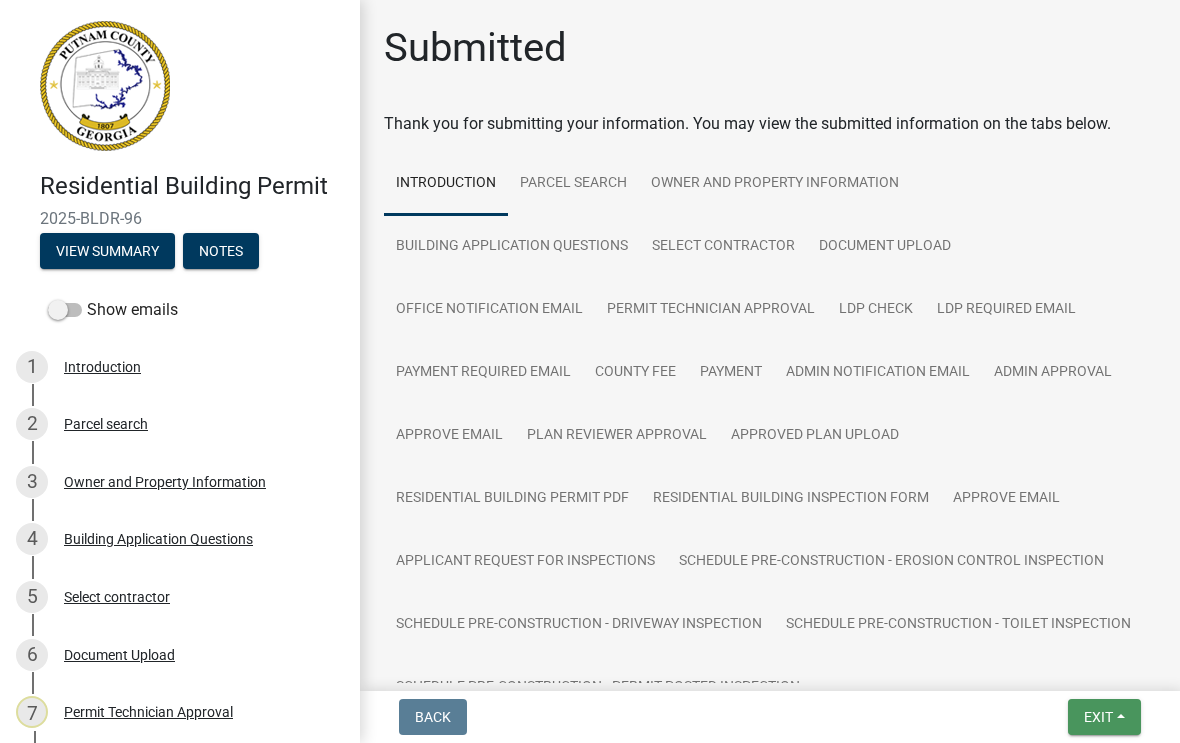 click on "Exit" at bounding box center (1098, 717) 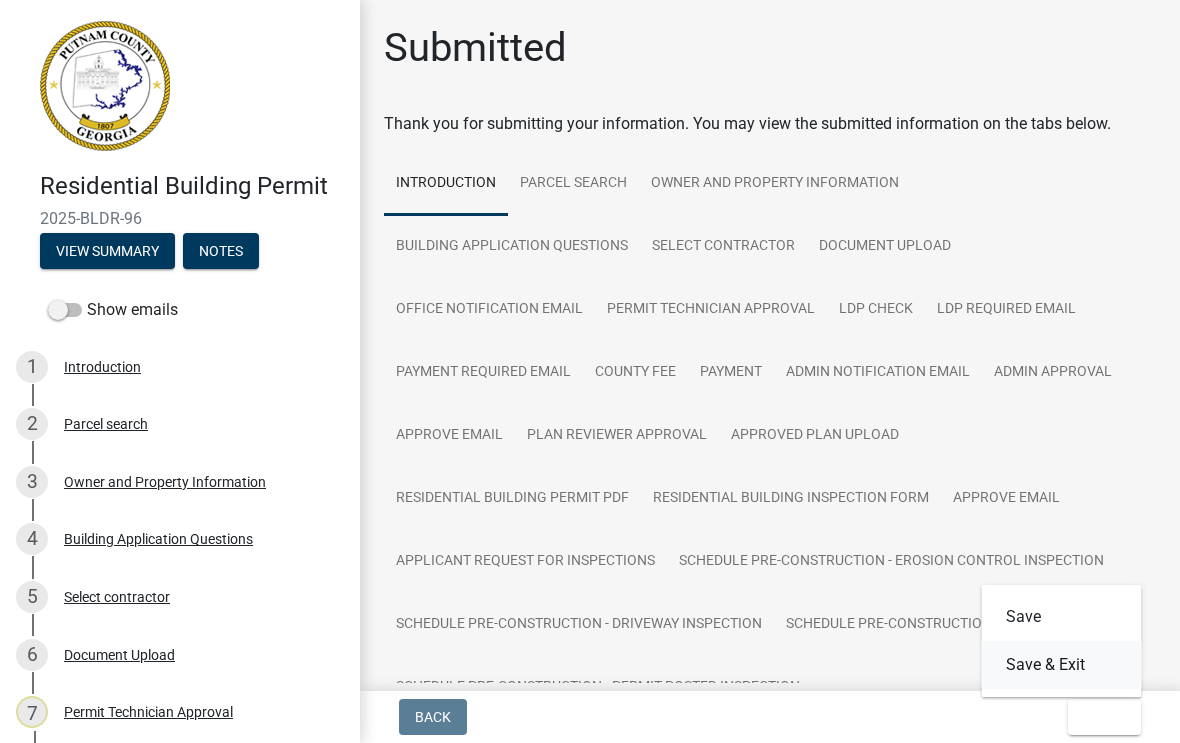 click on "Save & Exit" at bounding box center (1062, 665) 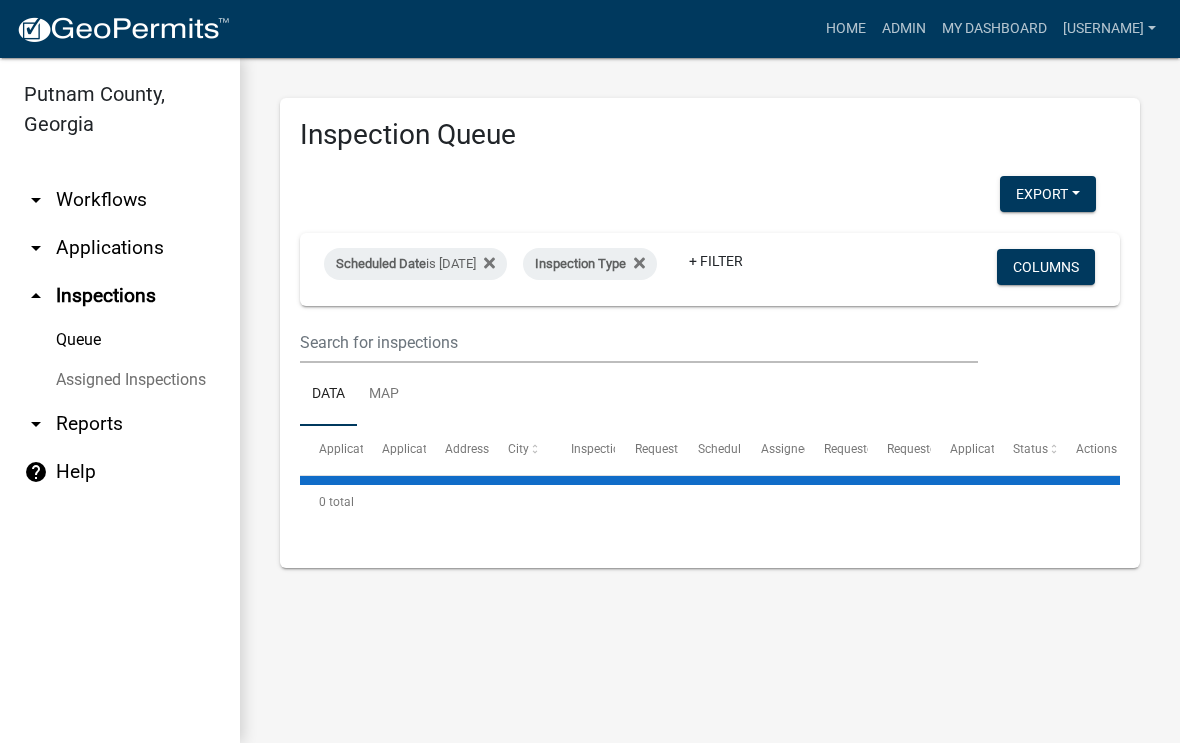 select on "1: 25" 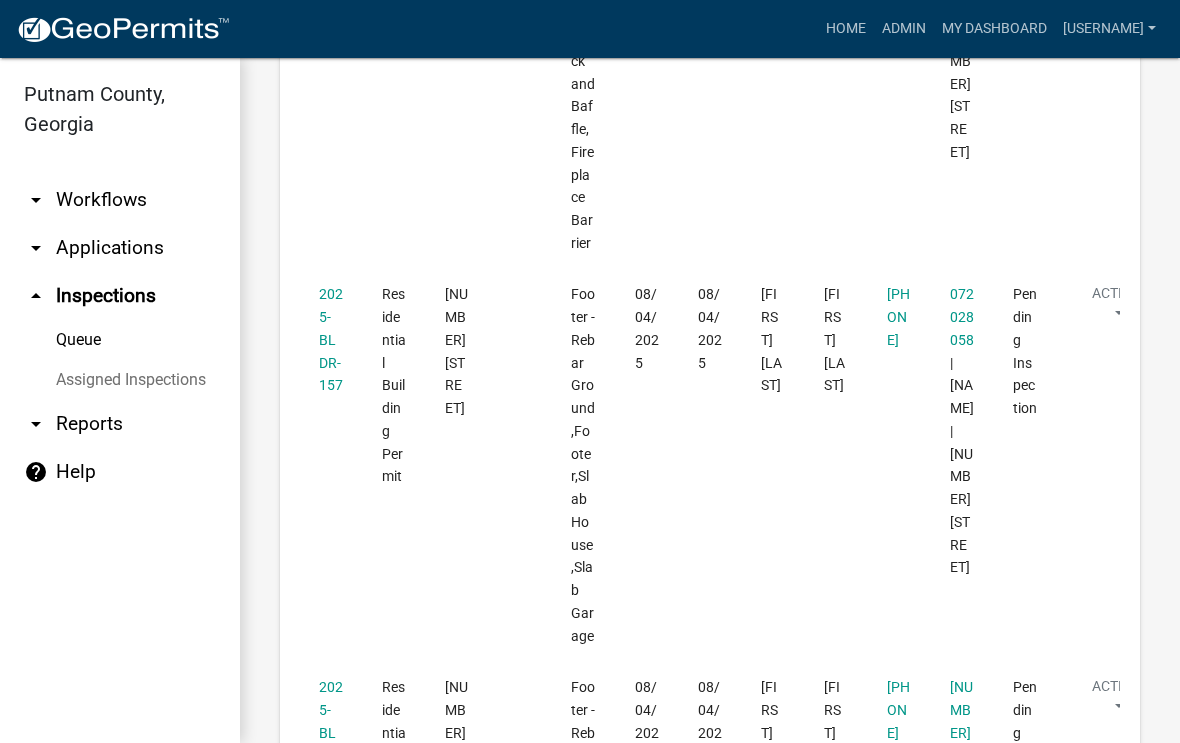 scroll, scrollTop: 4796, scrollLeft: 0, axis: vertical 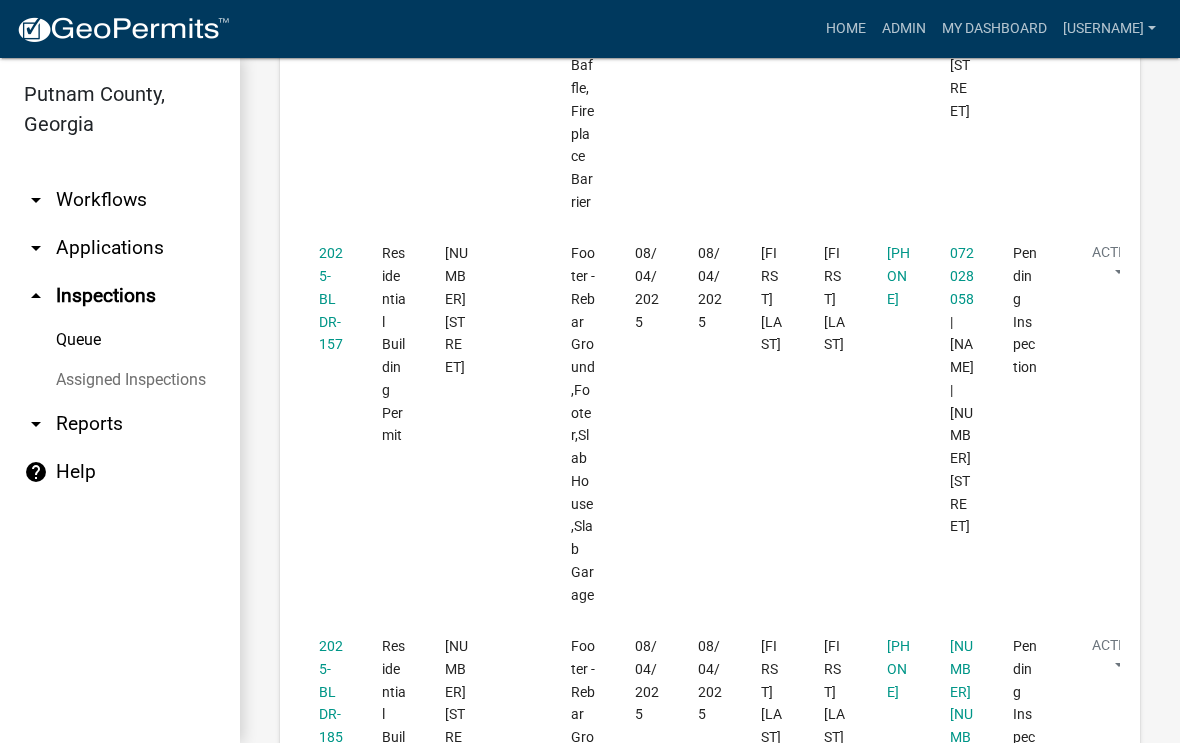 click on "2025-BLDR-157" 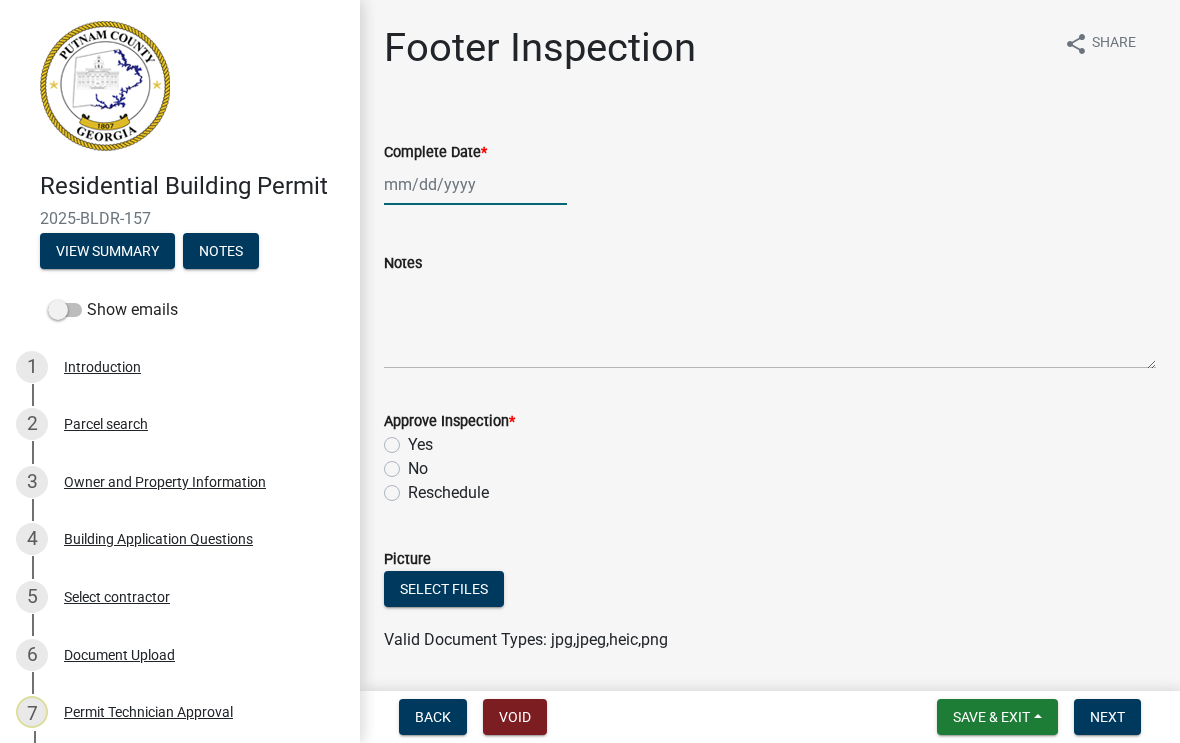 click 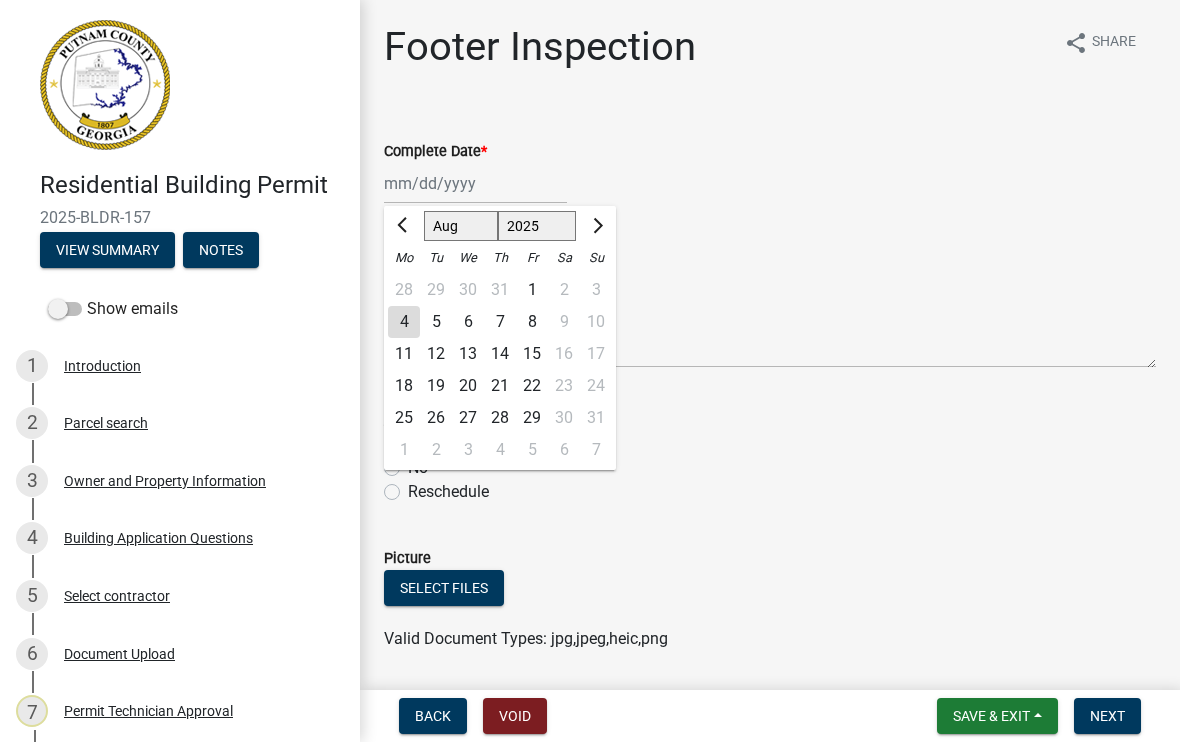 click on "4" 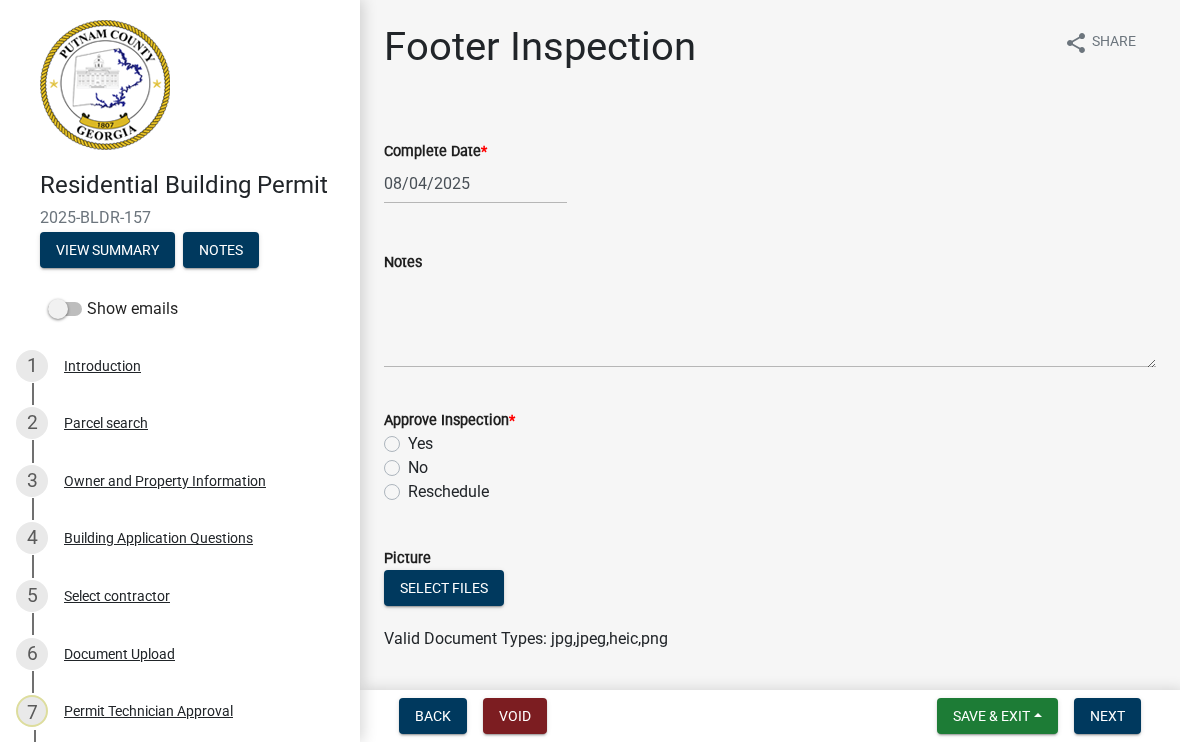 click on "Yes" 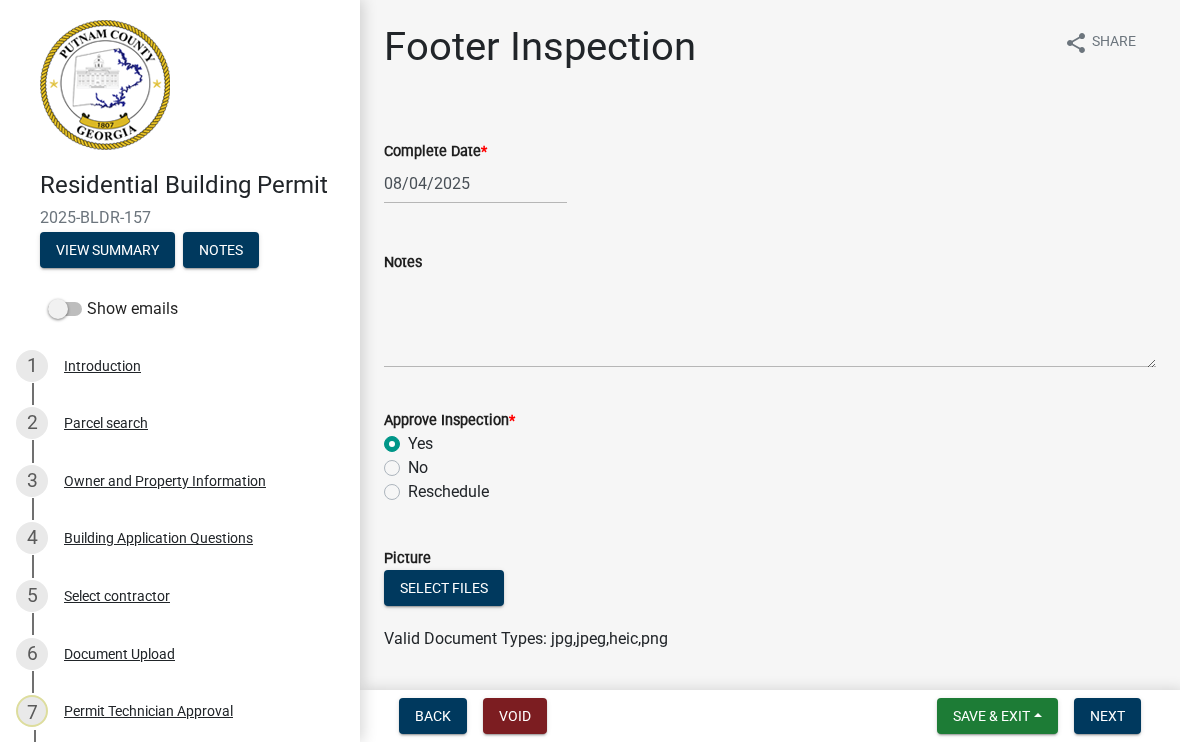 radio on "true" 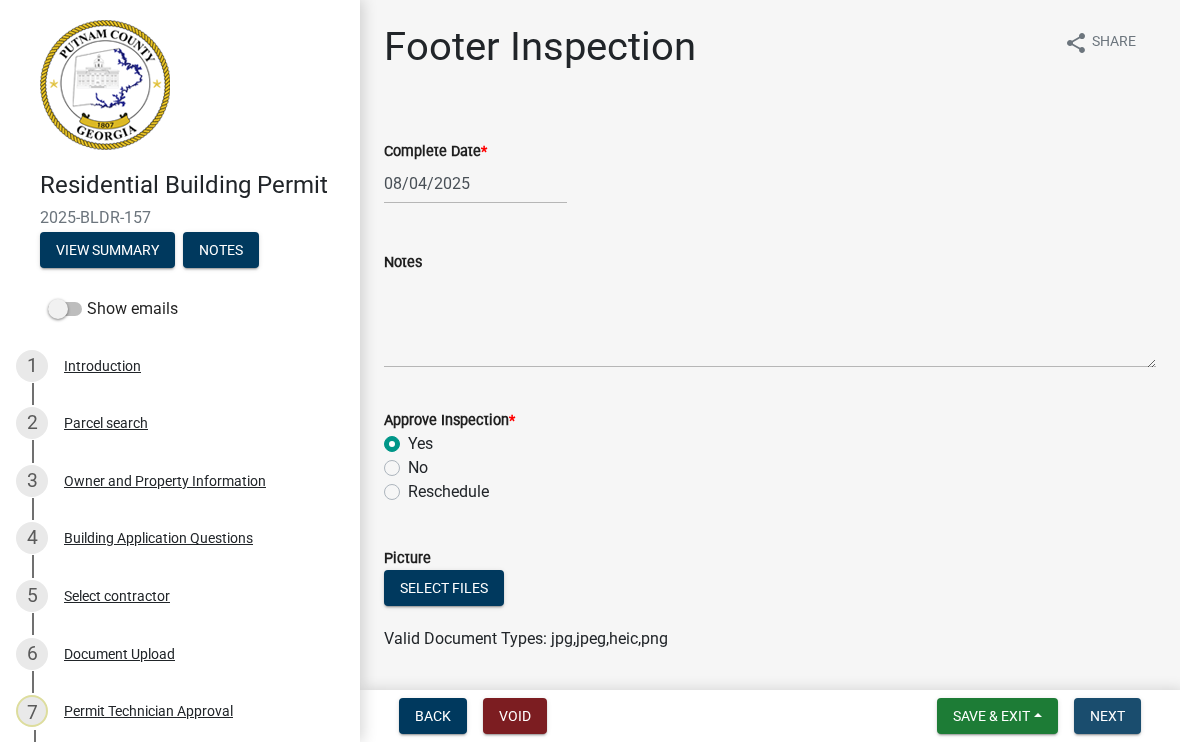 click on "Next" at bounding box center [1107, 717] 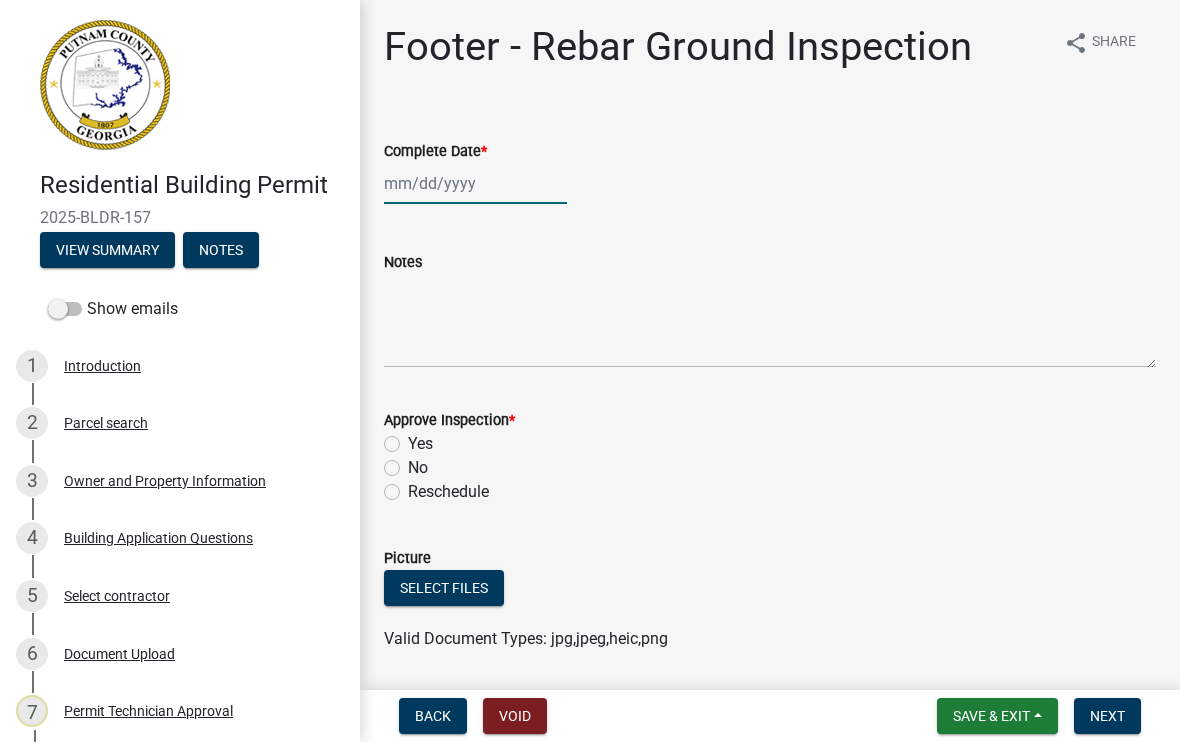 click 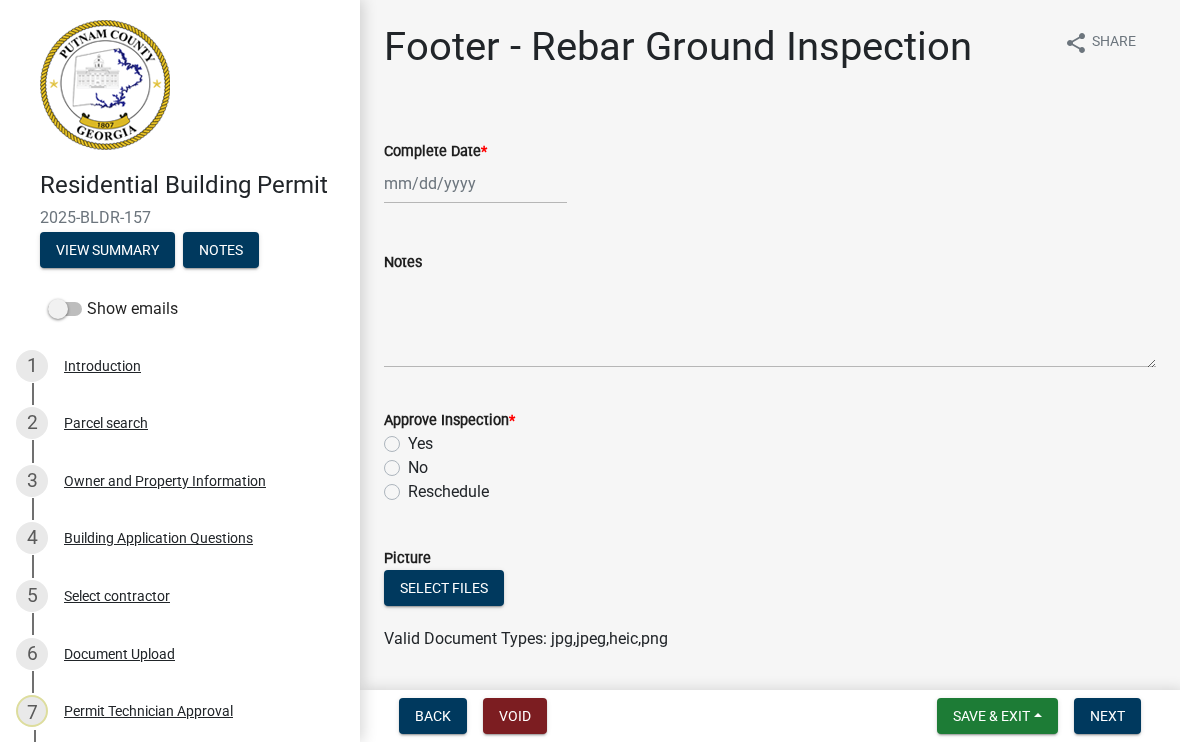 select on "8" 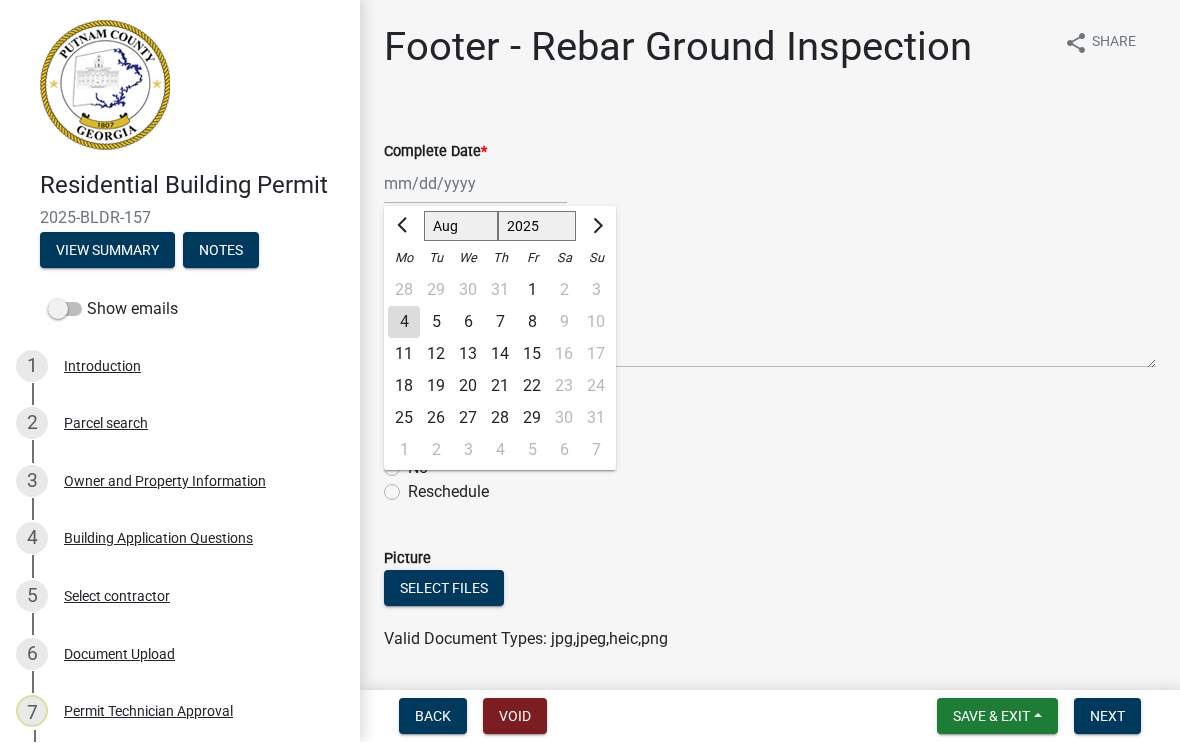 click on "4" 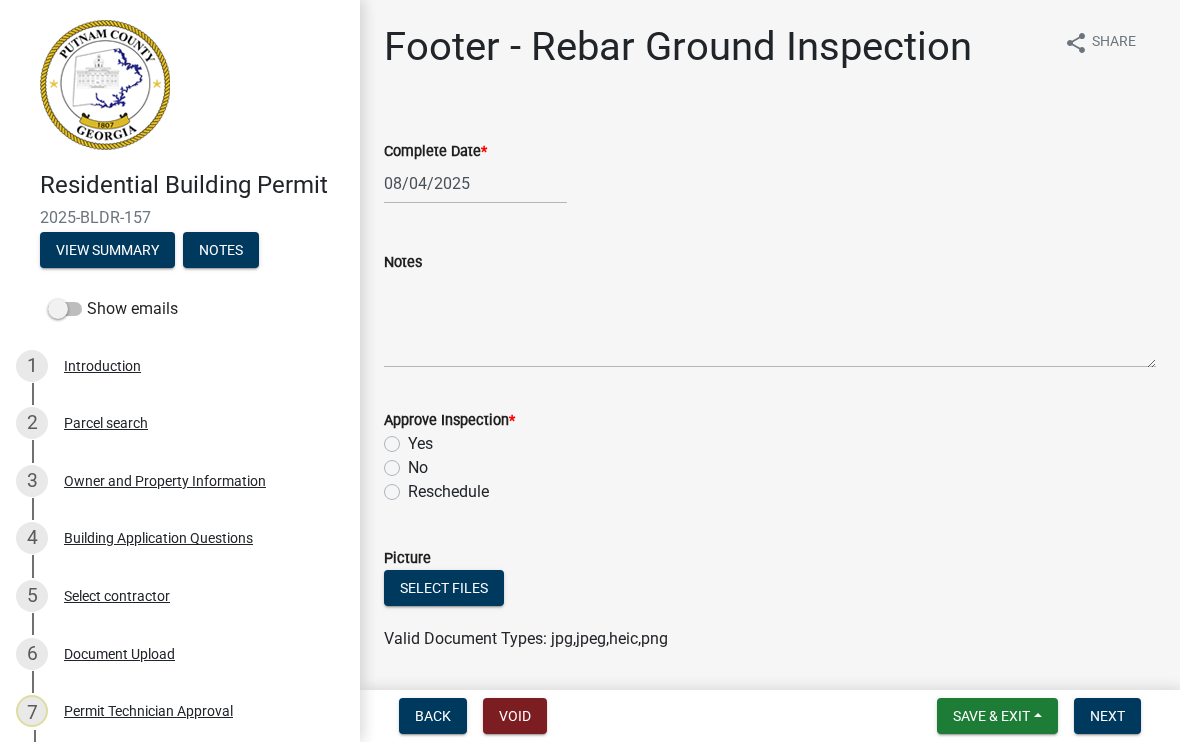 click on "Yes" 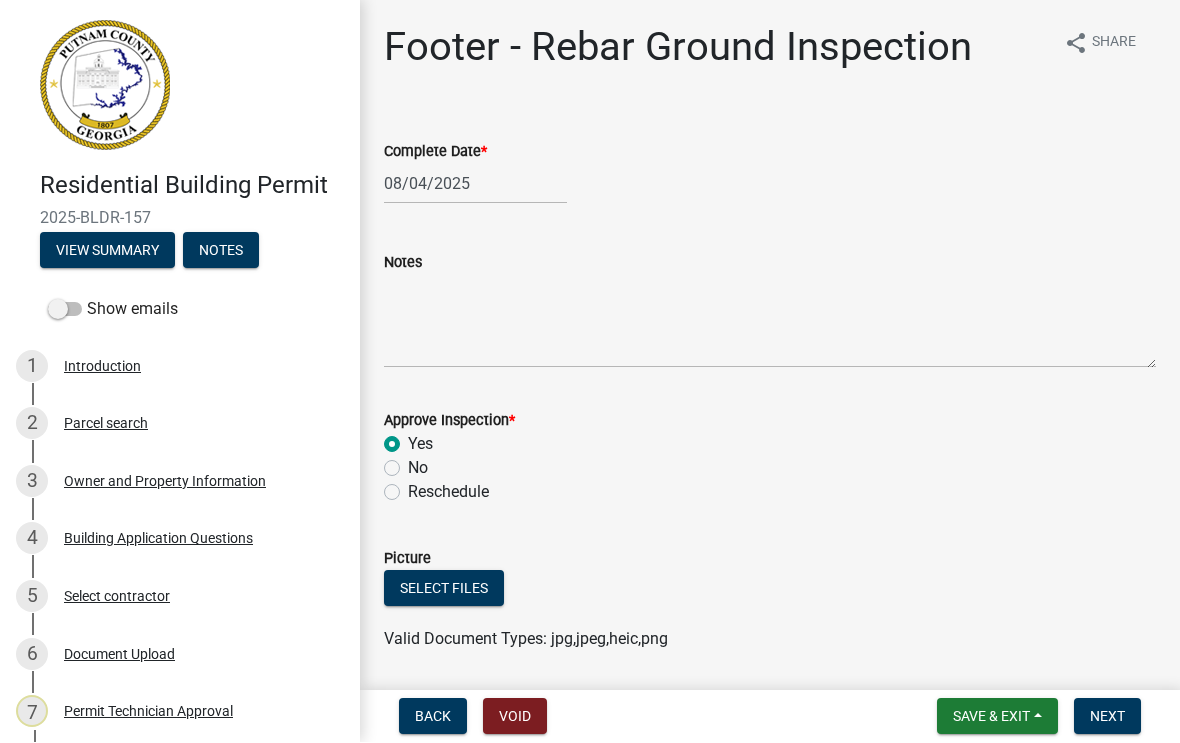 radio on "true" 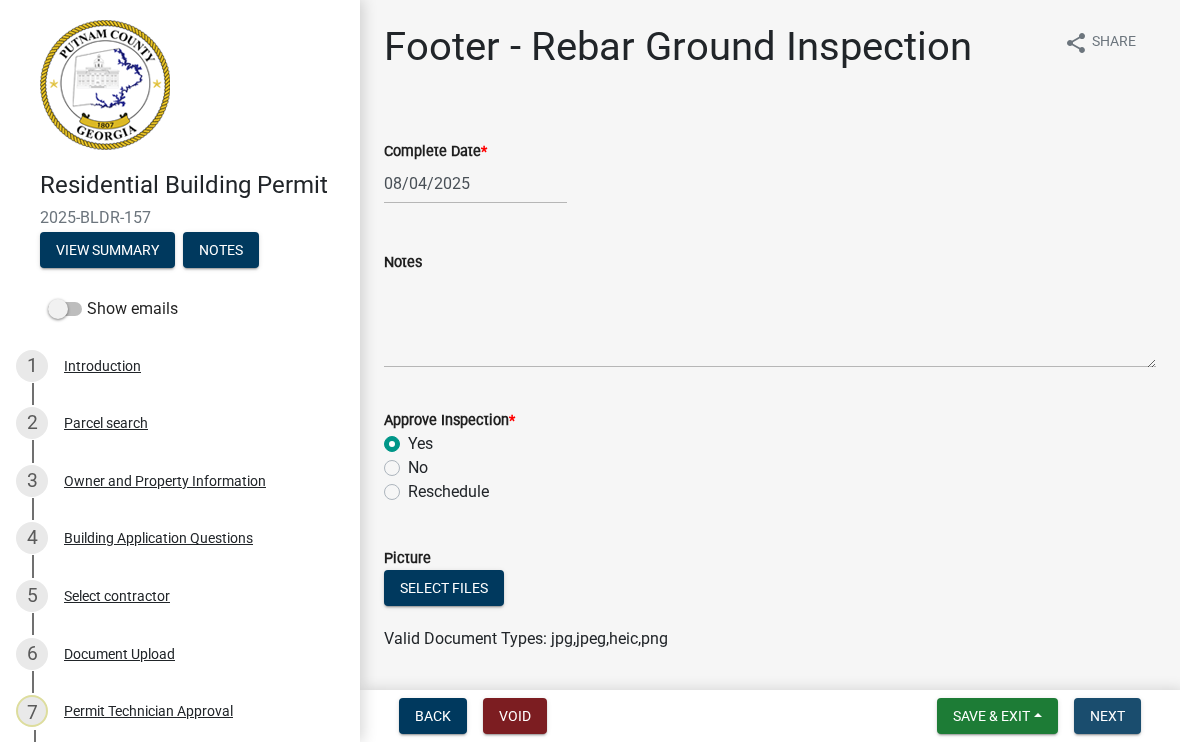 click on "Next" at bounding box center (1107, 717) 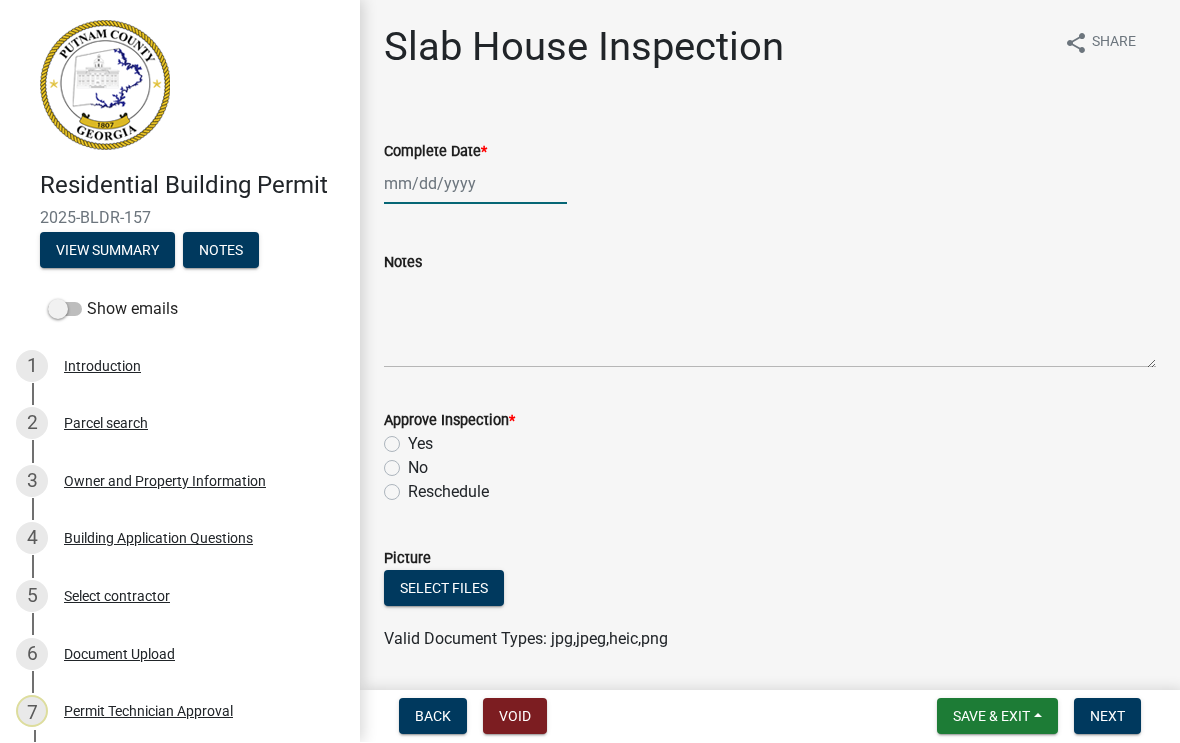 click 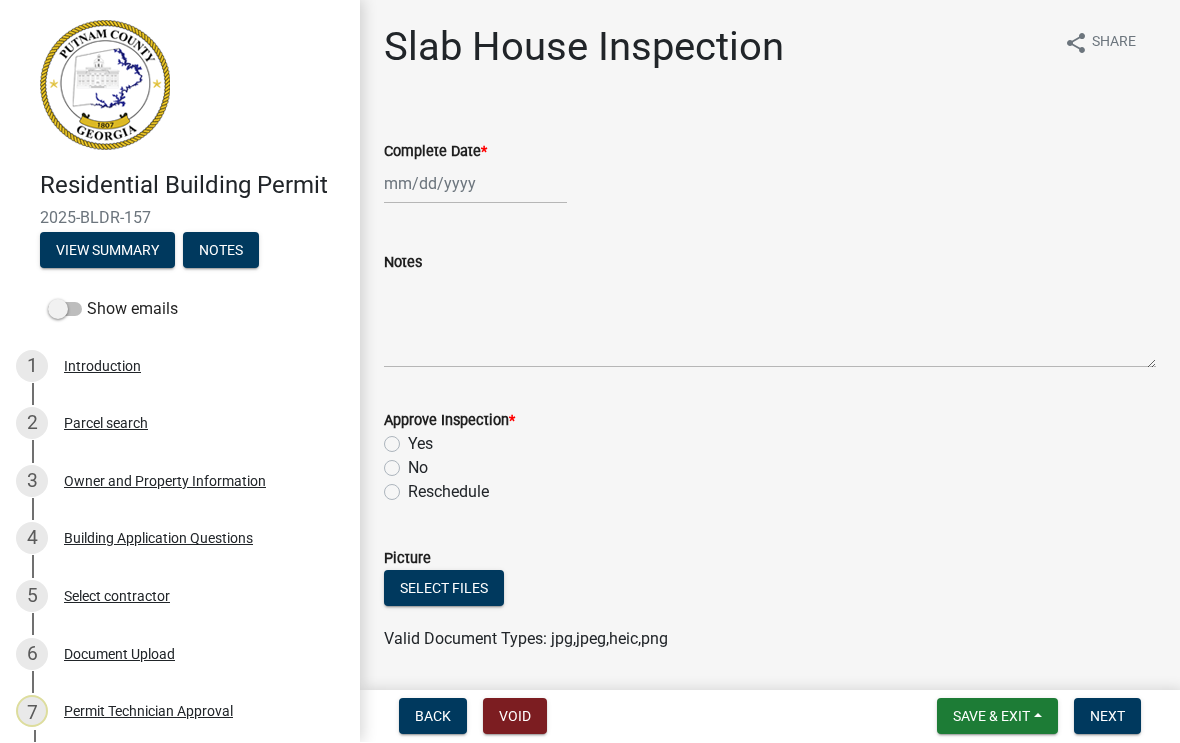 select on "8" 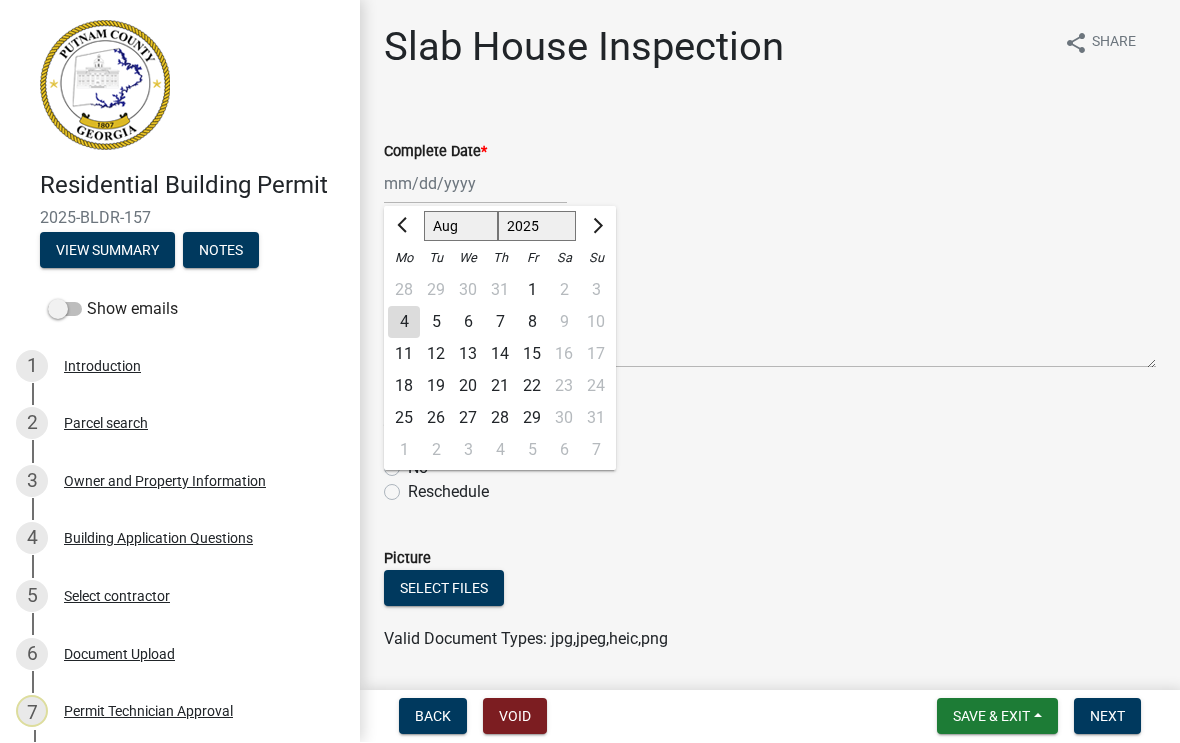 click on "4" 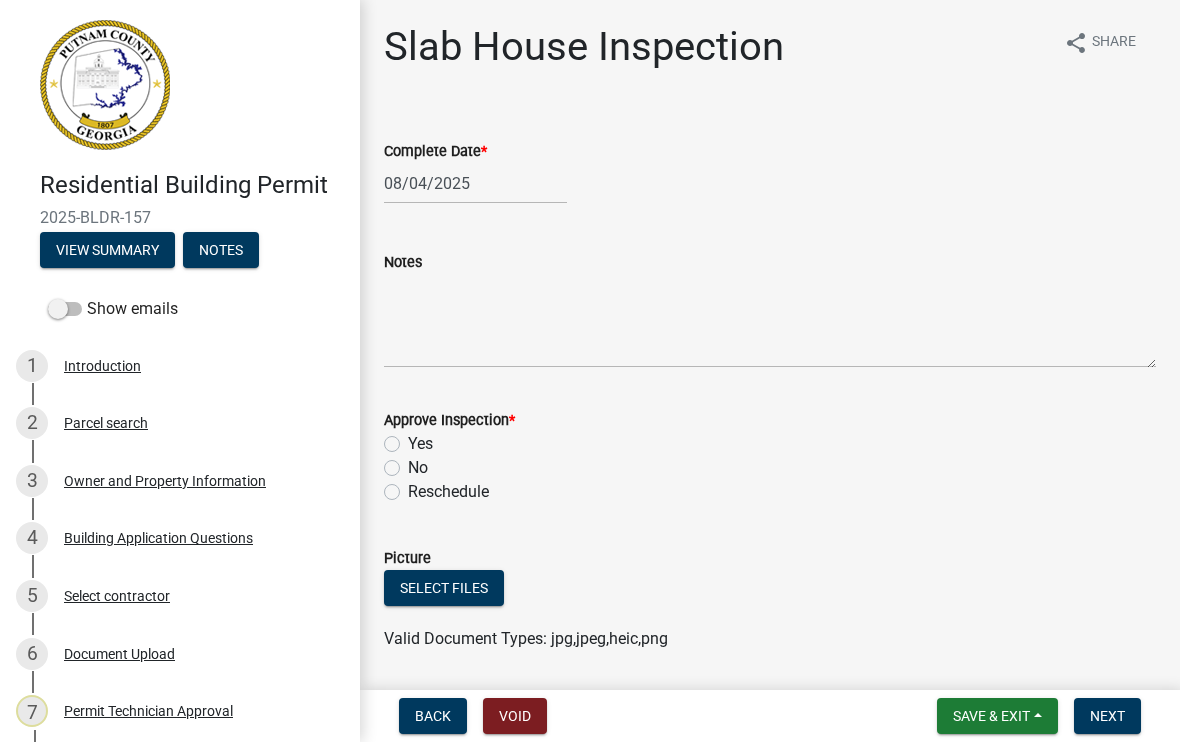 click on "Yes" 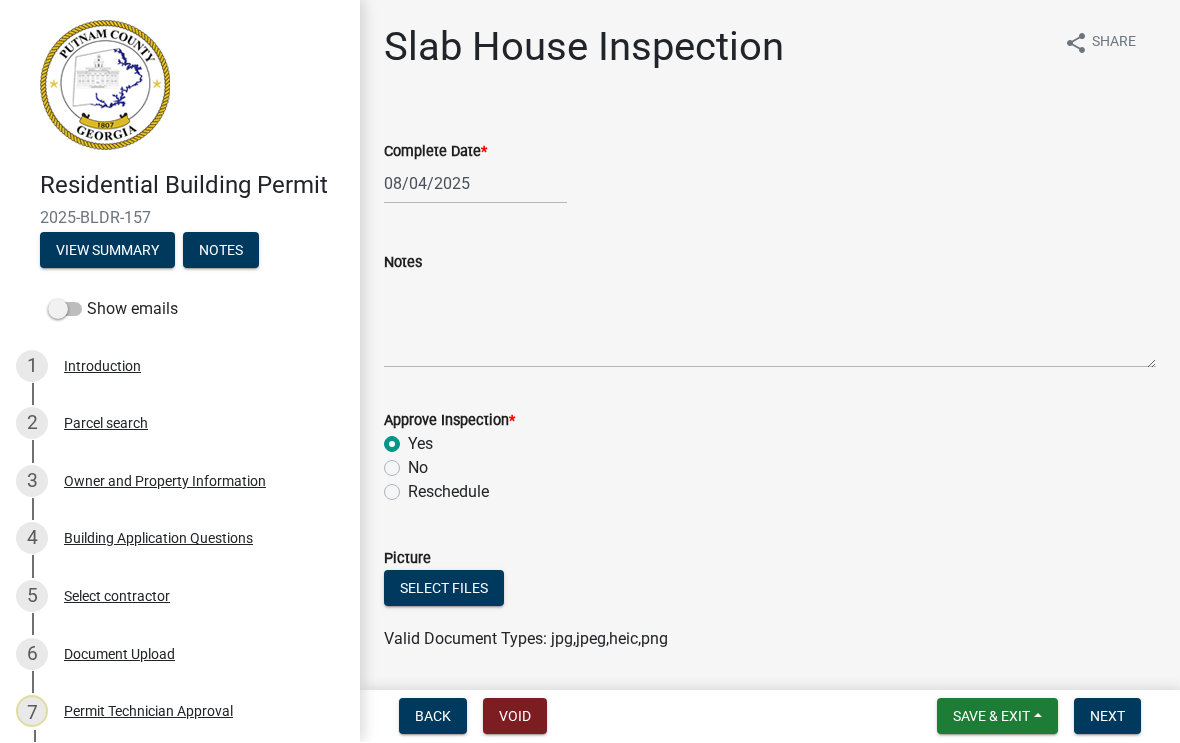 radio on "true" 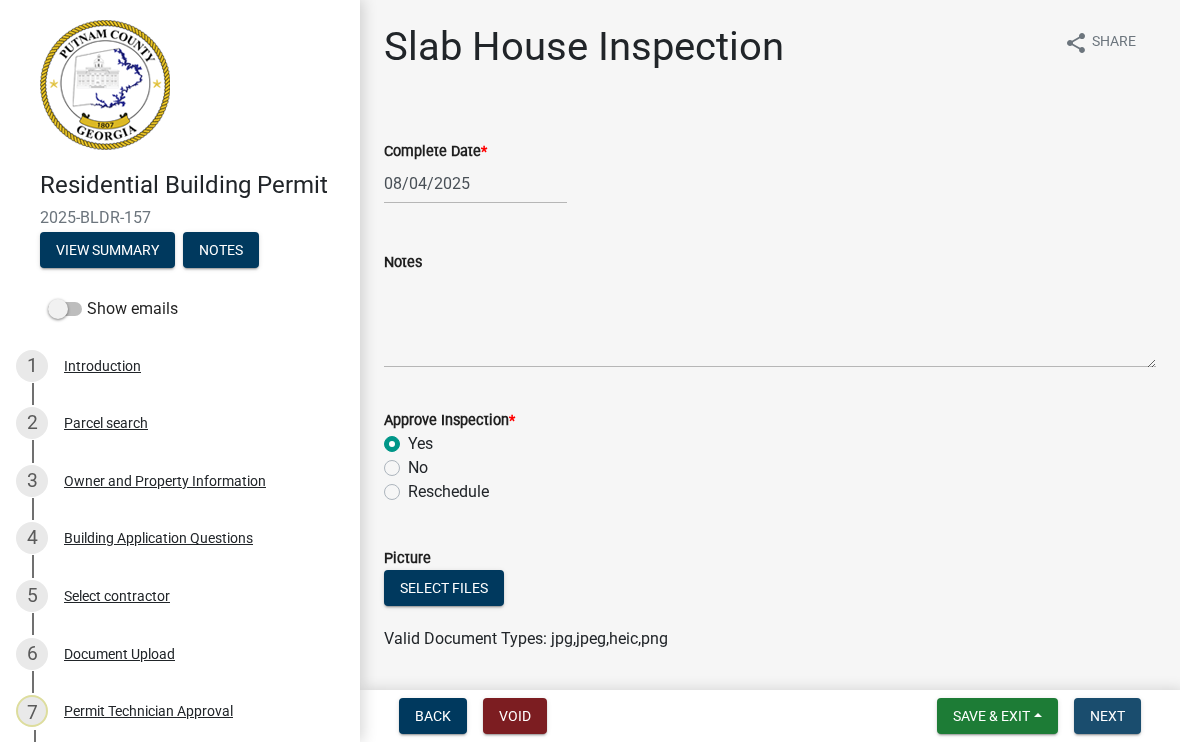 click on "Next" at bounding box center [1107, 717] 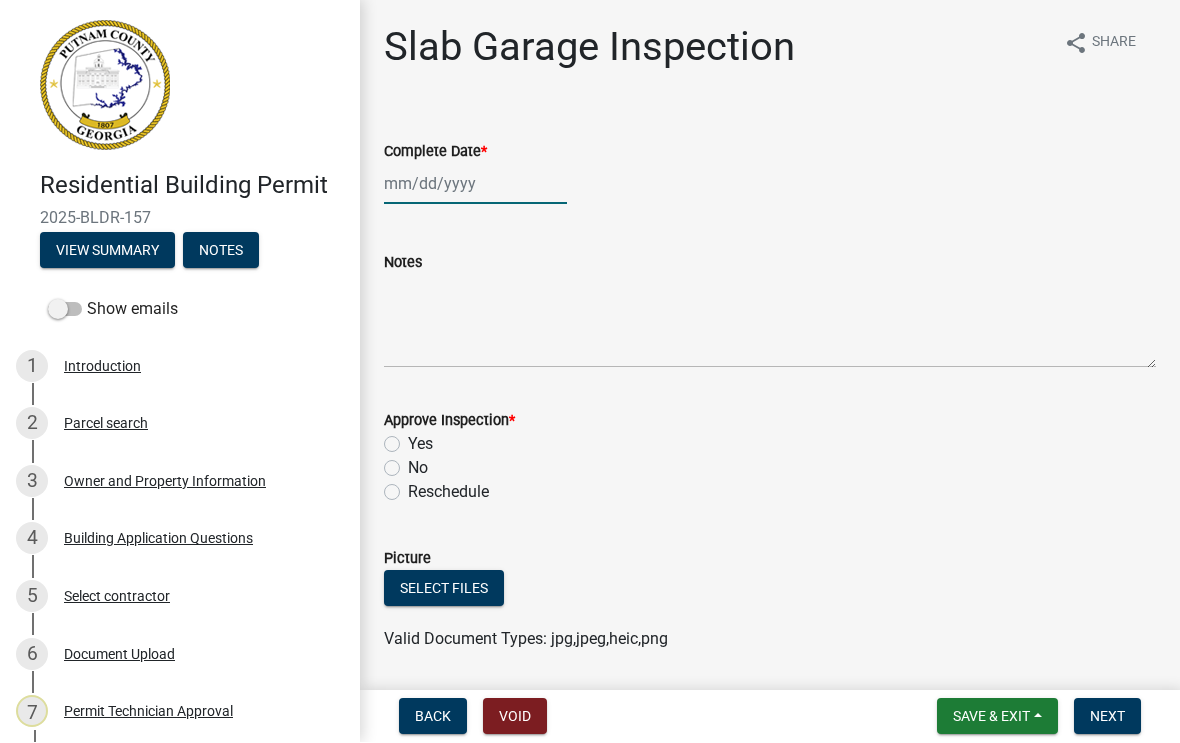 click 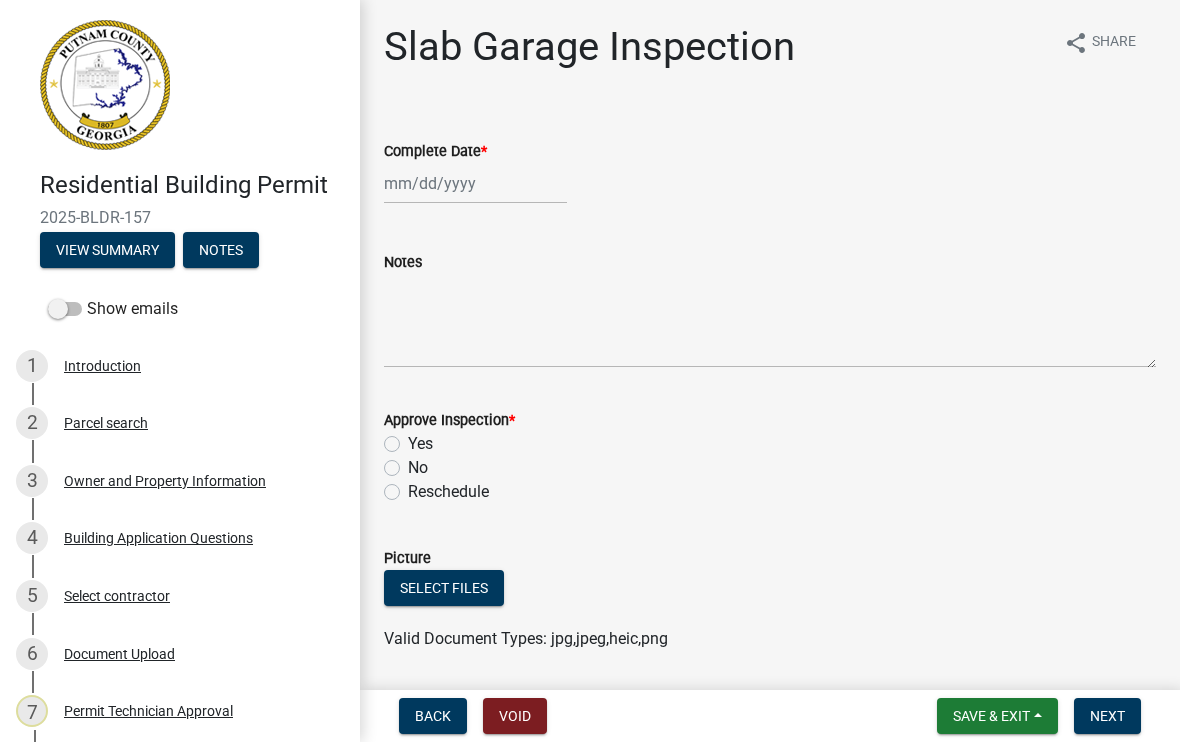 select on "8" 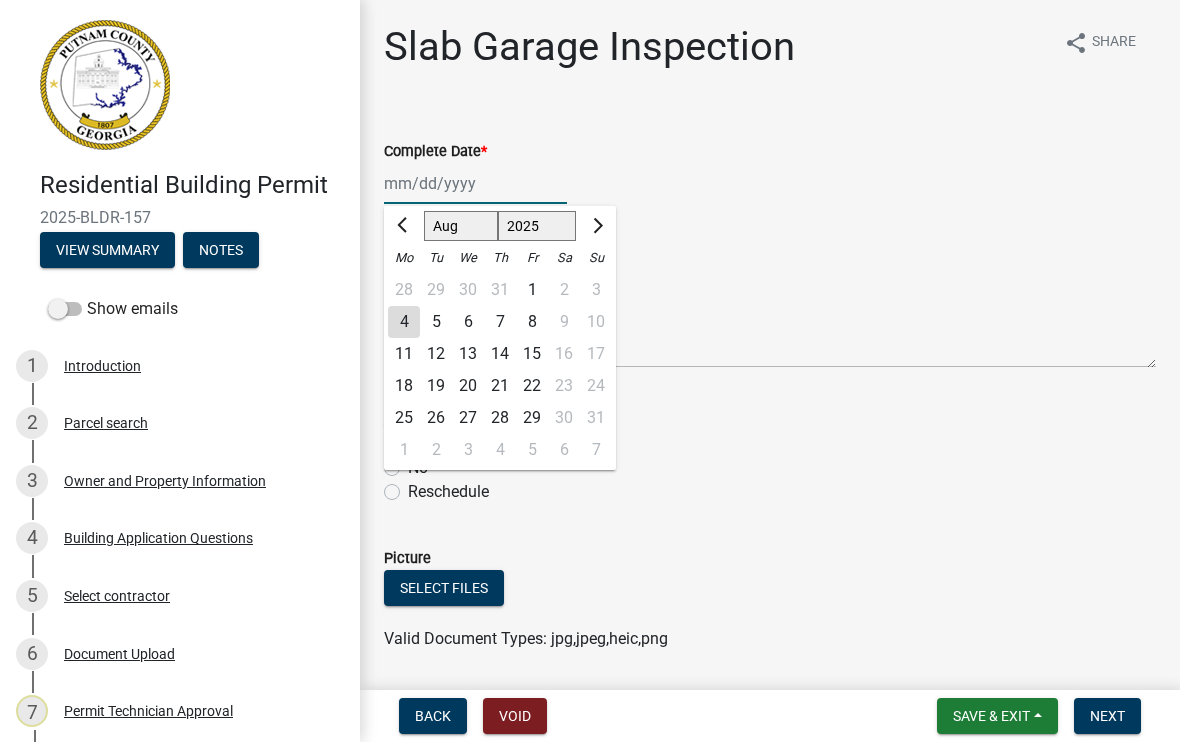 click on "Complete Date  *" at bounding box center (475, 184) 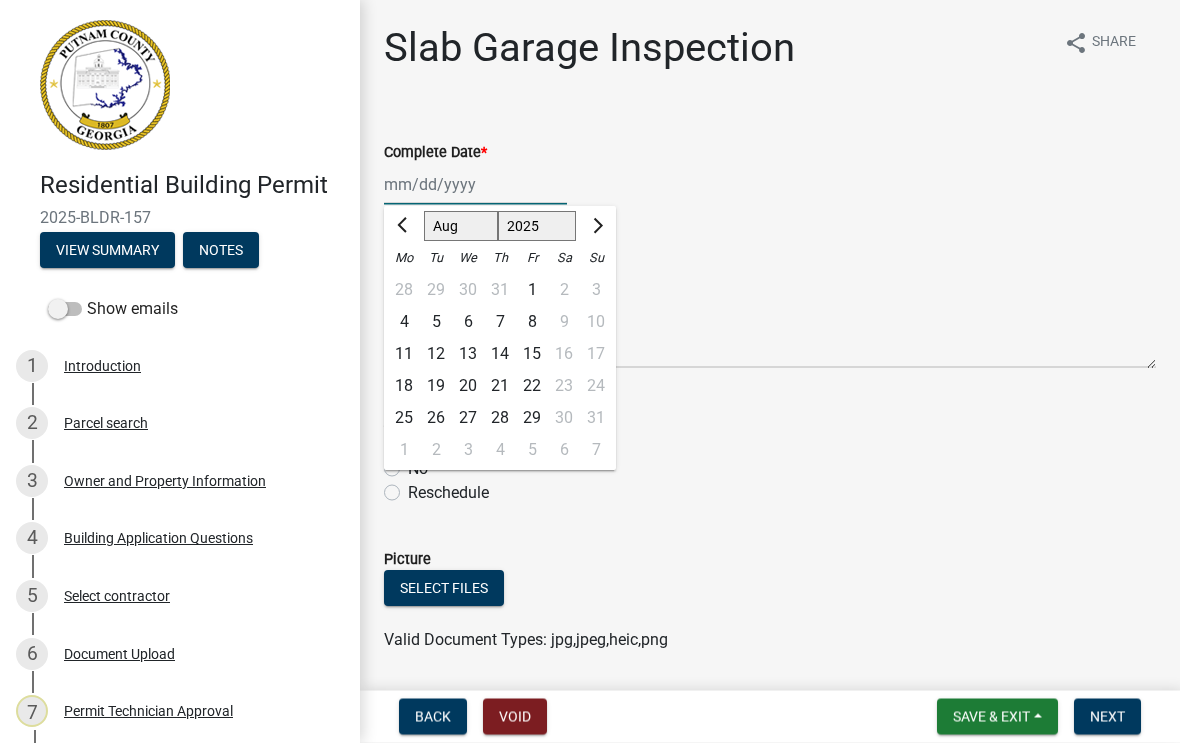 click on "Notes" 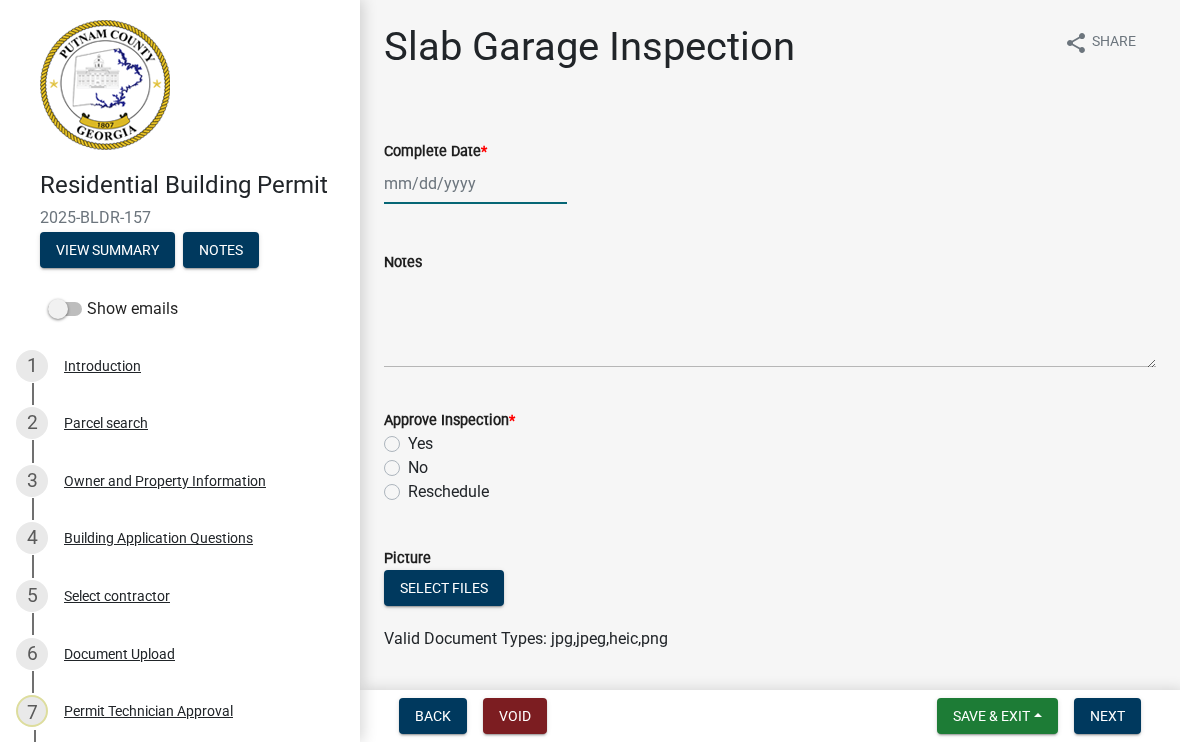 click 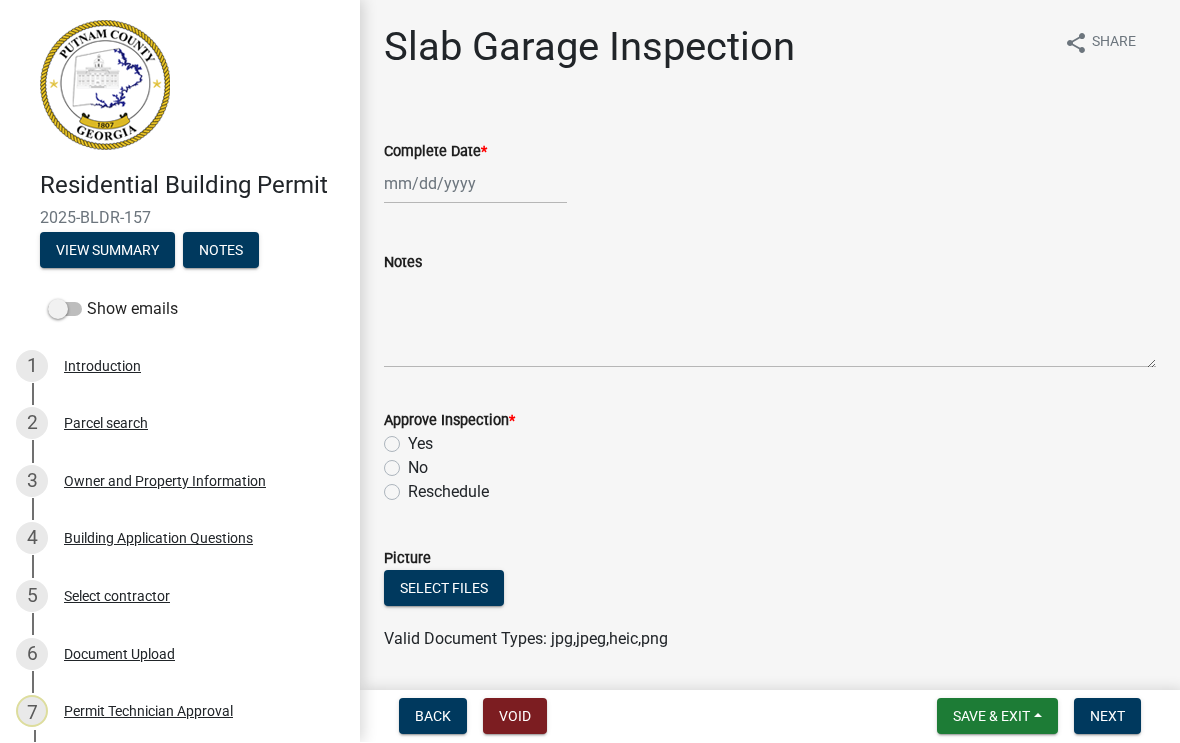 select on "8" 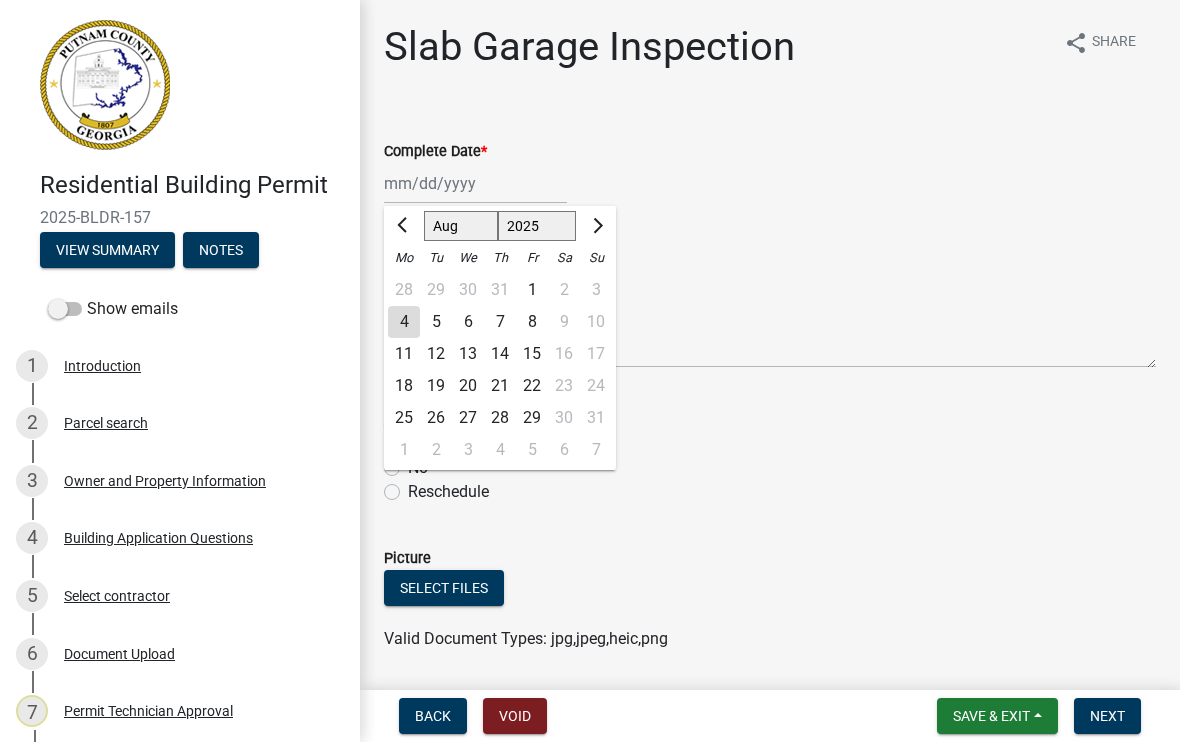 click on "4" 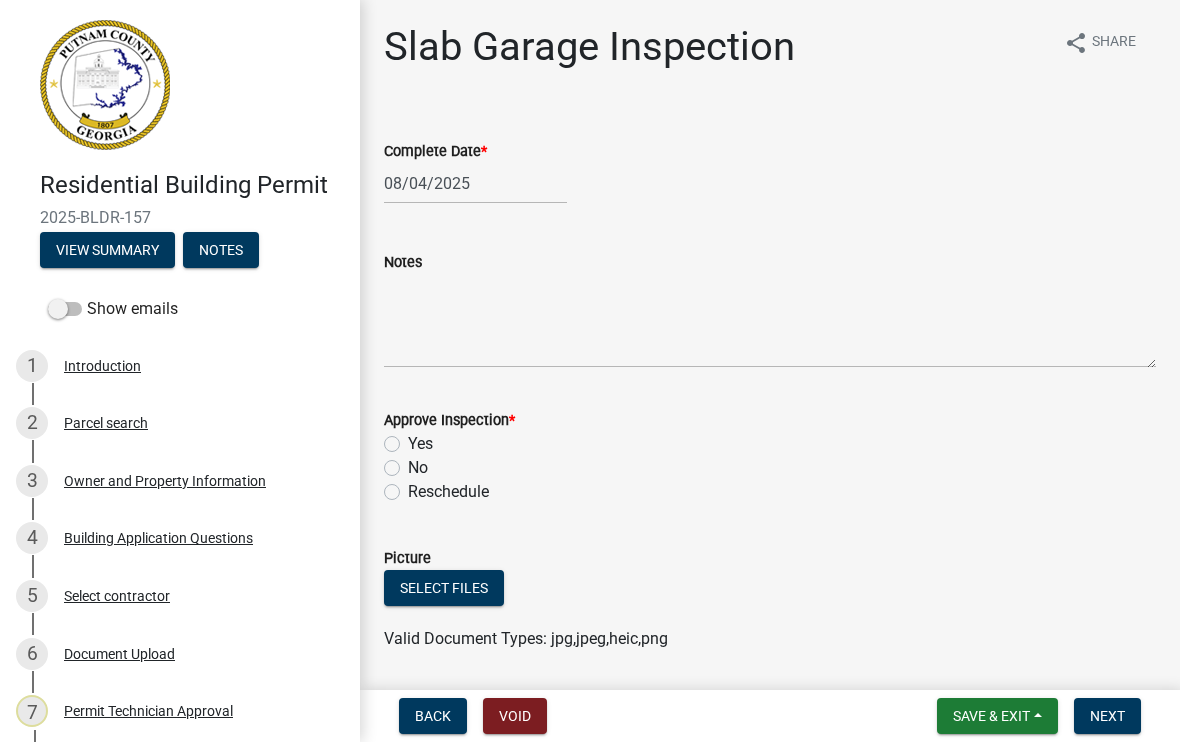 click on "Yes" 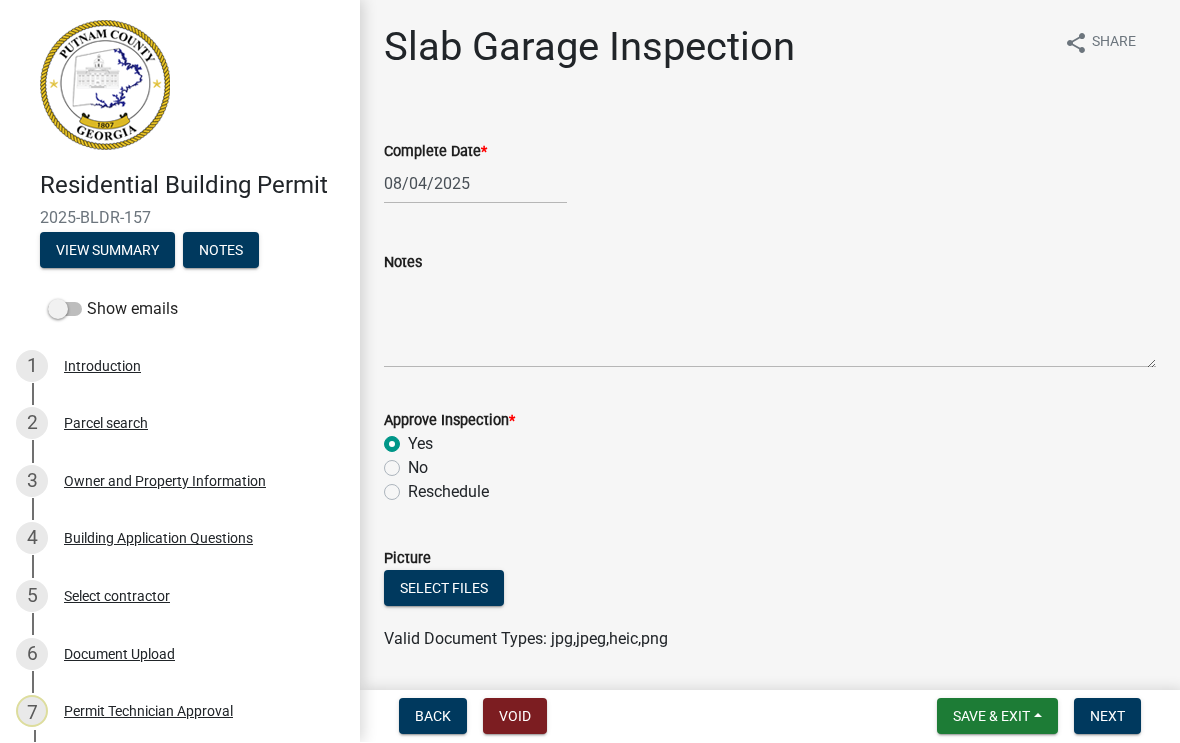 radio on "true" 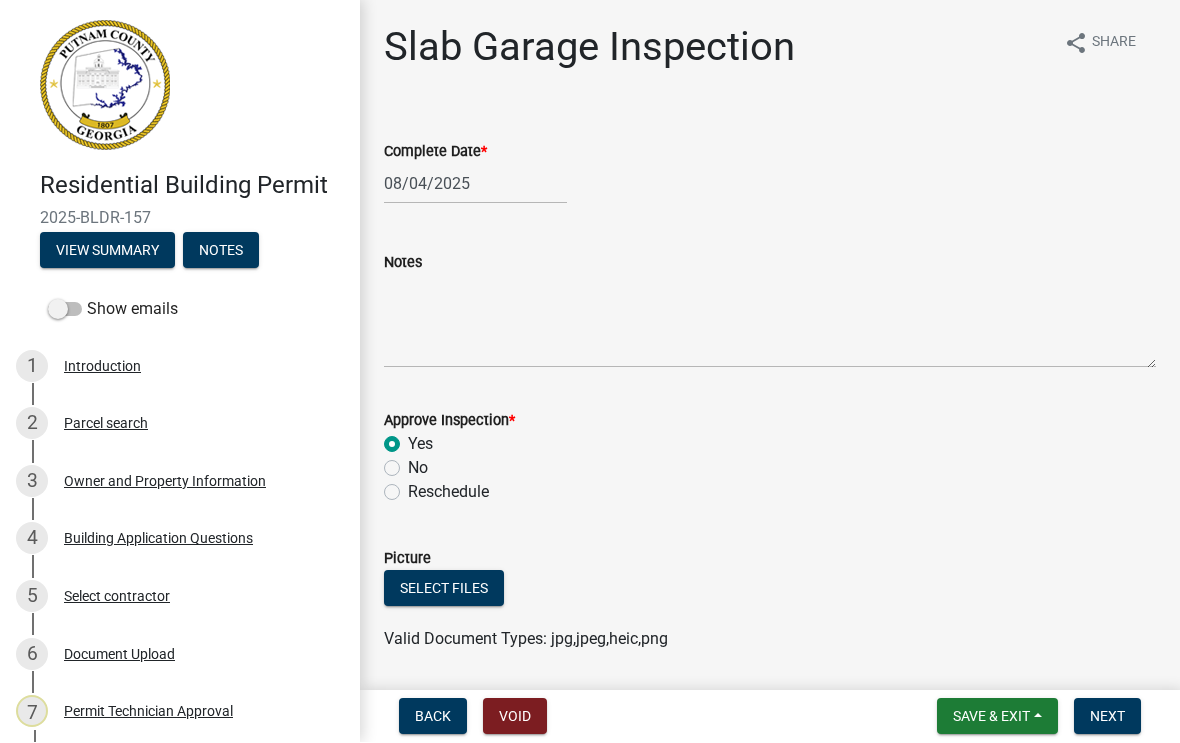 click on "Next" at bounding box center (1107, 717) 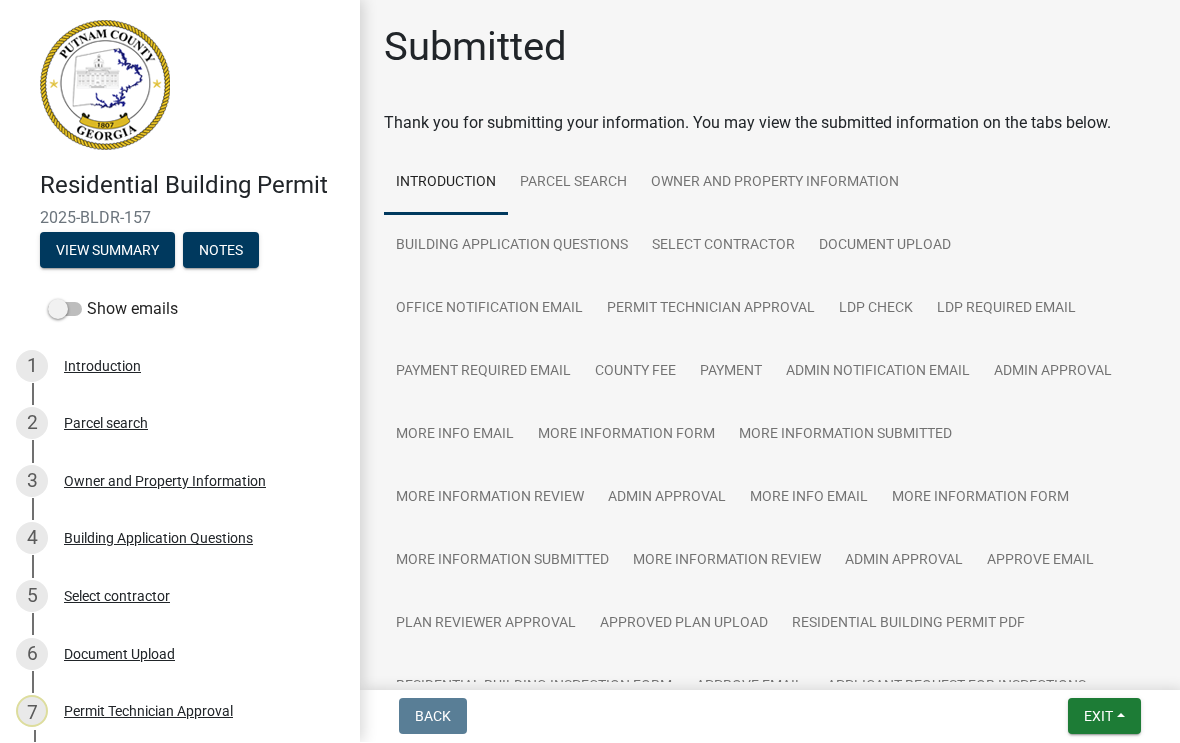 click on "Exit  Save  Save & Exit" at bounding box center (1104, 717) 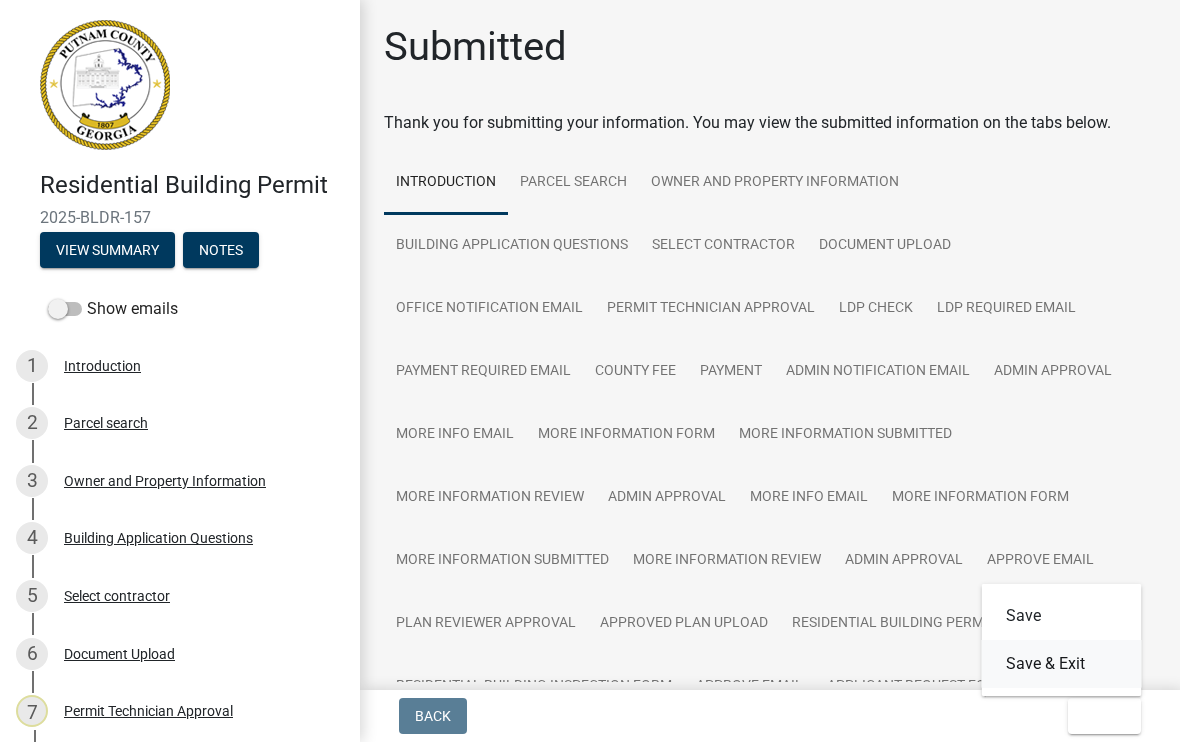 click on "Save & Exit" at bounding box center (1062, 665) 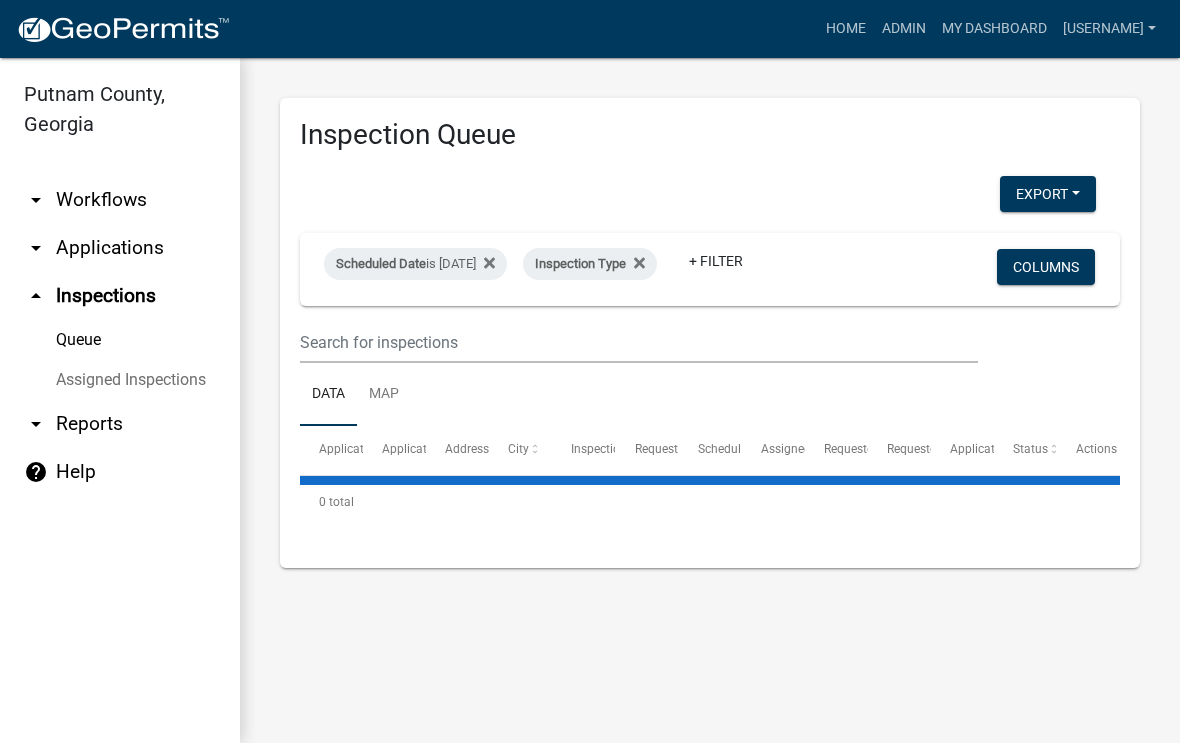 select on "1: 25" 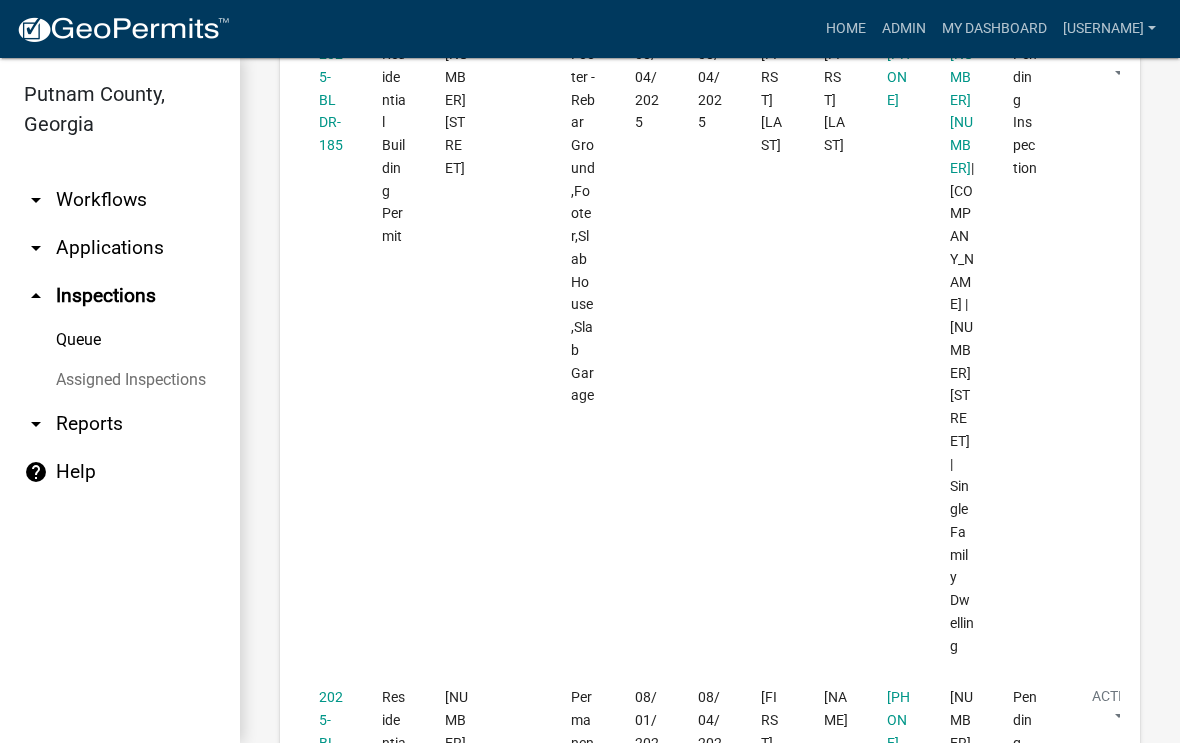 scroll, scrollTop: 5392, scrollLeft: 0, axis: vertical 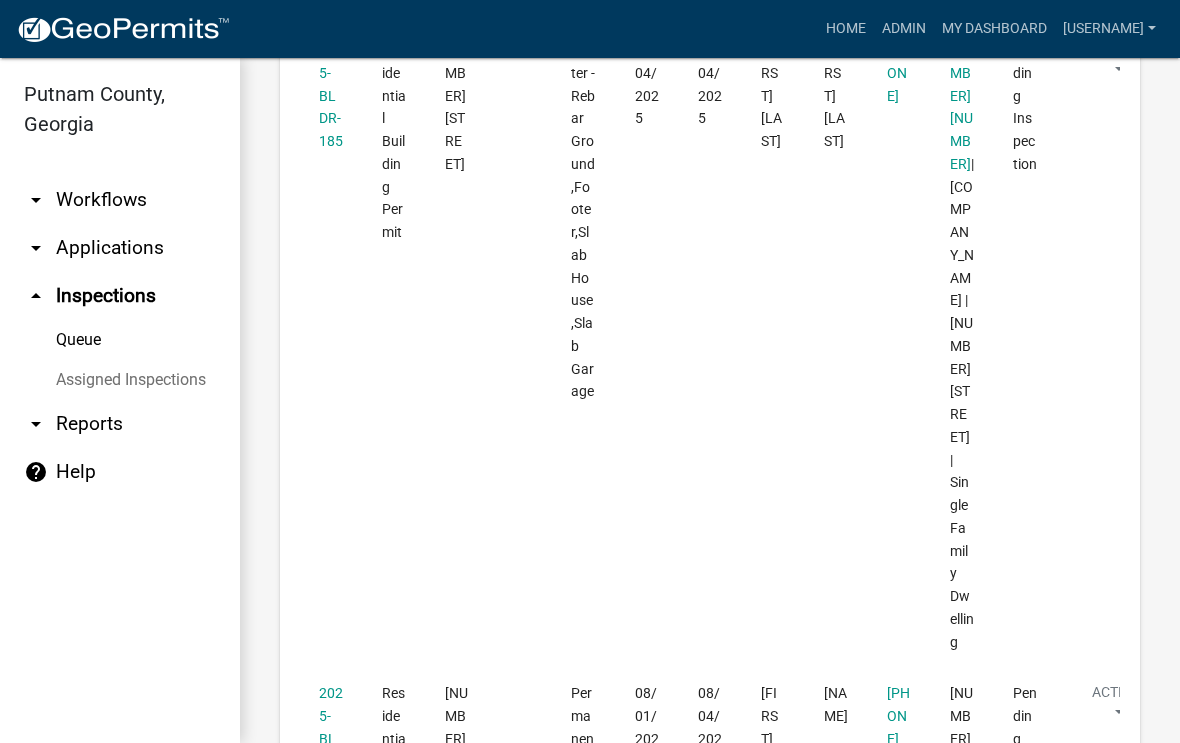 click on "2025-BLDR-185" 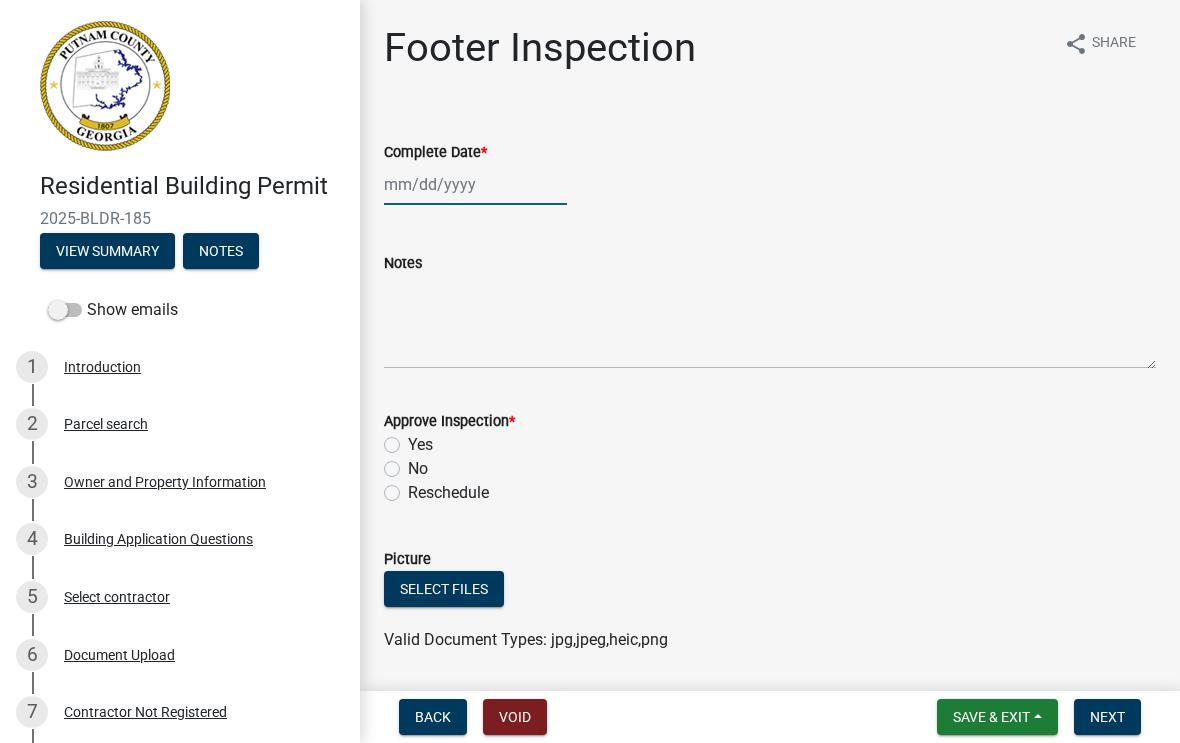 click 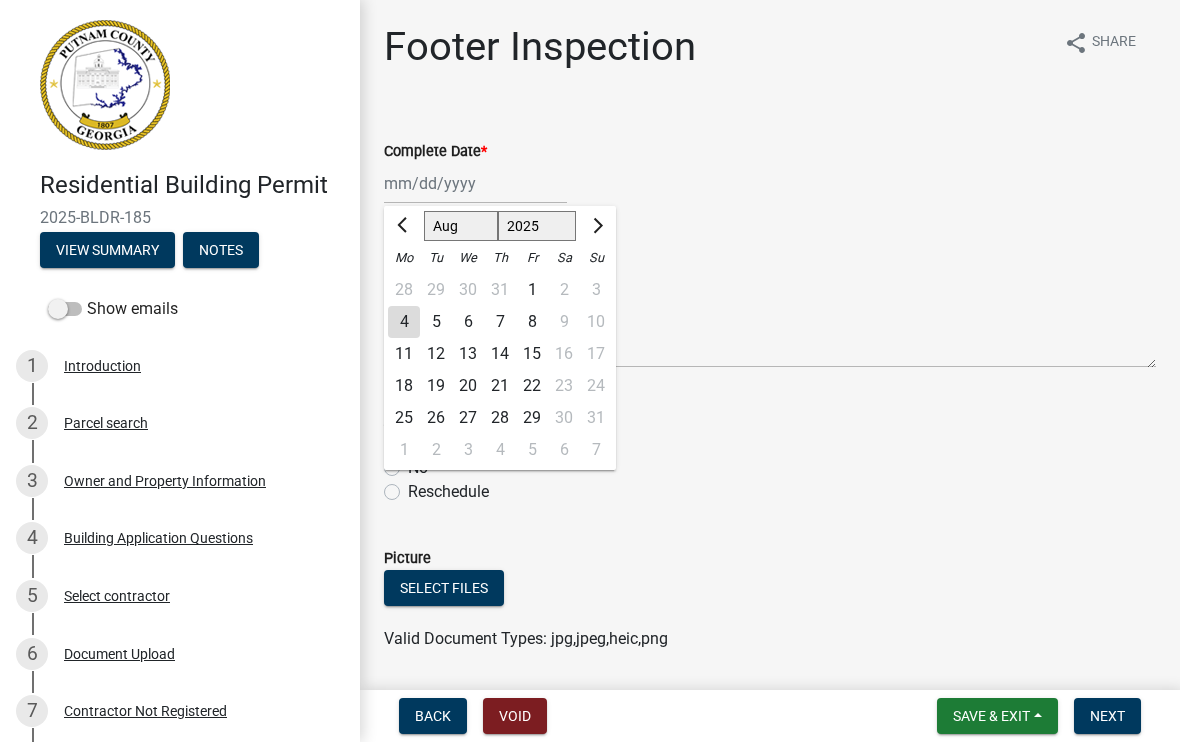 click on "4" 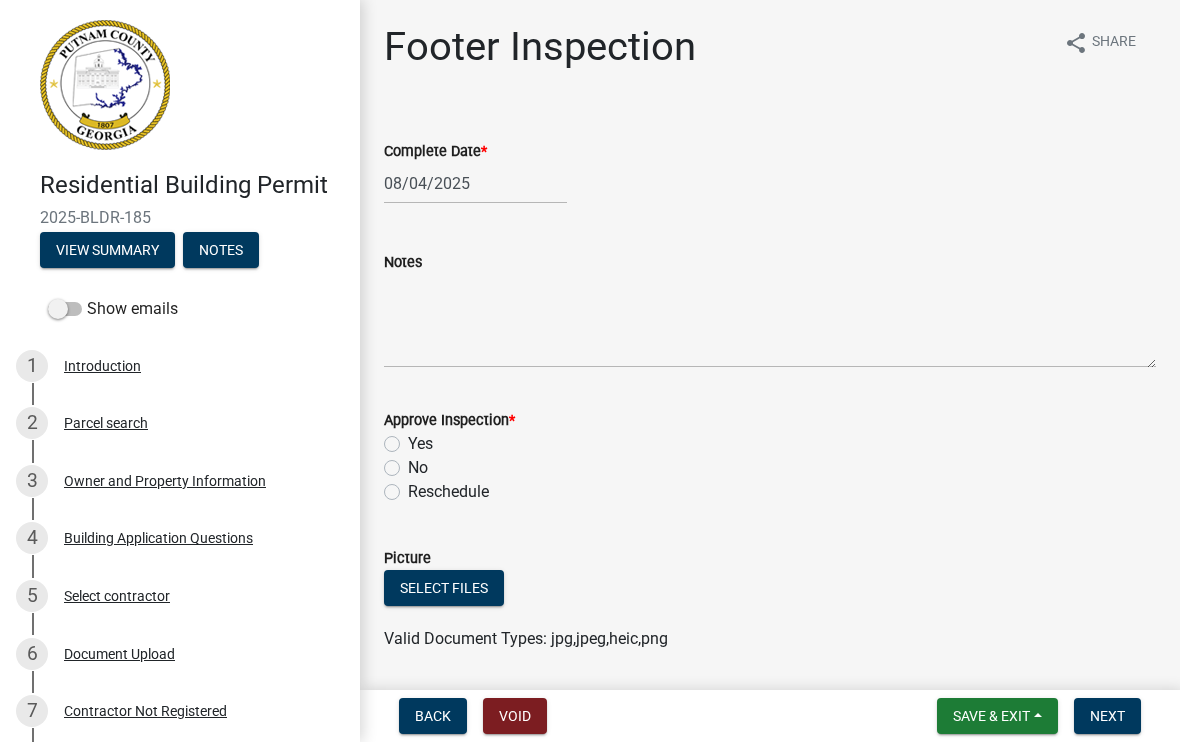 click on "No" 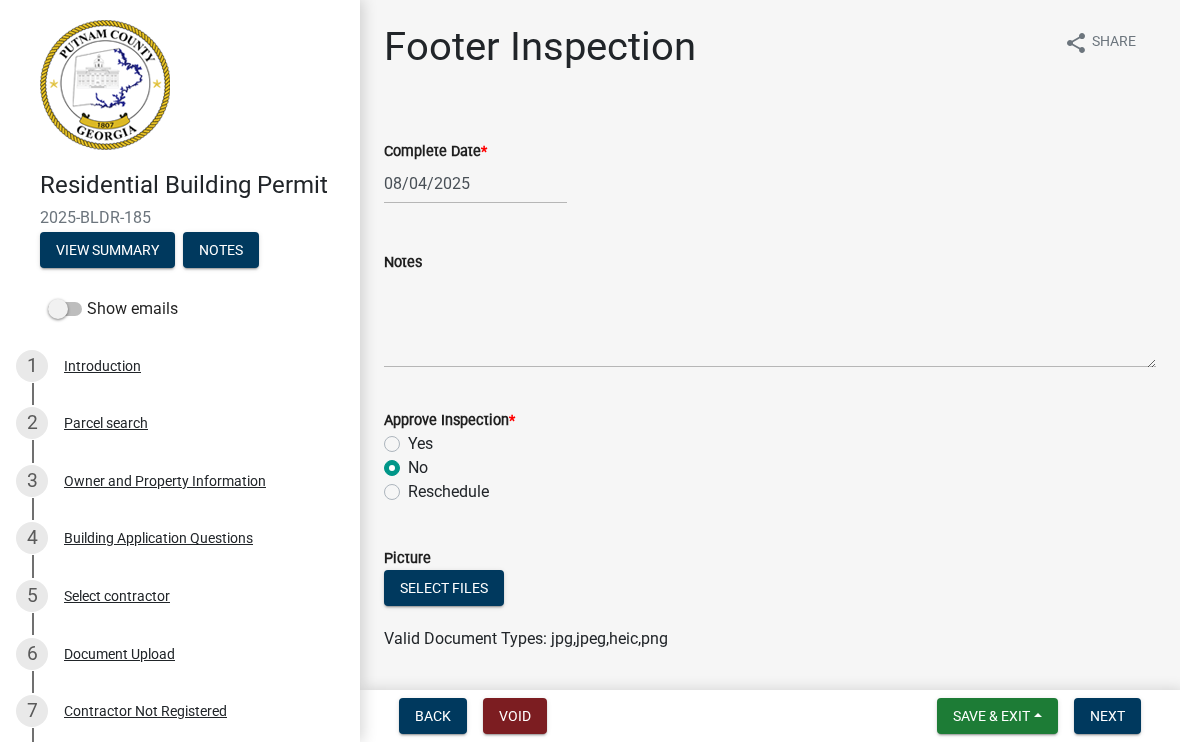 radio on "true" 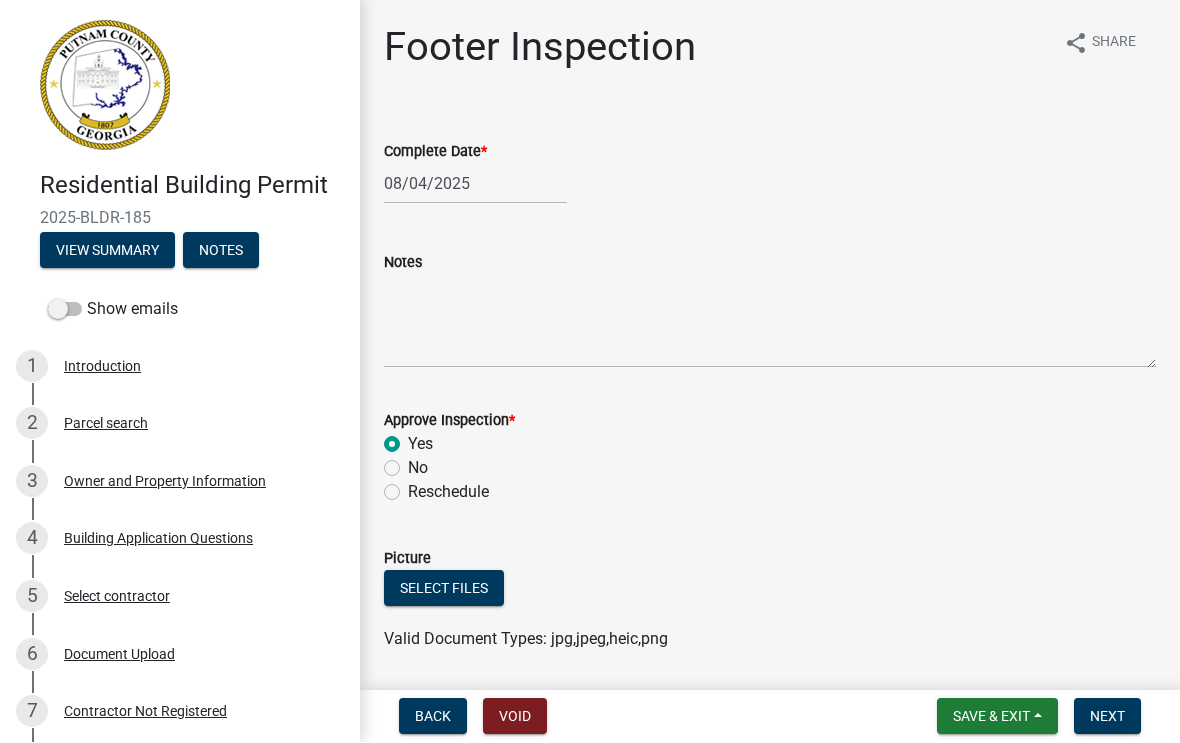 radio on "true" 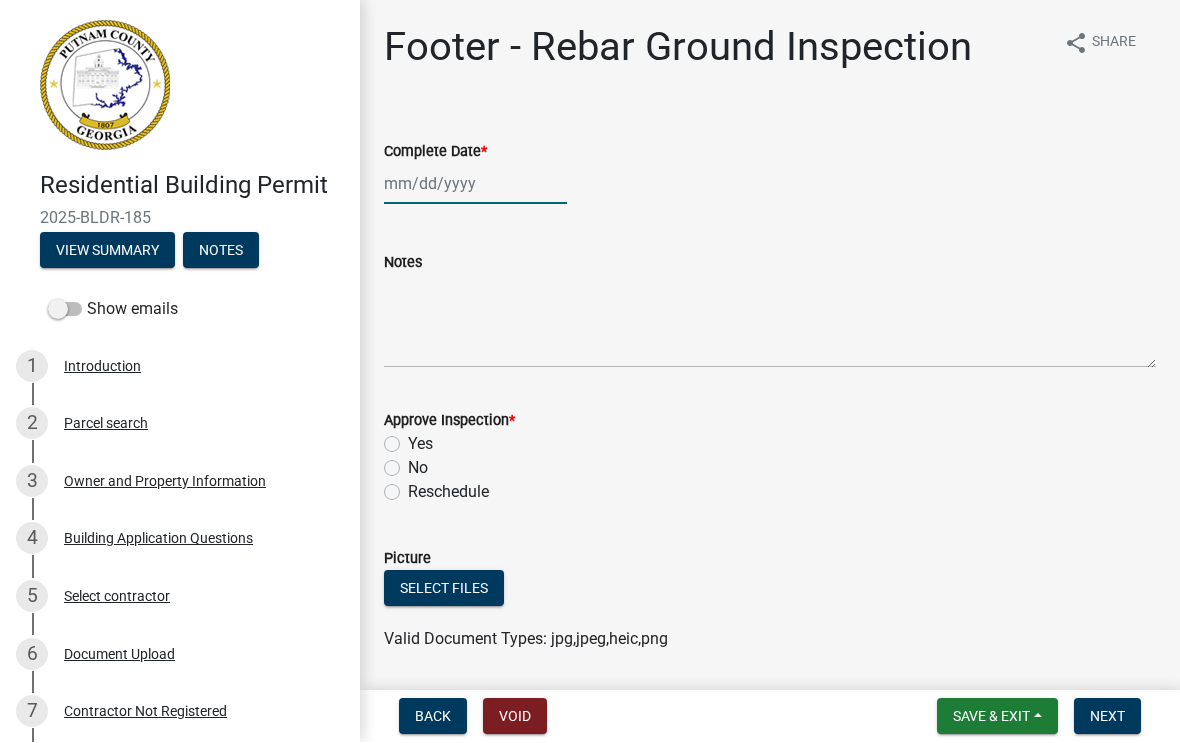 click 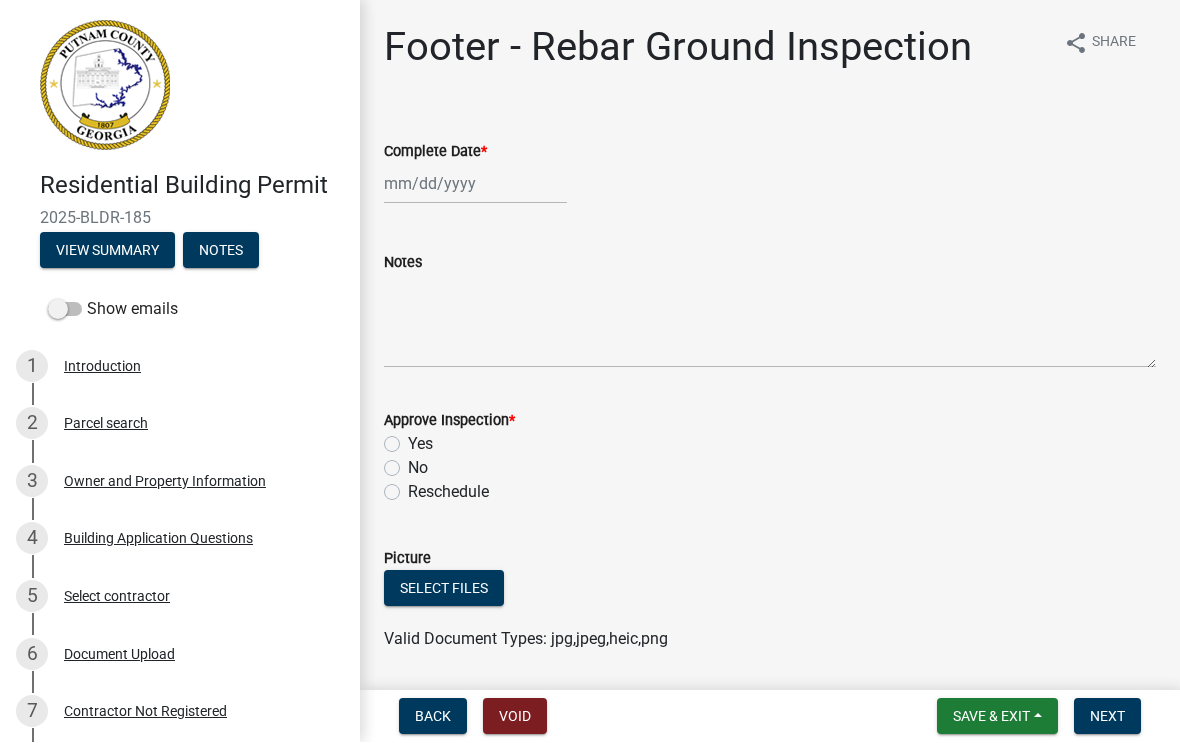 select on "8" 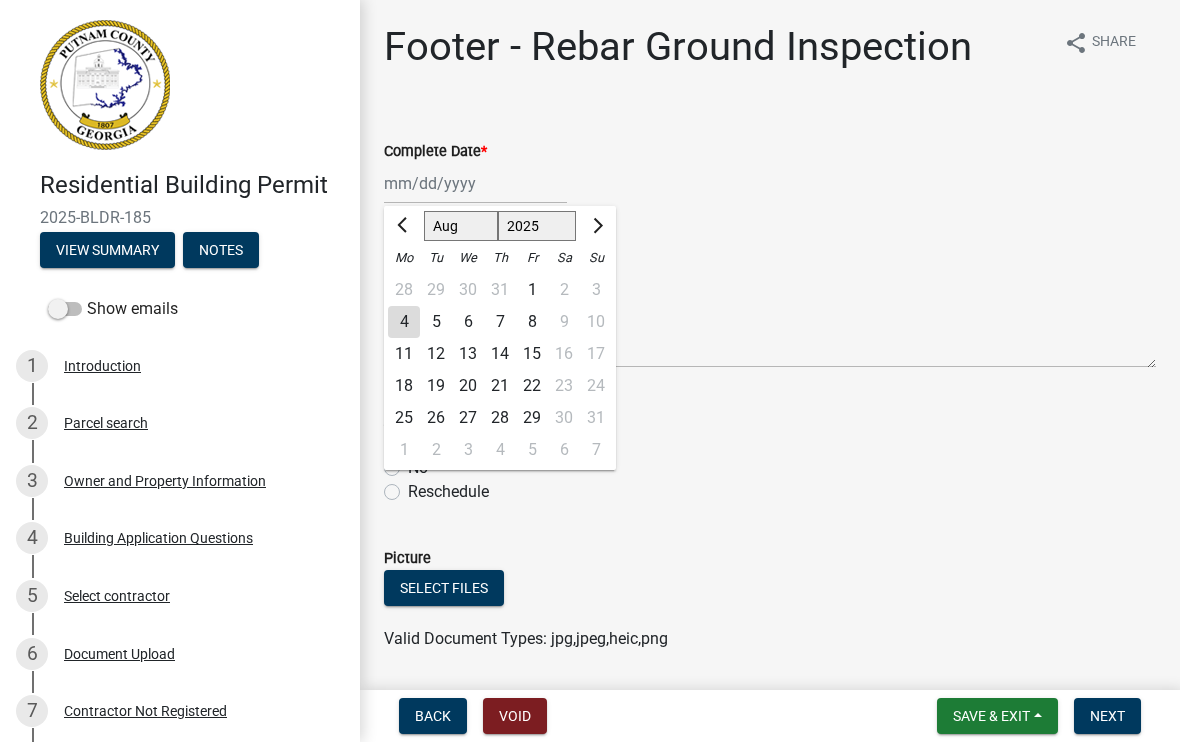 click on "4" 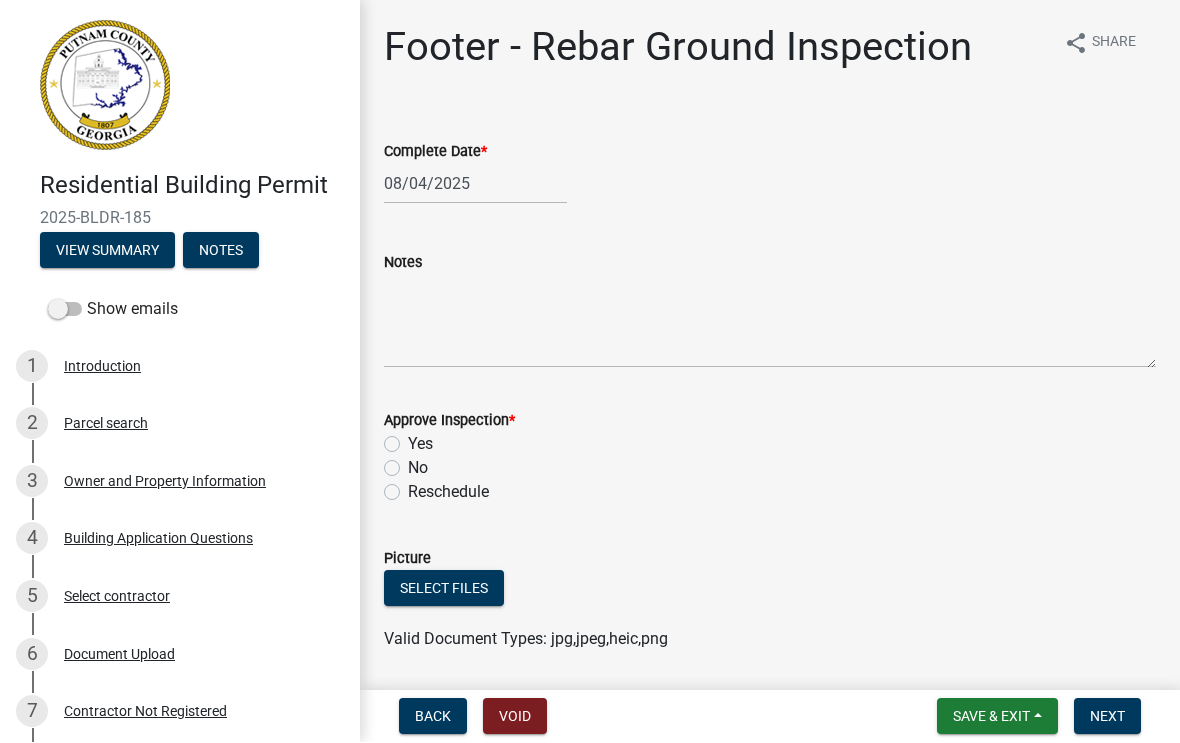 click on "Yes" 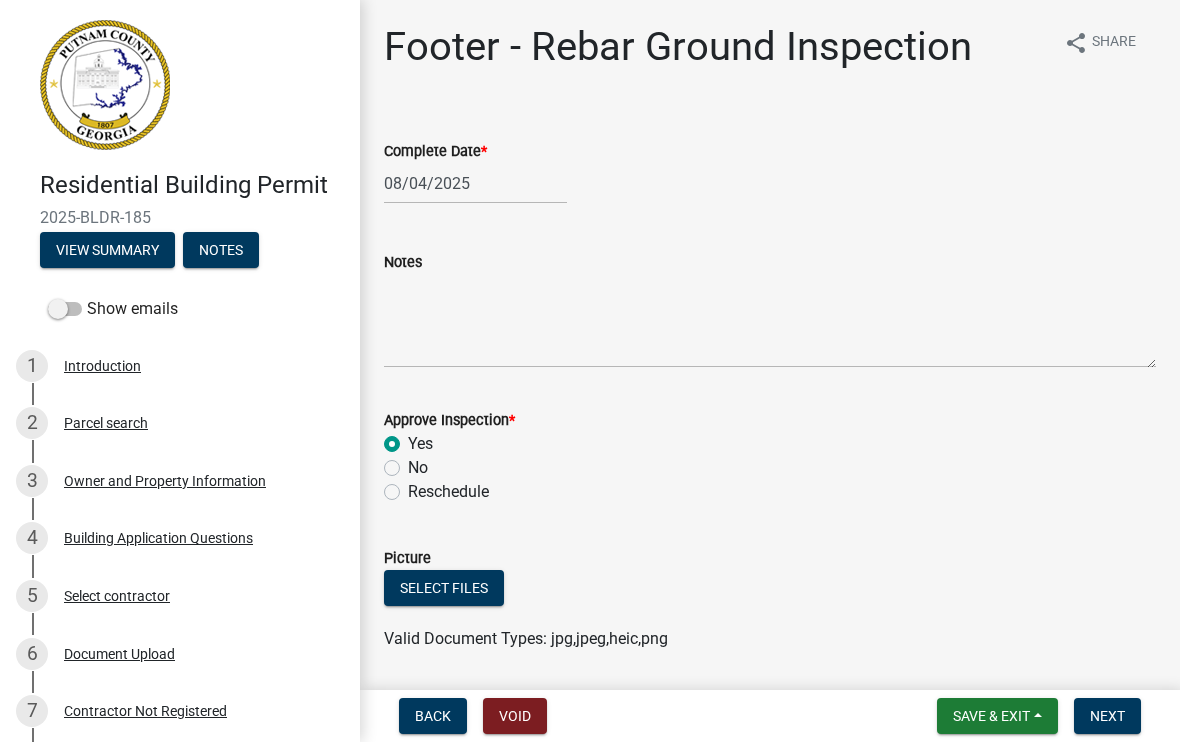 radio on "true" 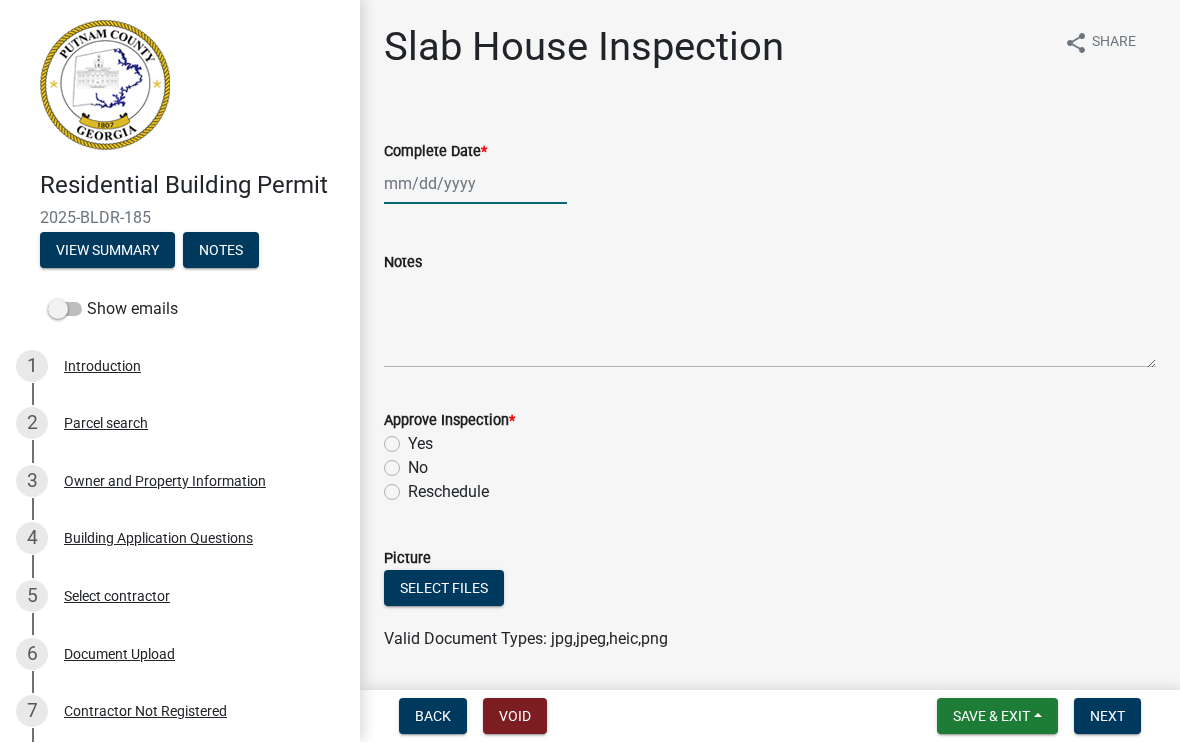 click 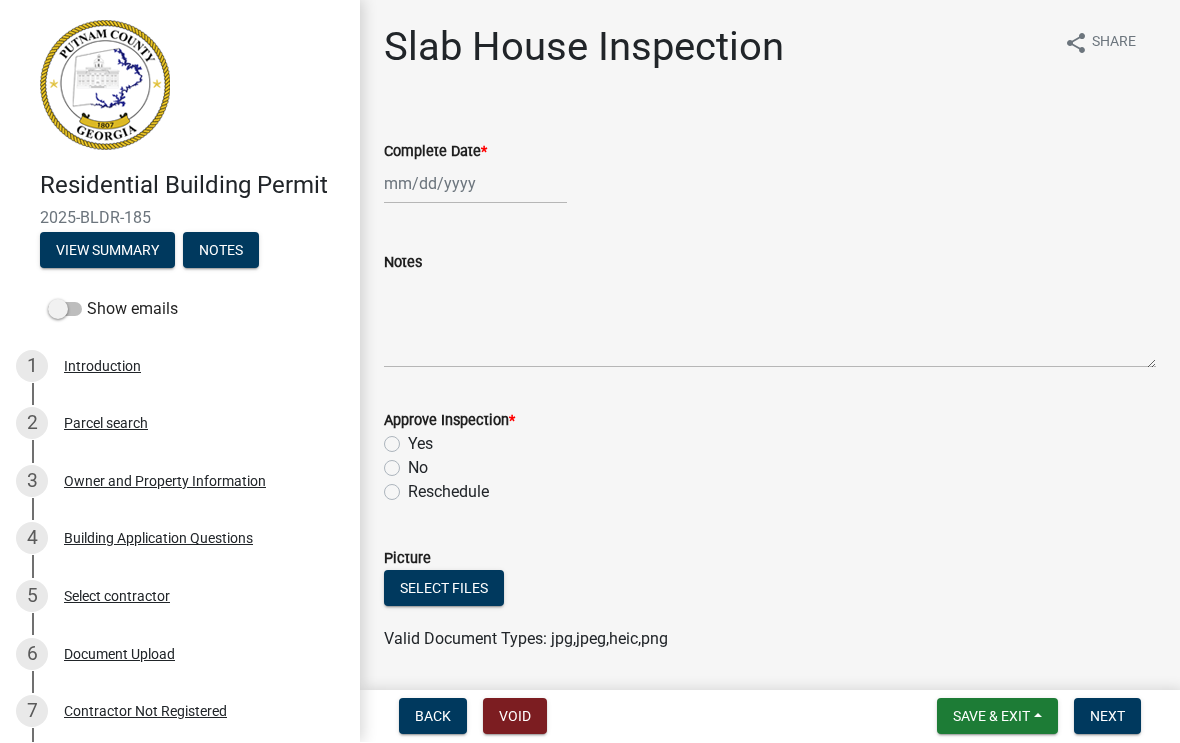 select on "8" 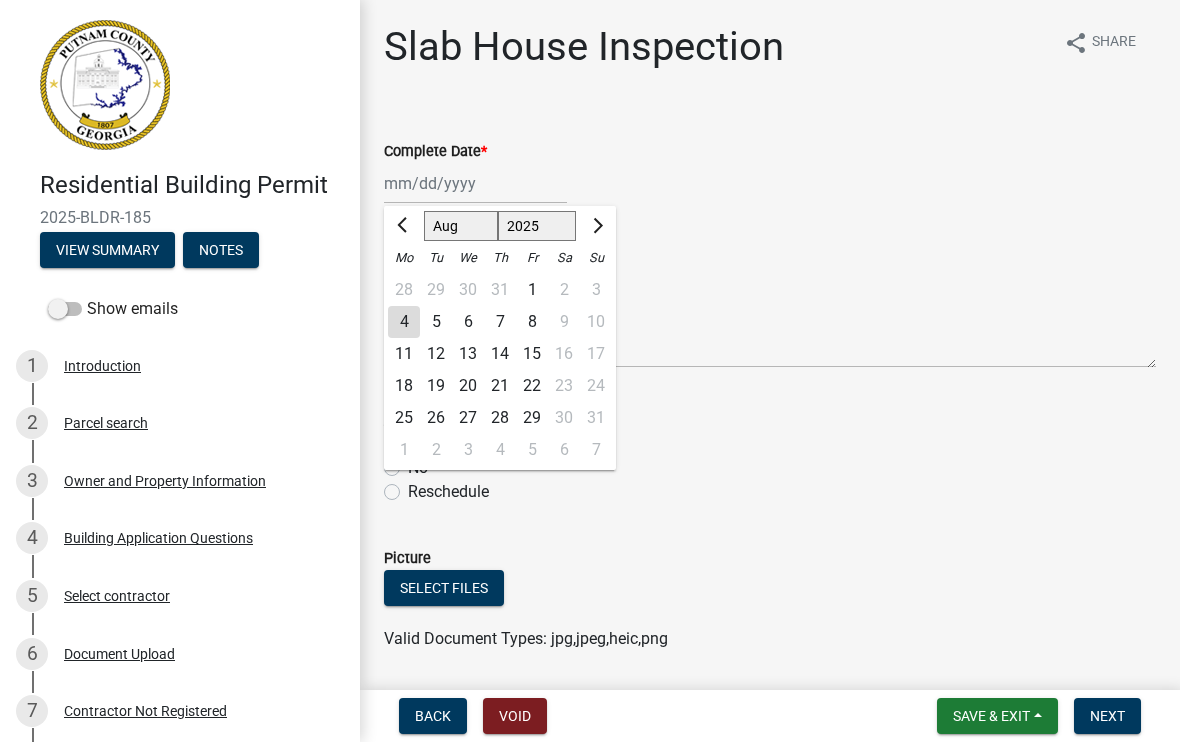 click on "11" 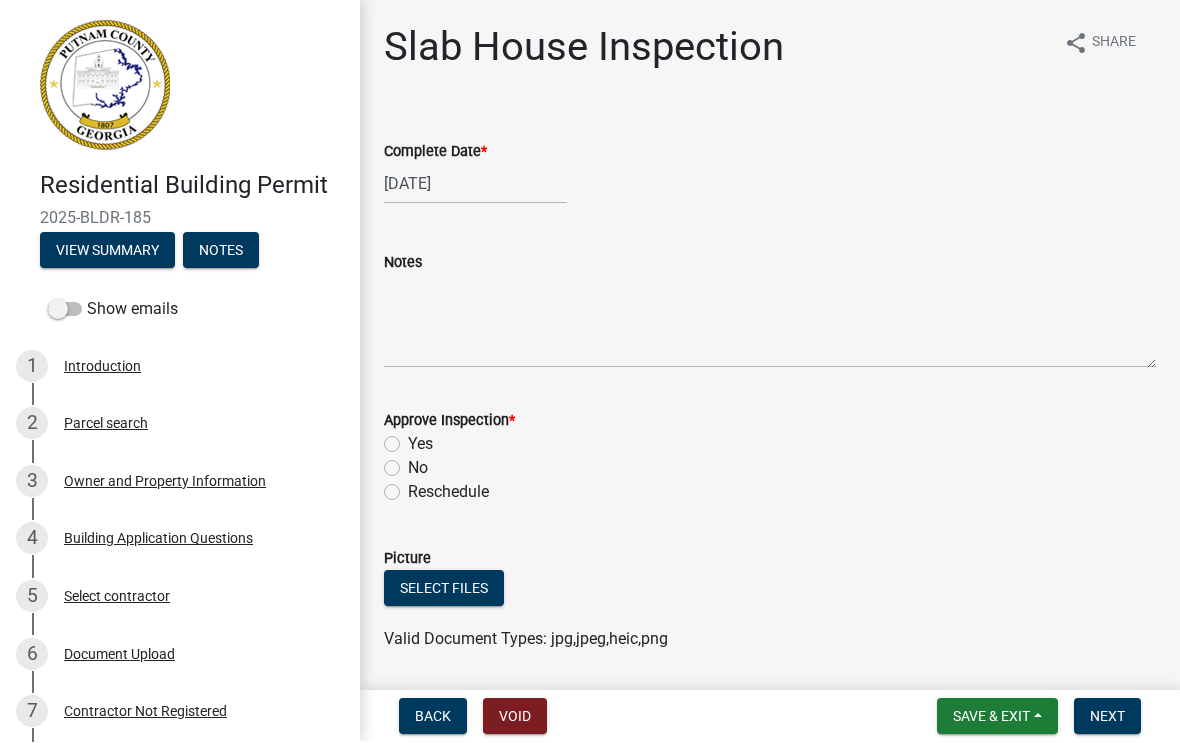 click on "Yes" 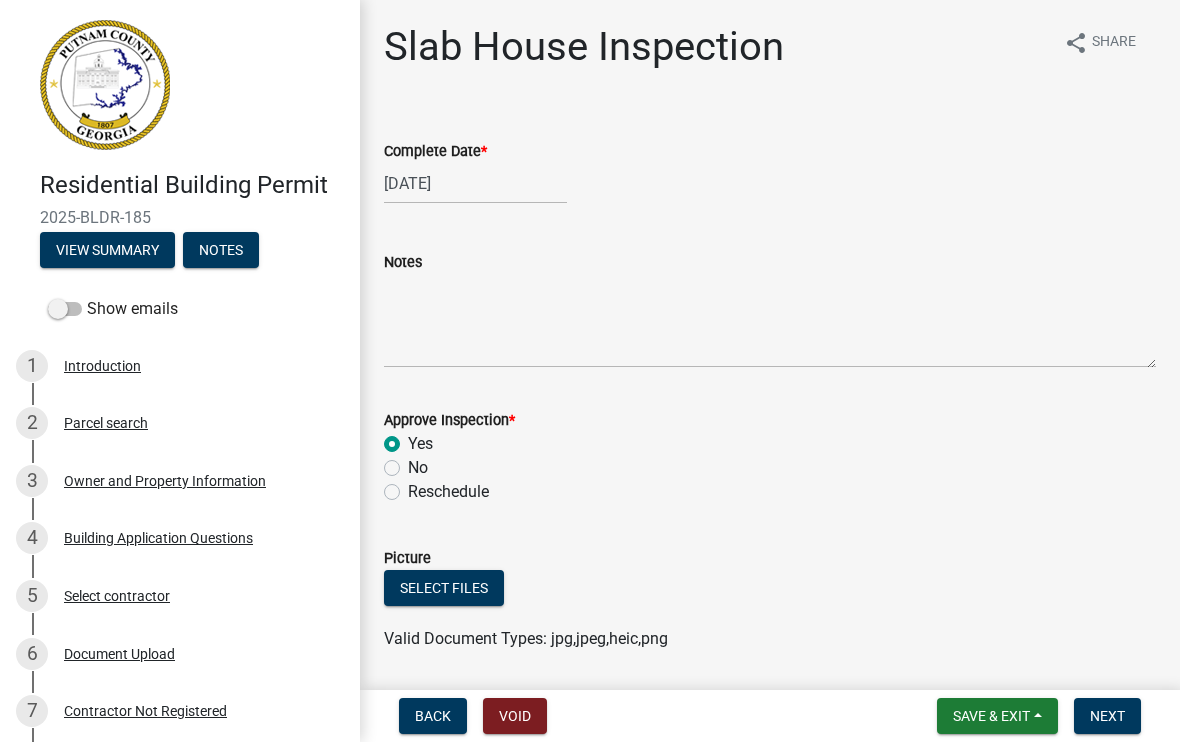 radio on "true" 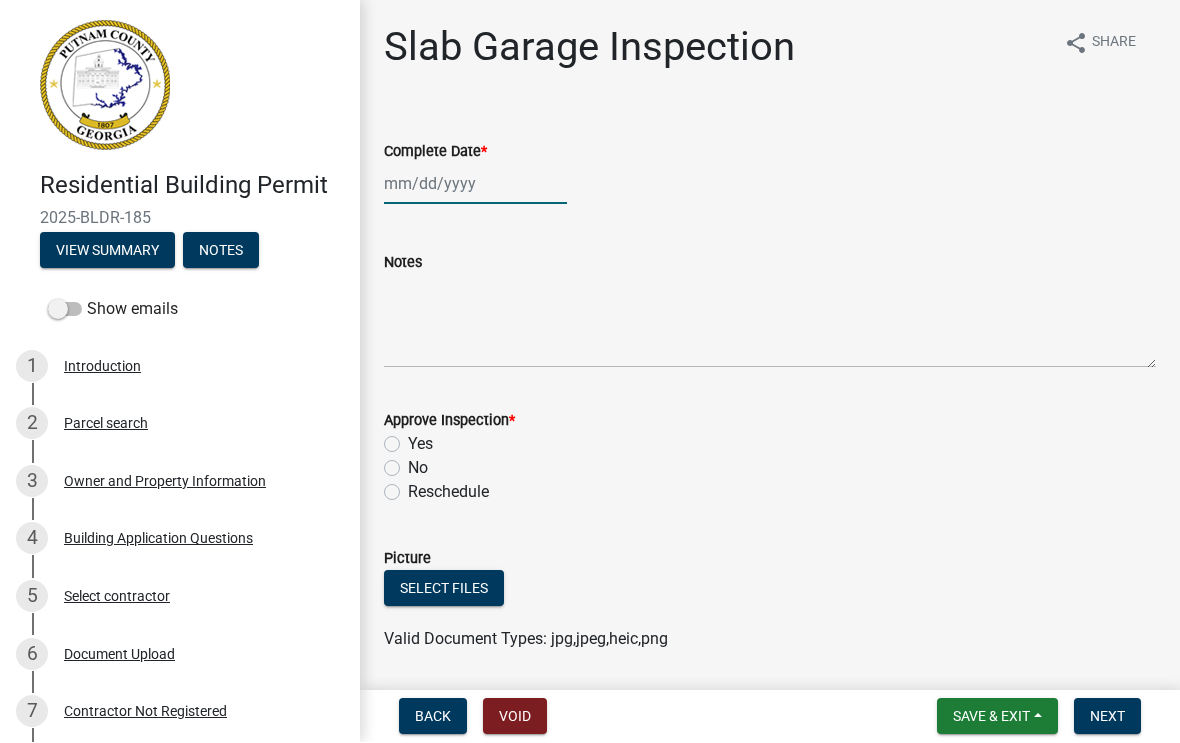 click 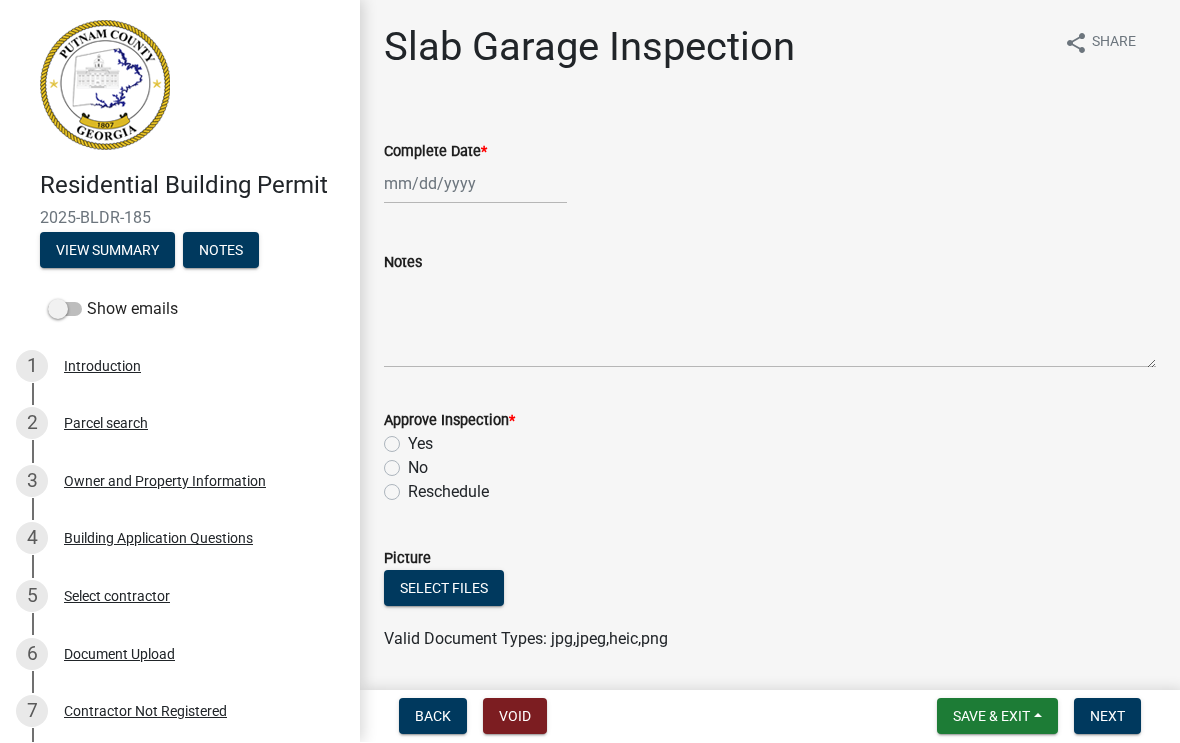select on "8" 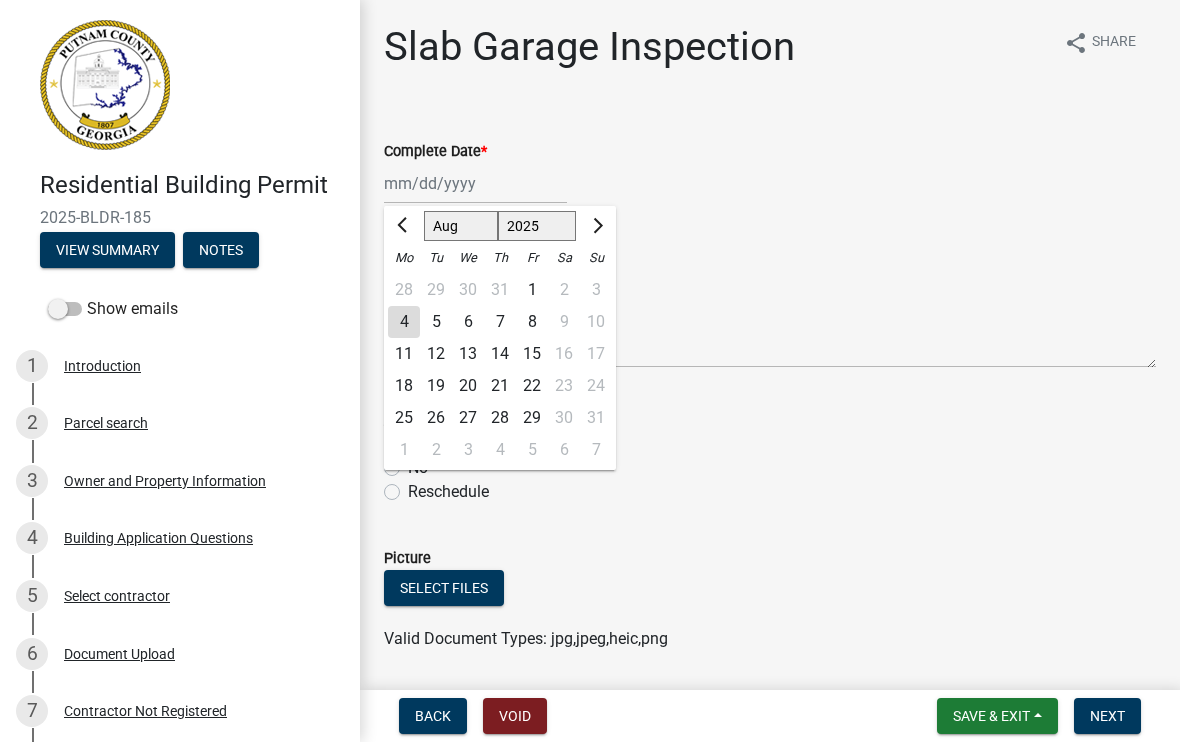 click on "4" 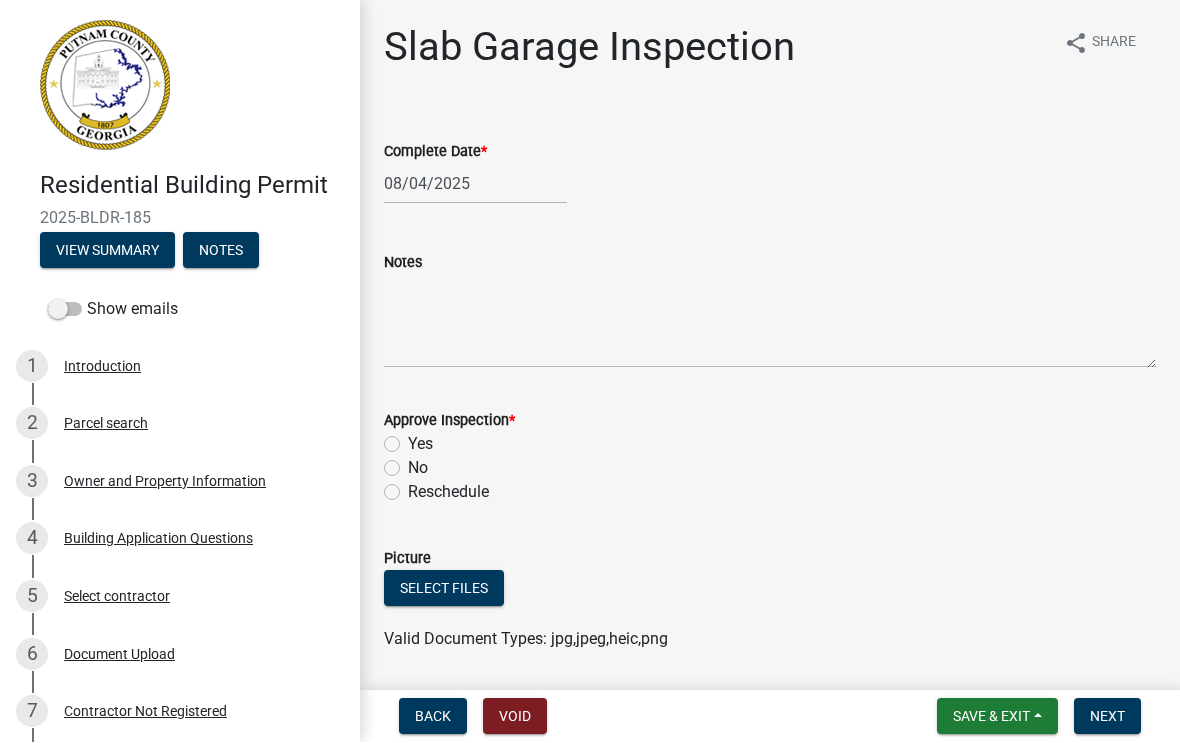 click on "Yes" 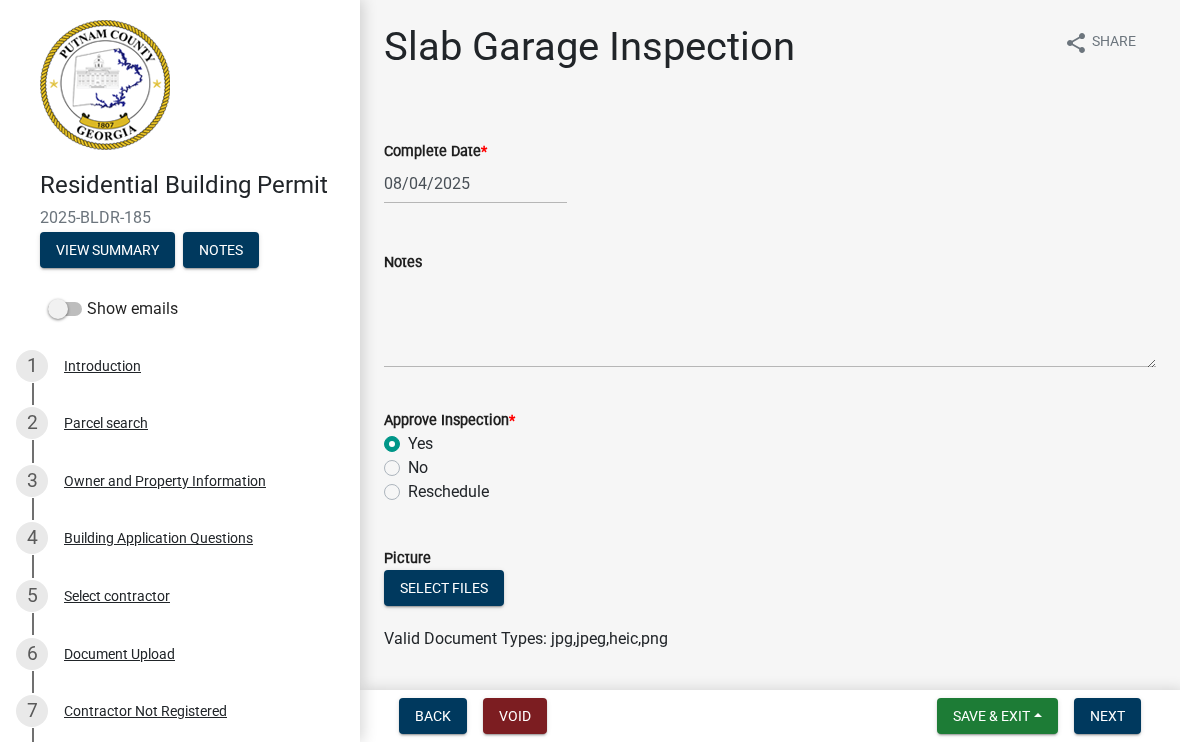 radio on "true" 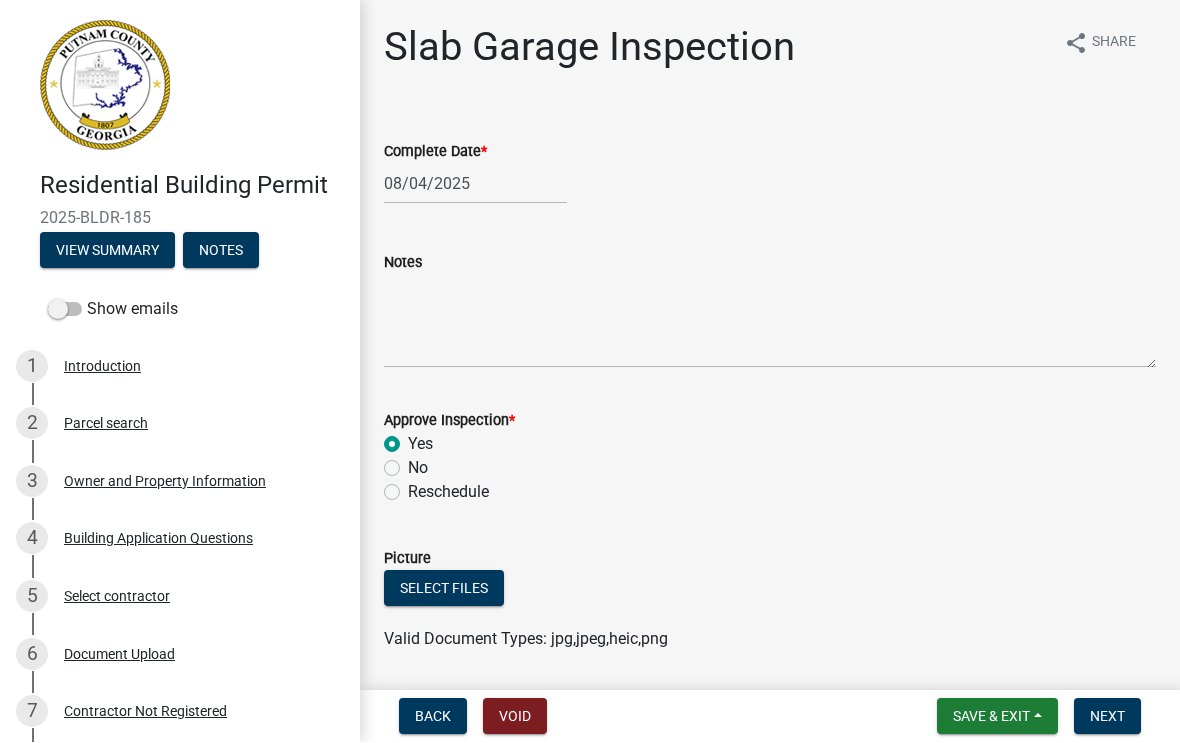 click on "Next" at bounding box center (1107, 717) 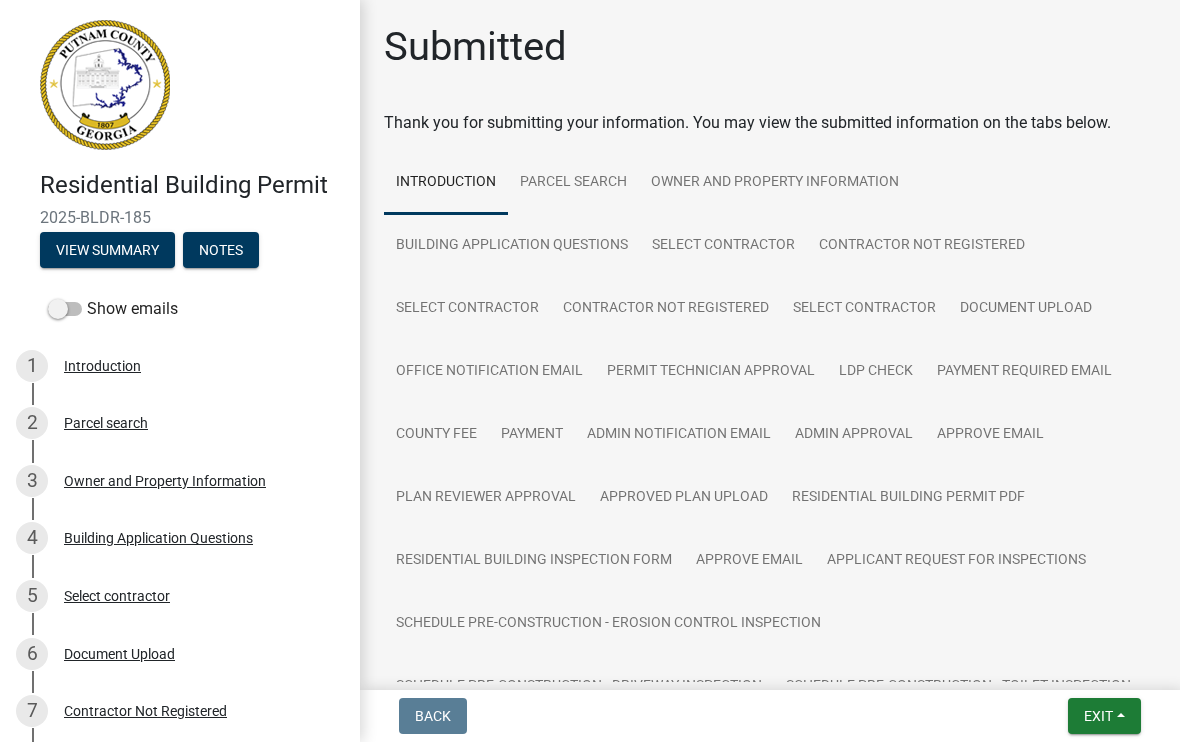 click on "Exit" at bounding box center [1104, 717] 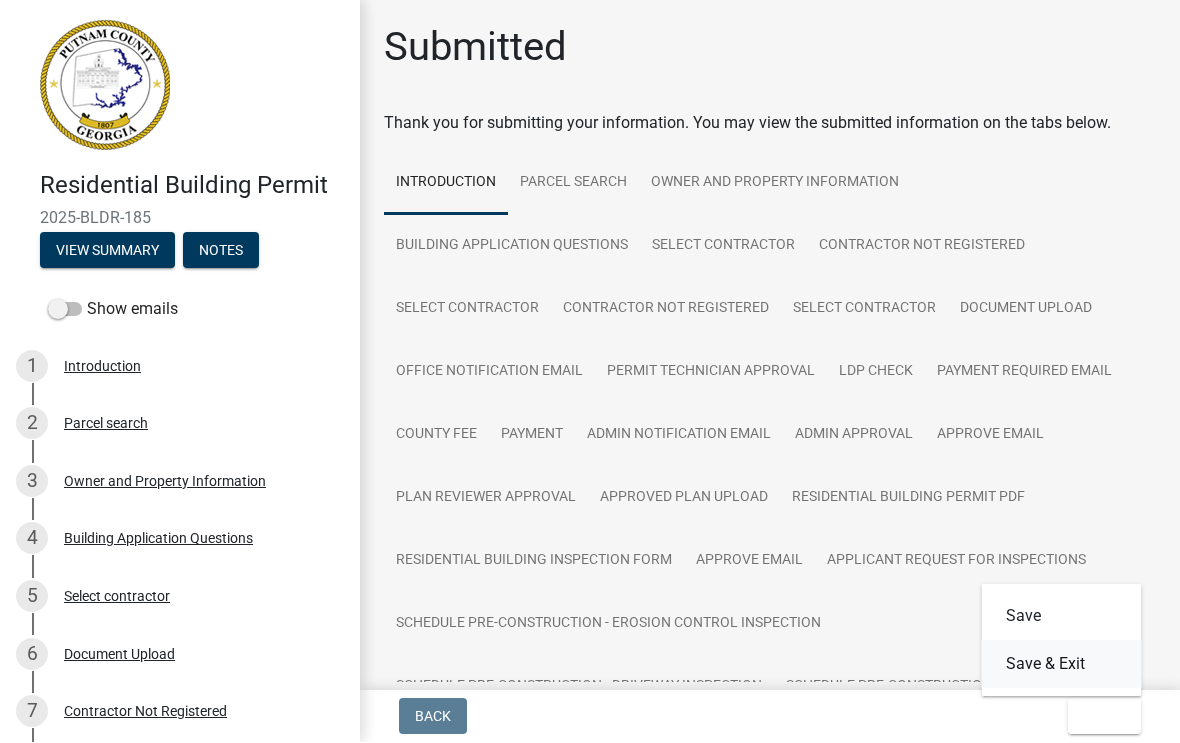 click on "Save & Exit" at bounding box center [1062, 665] 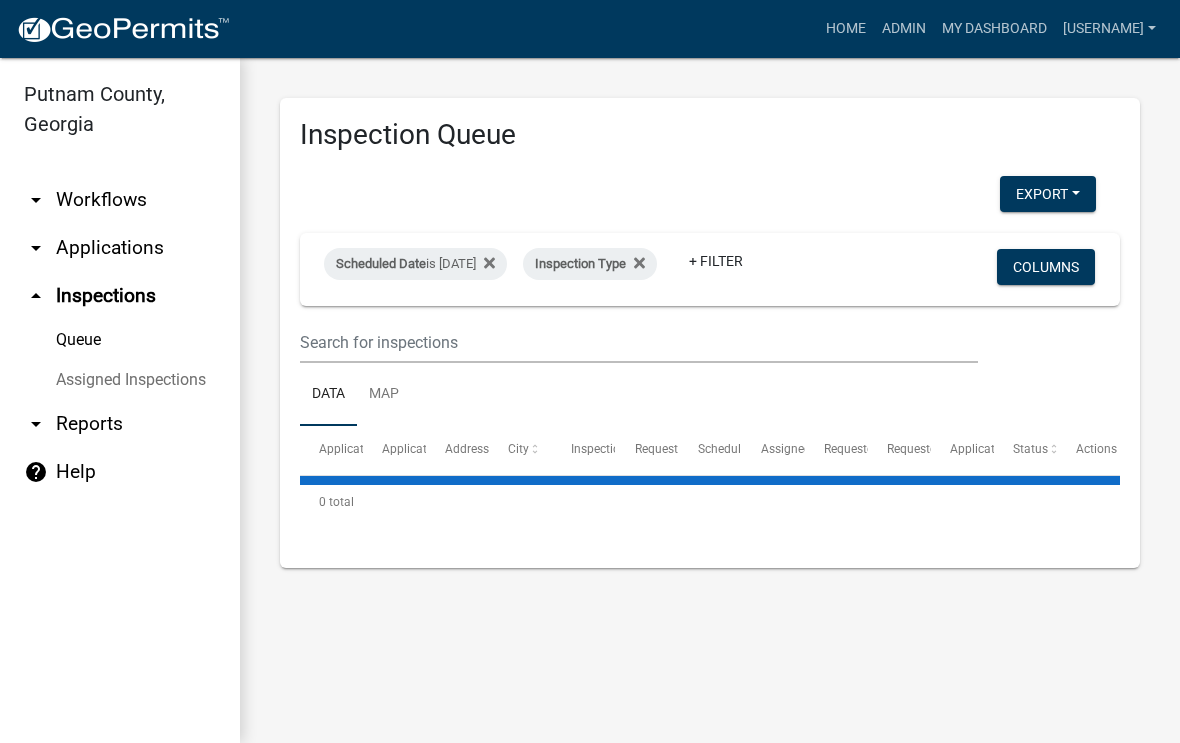 select on "1: 25" 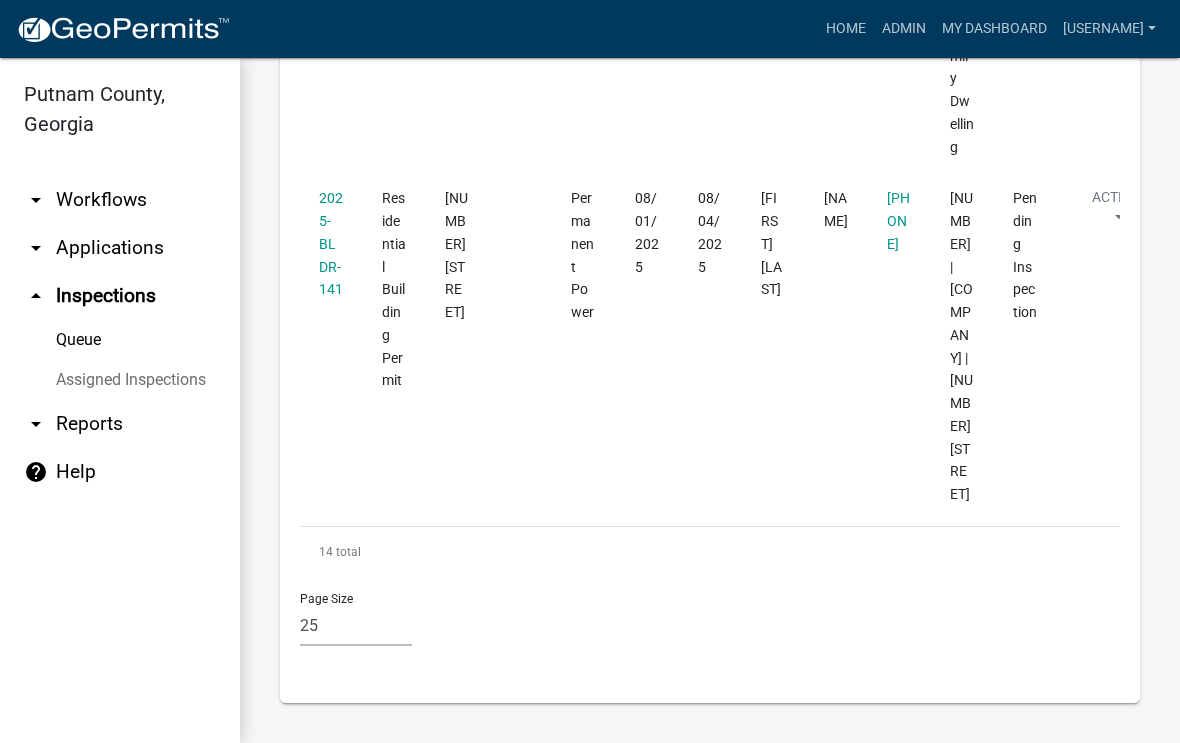 scroll, scrollTop: 6019, scrollLeft: 0, axis: vertical 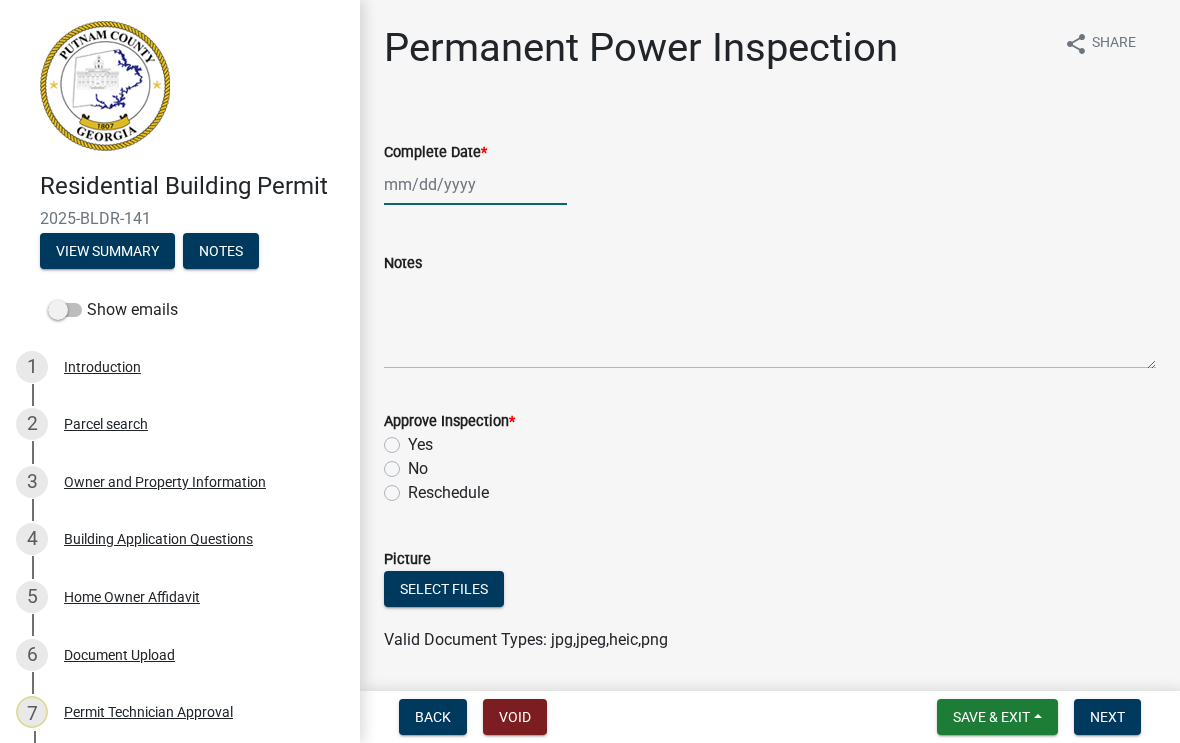 click 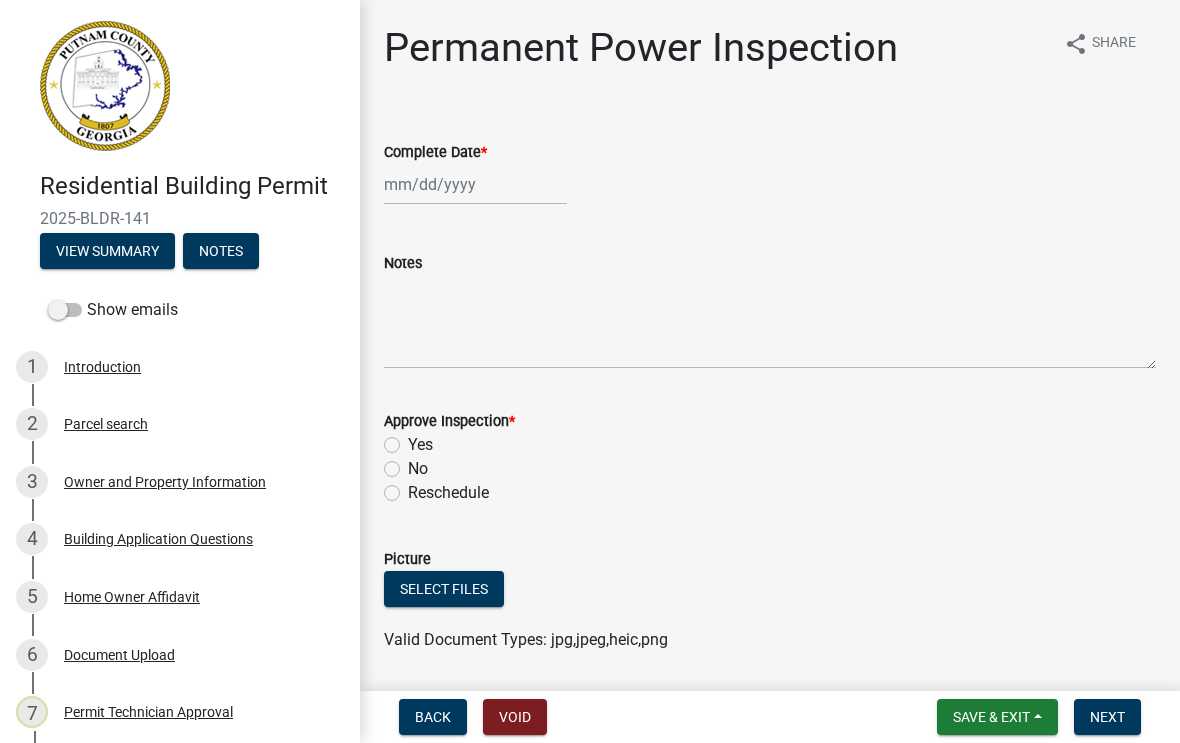 select on "8" 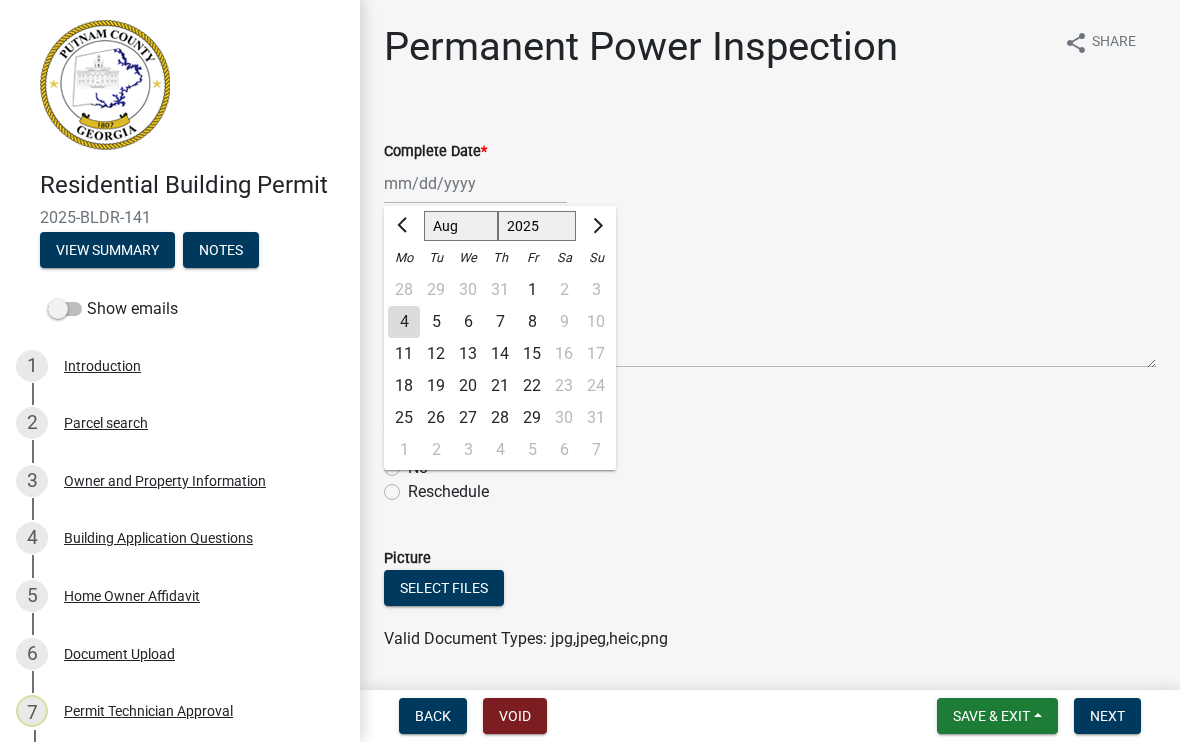 click on "4" 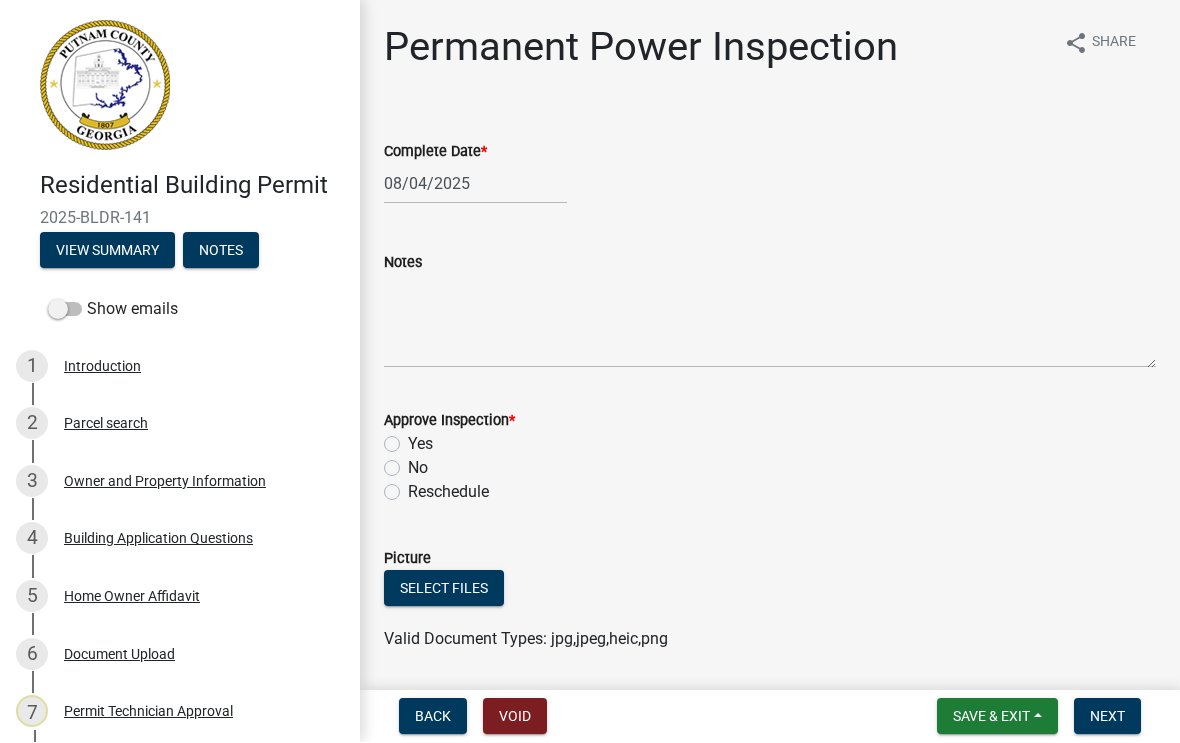 click on "Yes" 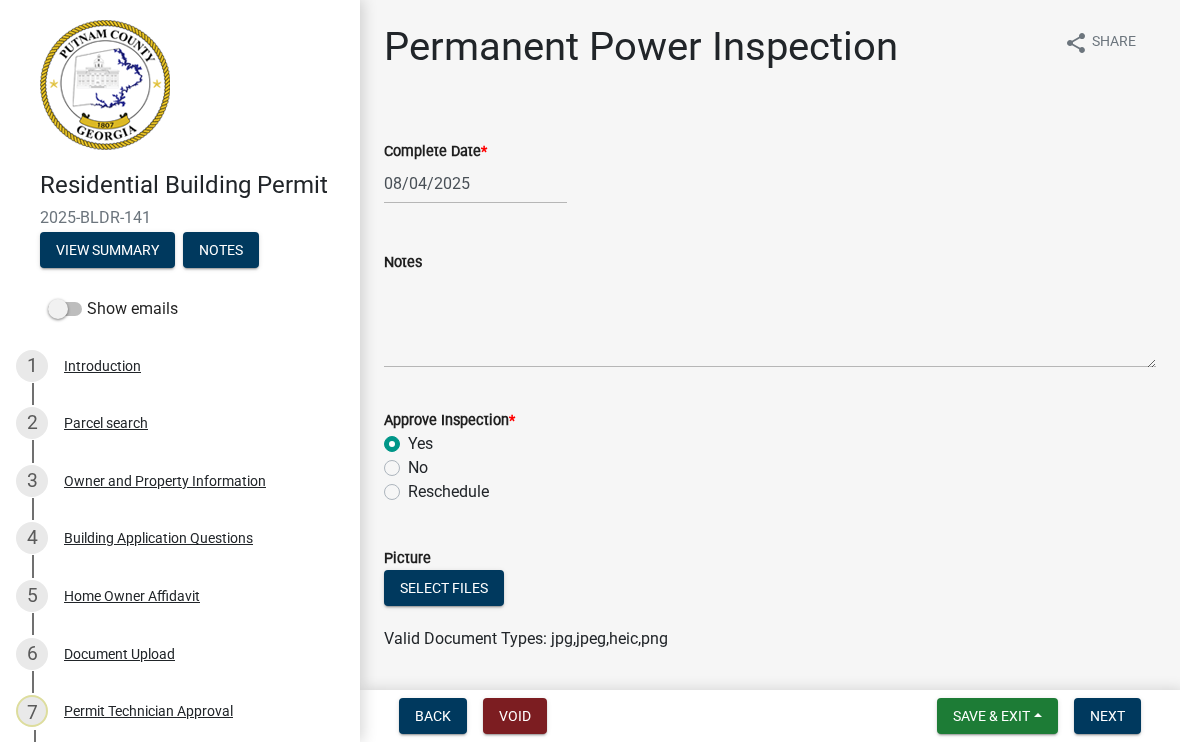 radio on "true" 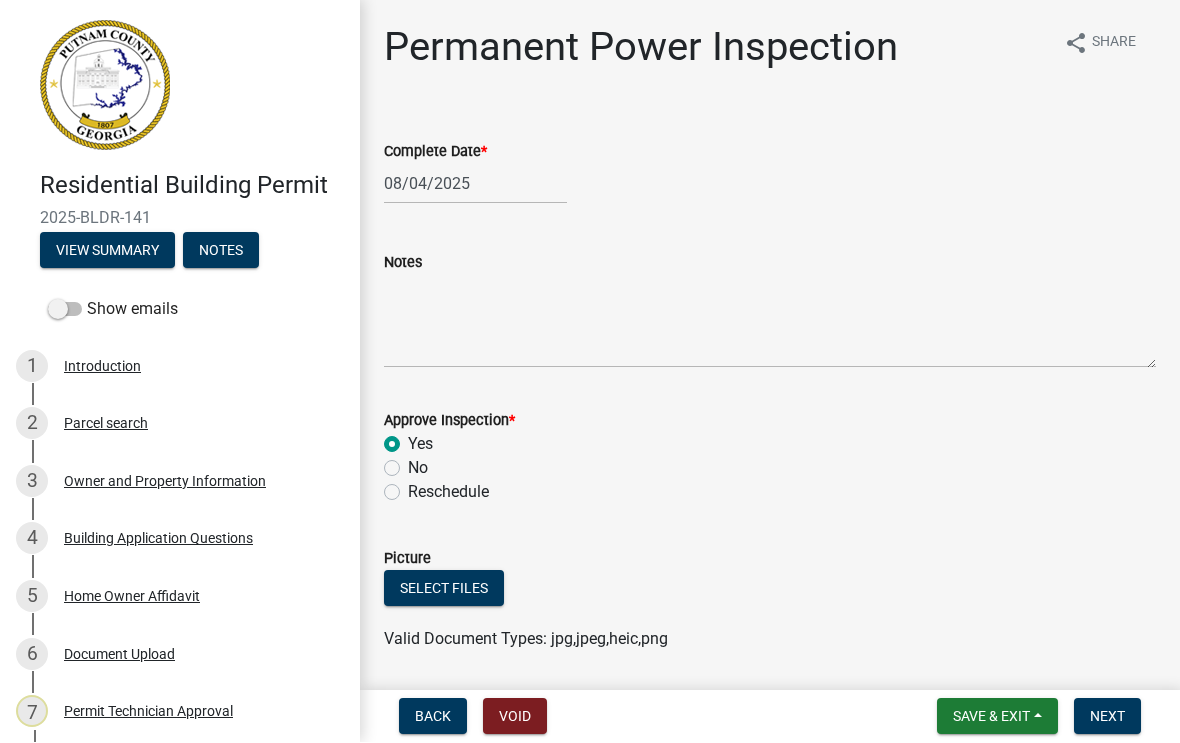 click on "Next" at bounding box center (1107, 717) 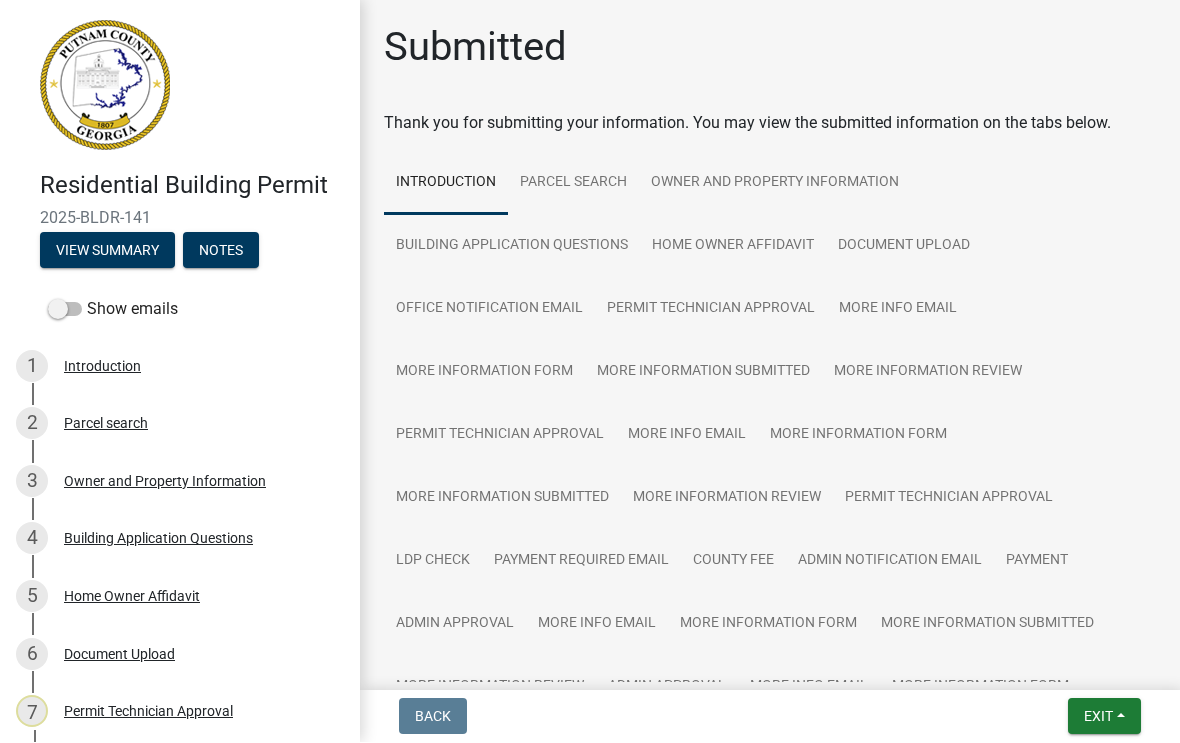 click on "Exit" at bounding box center [1104, 717] 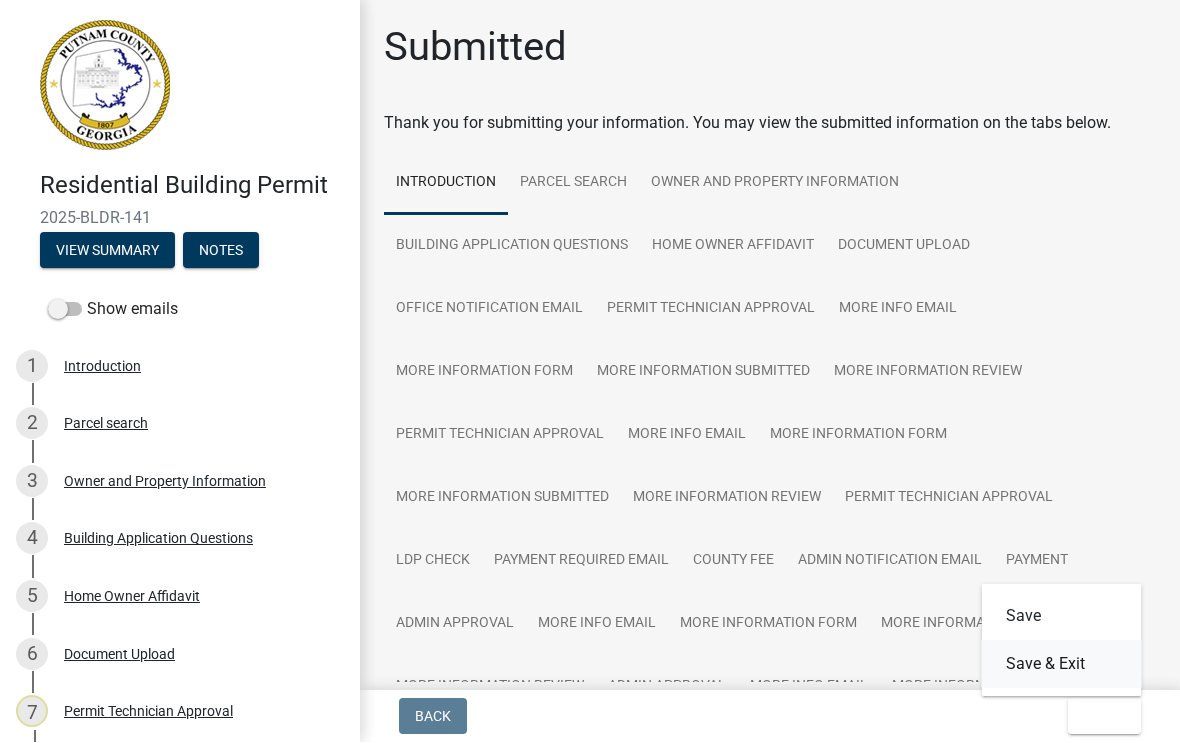click on "Save & Exit" at bounding box center (1062, 665) 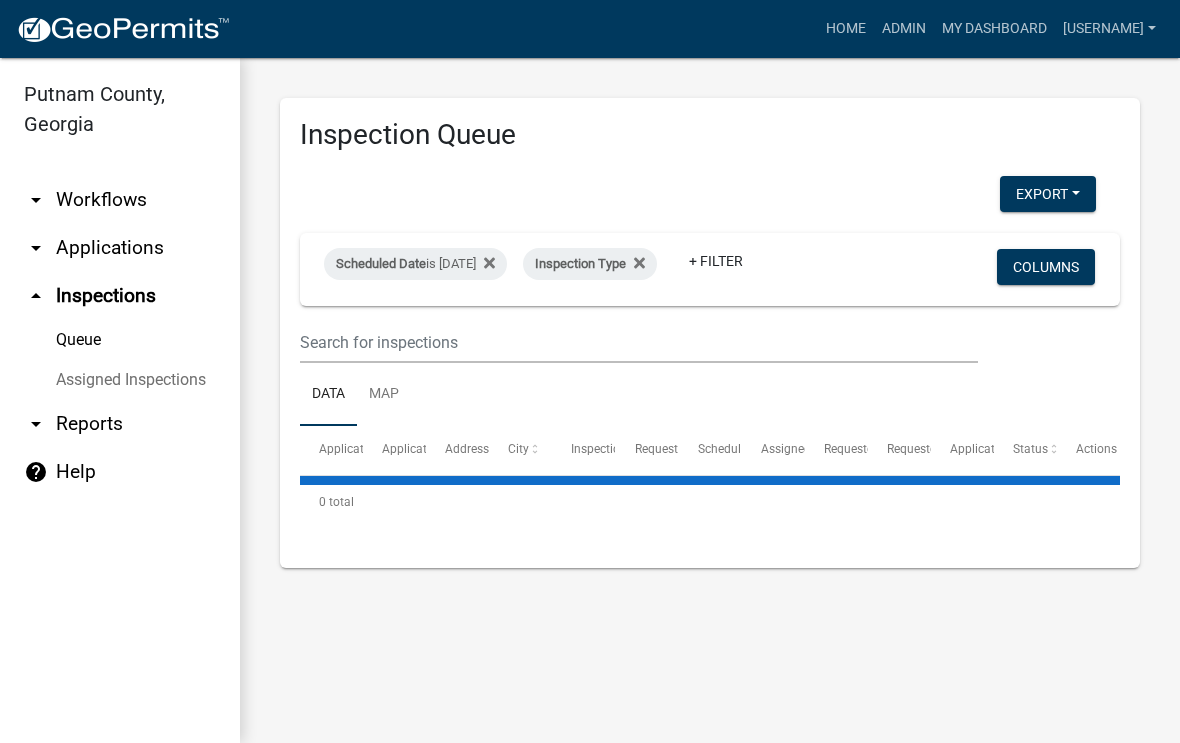 select on "1: 25" 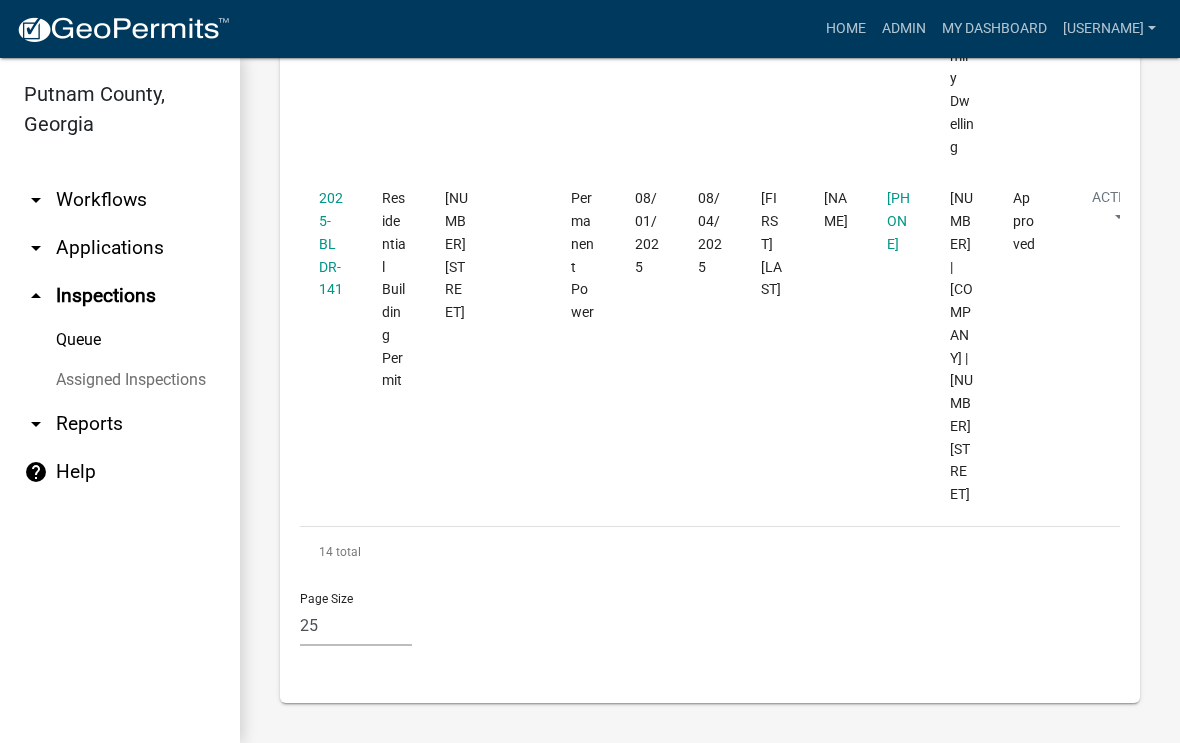scroll, scrollTop: 6297, scrollLeft: 0, axis: vertical 